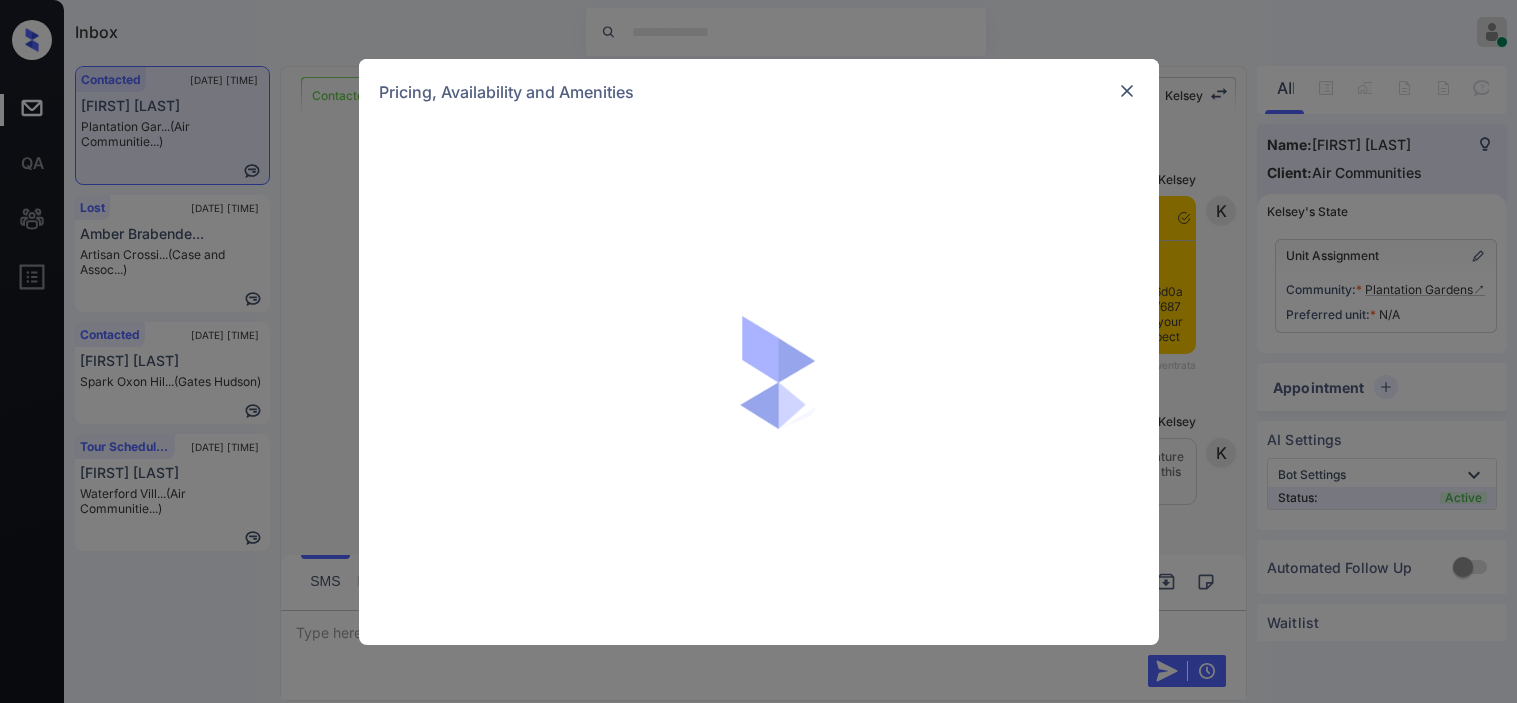 scroll, scrollTop: 0, scrollLeft: 0, axis: both 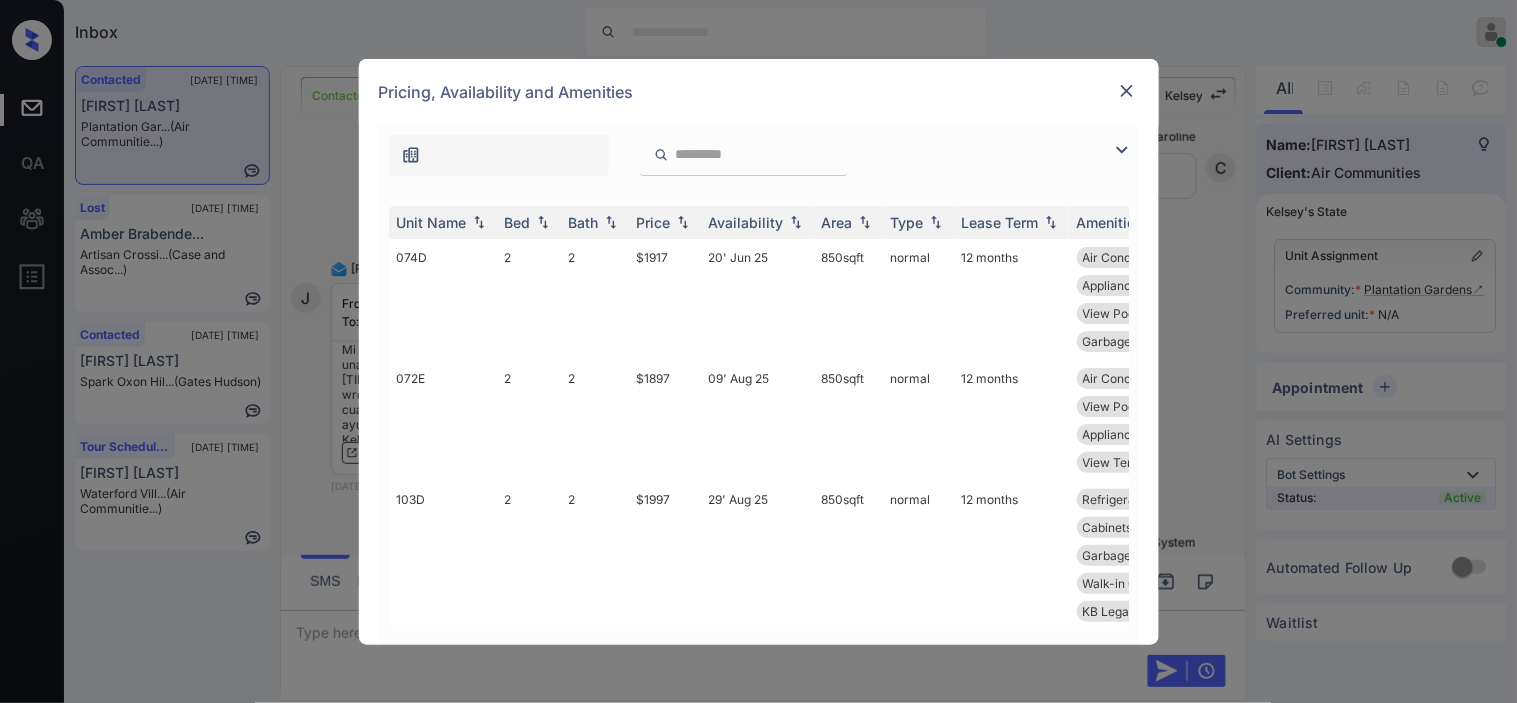 click at bounding box center (1122, 150) 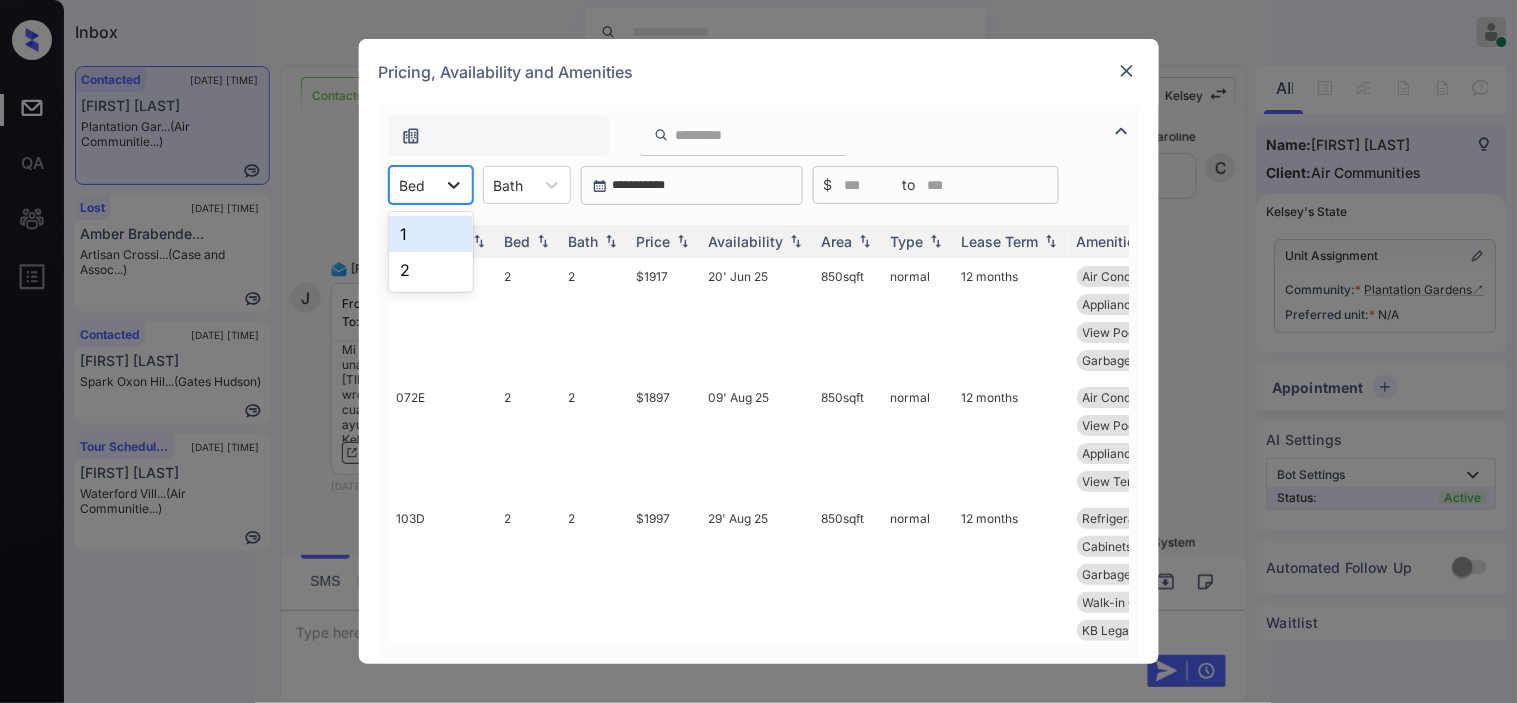 click at bounding box center (454, 185) 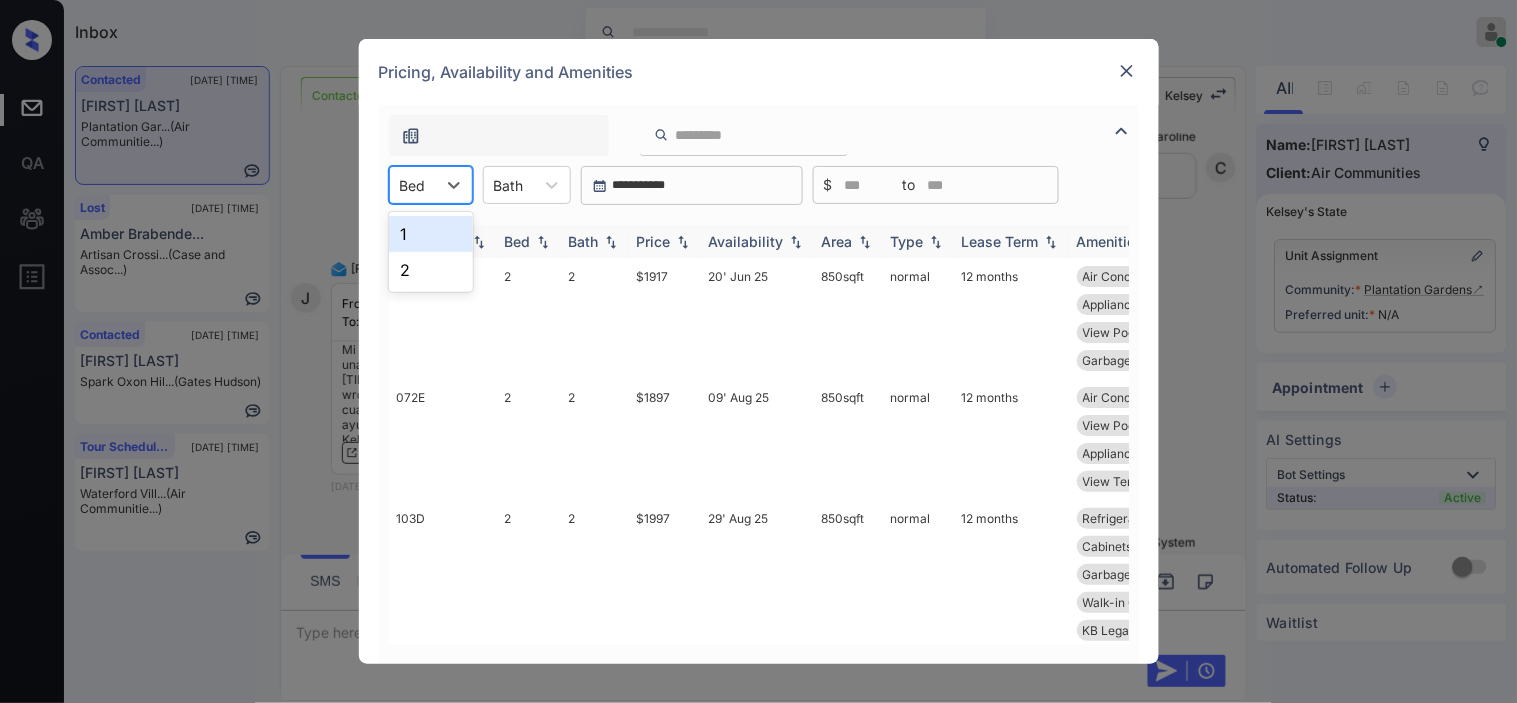 click on "1" at bounding box center [431, 234] 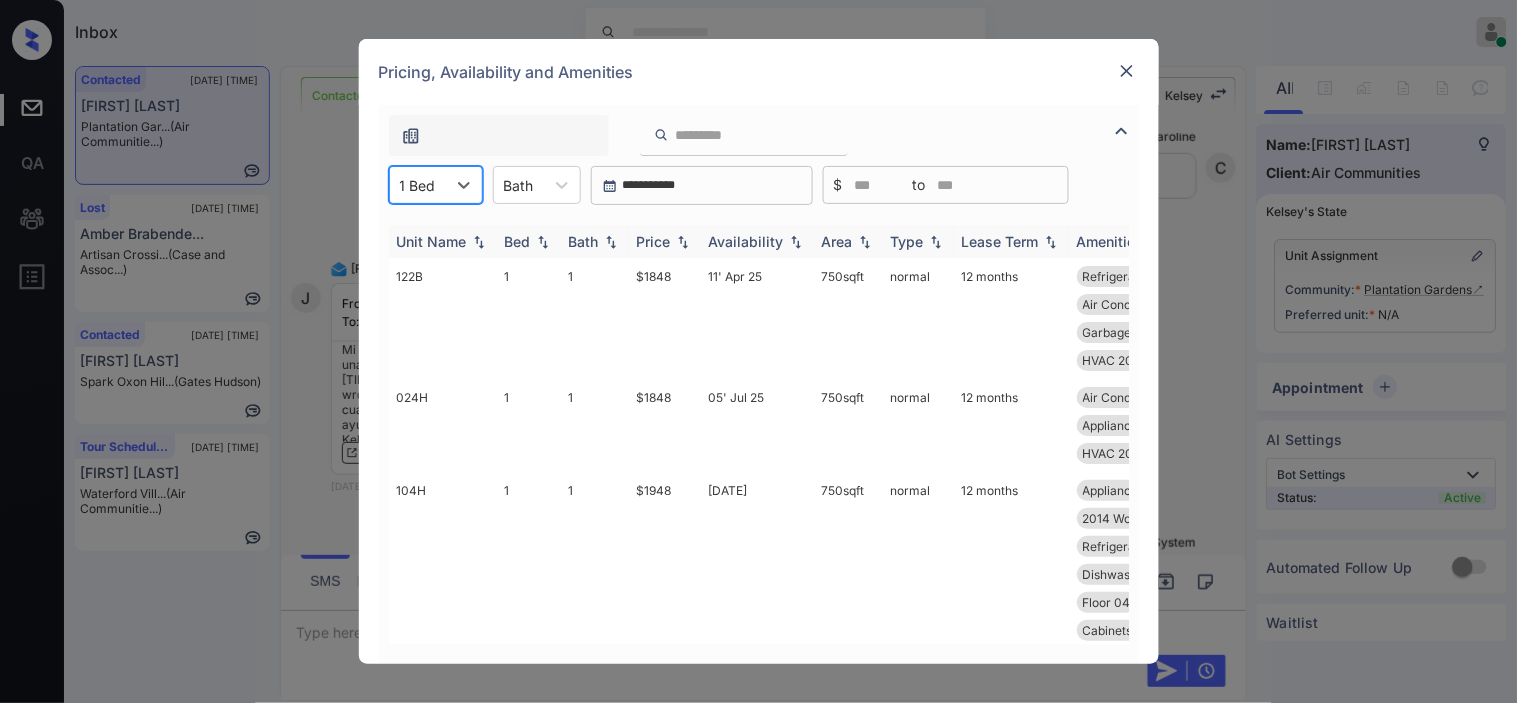 click on "Price" at bounding box center [654, 241] 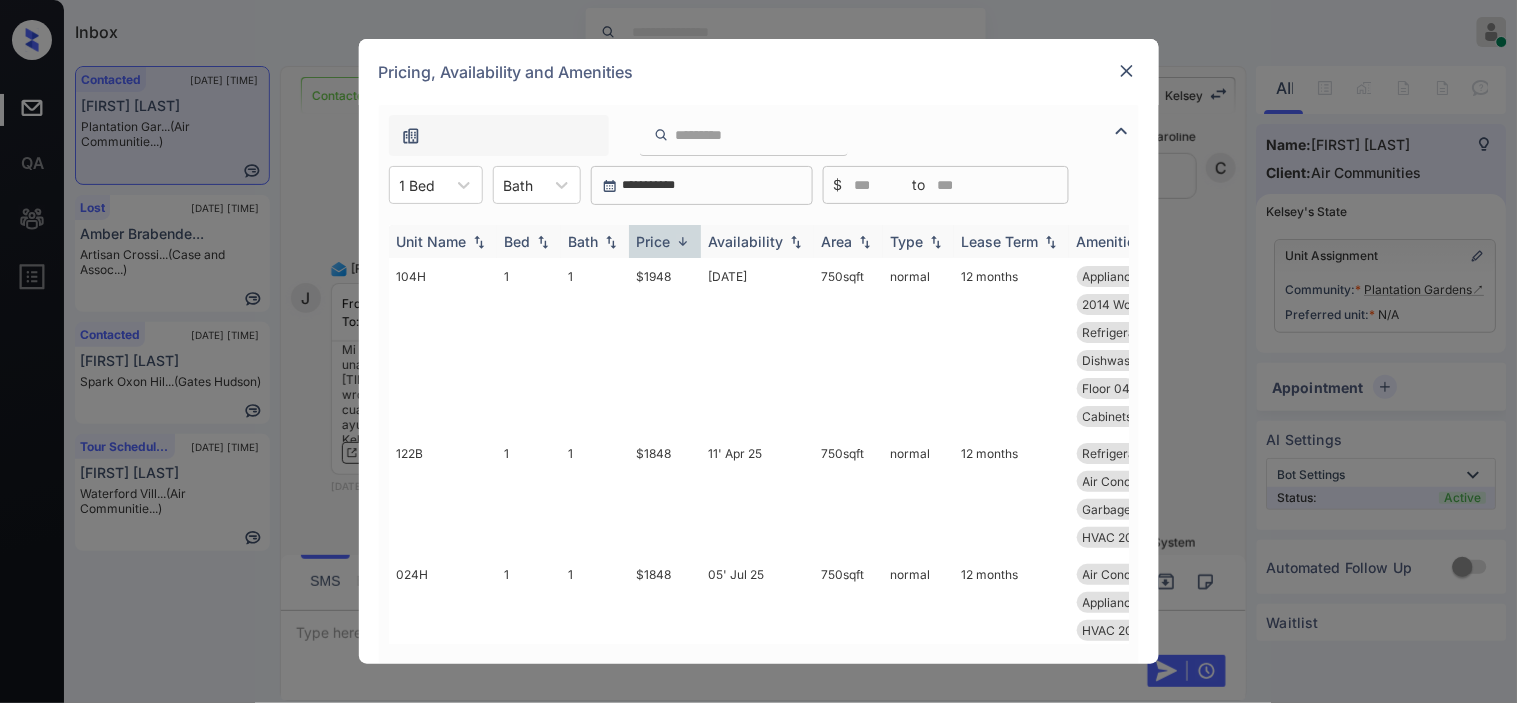 click on "Price" at bounding box center (654, 241) 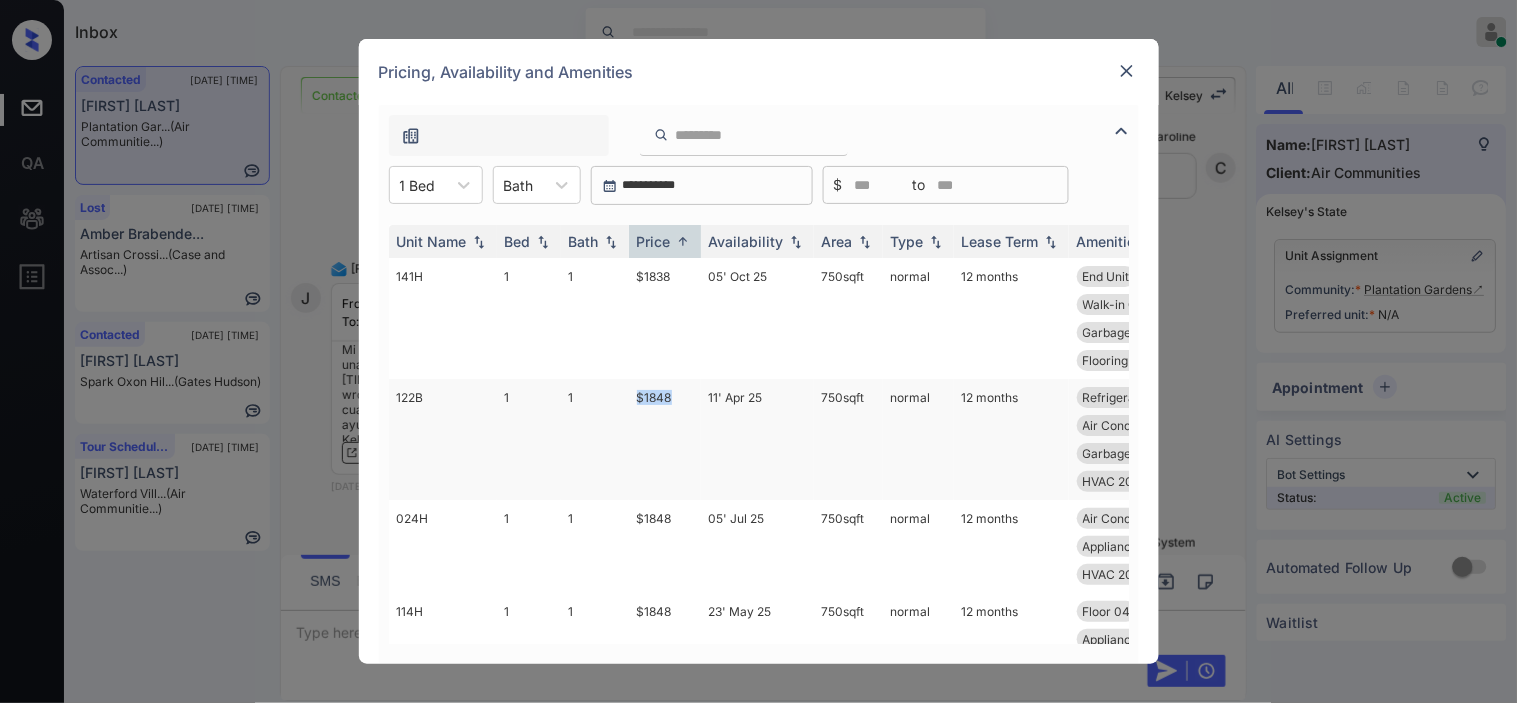 drag, startPoint x: 655, startPoint y: 391, endPoint x: 676, endPoint y: 391, distance: 21 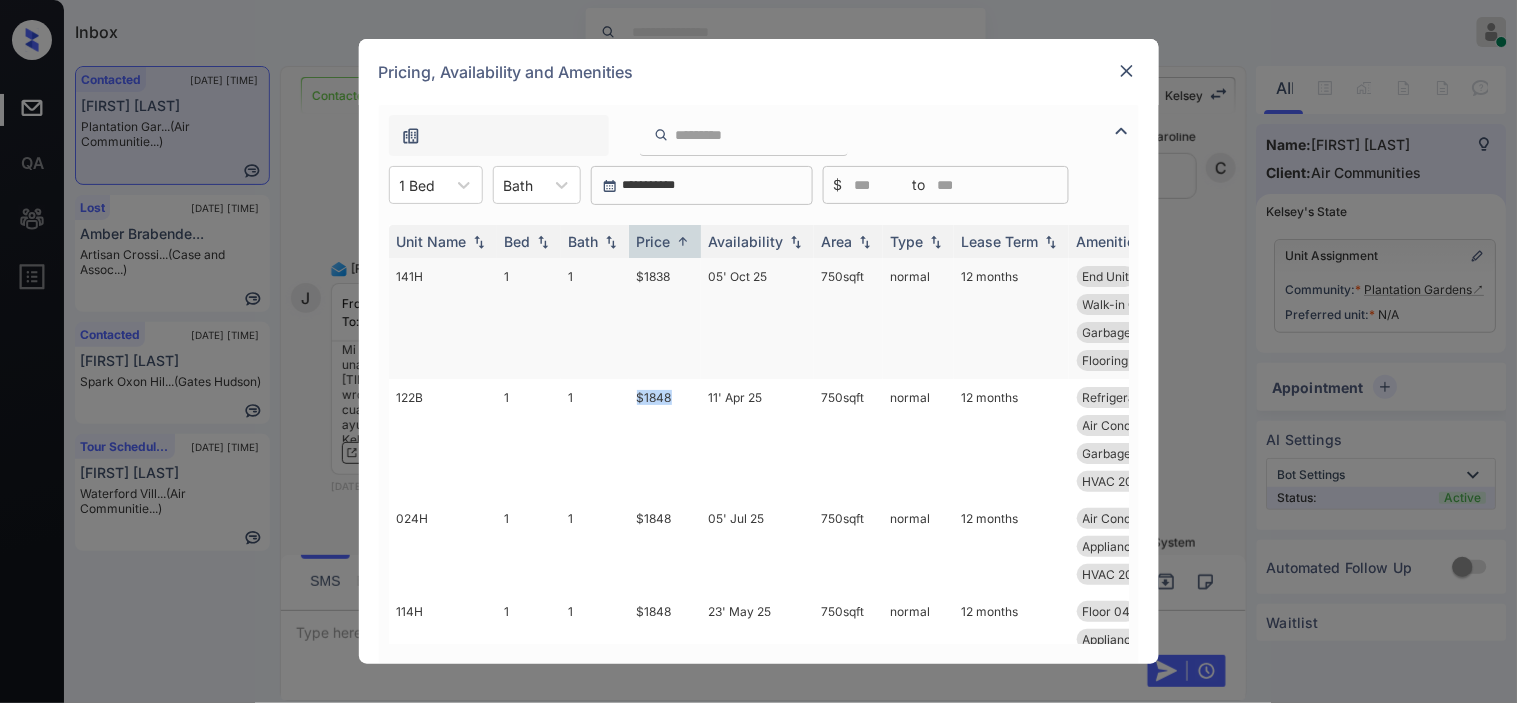 copy on "$1848" 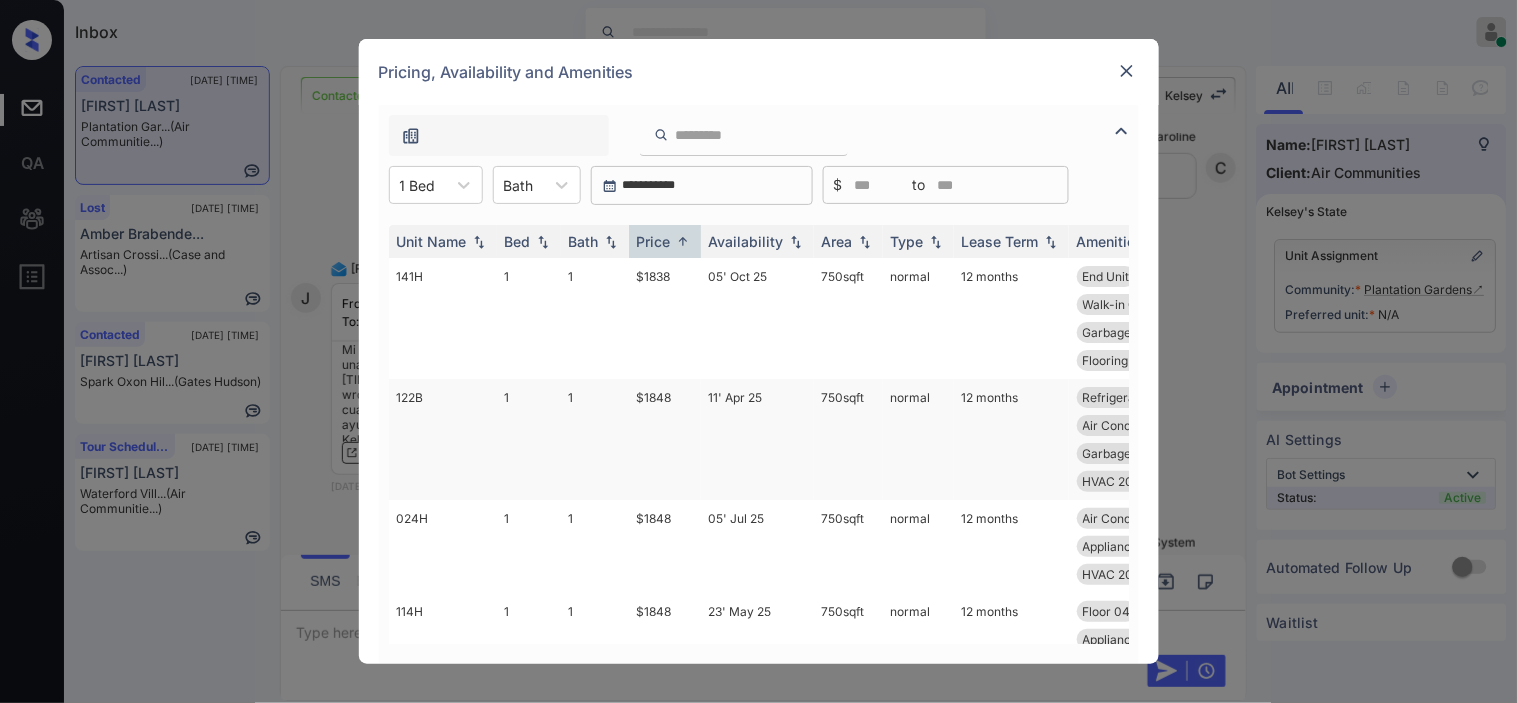 click on "11' Apr 25" at bounding box center (757, 439) 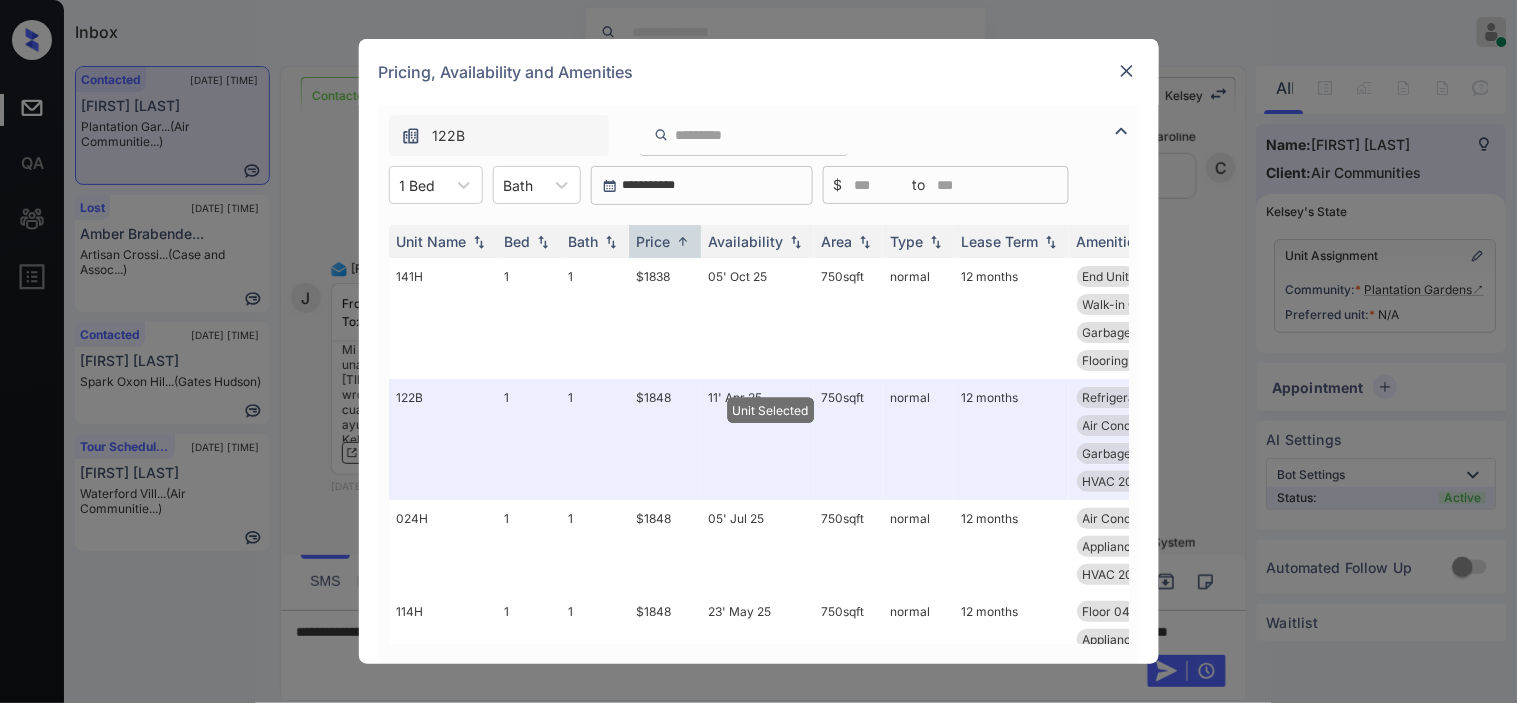 click at bounding box center (1127, 71) 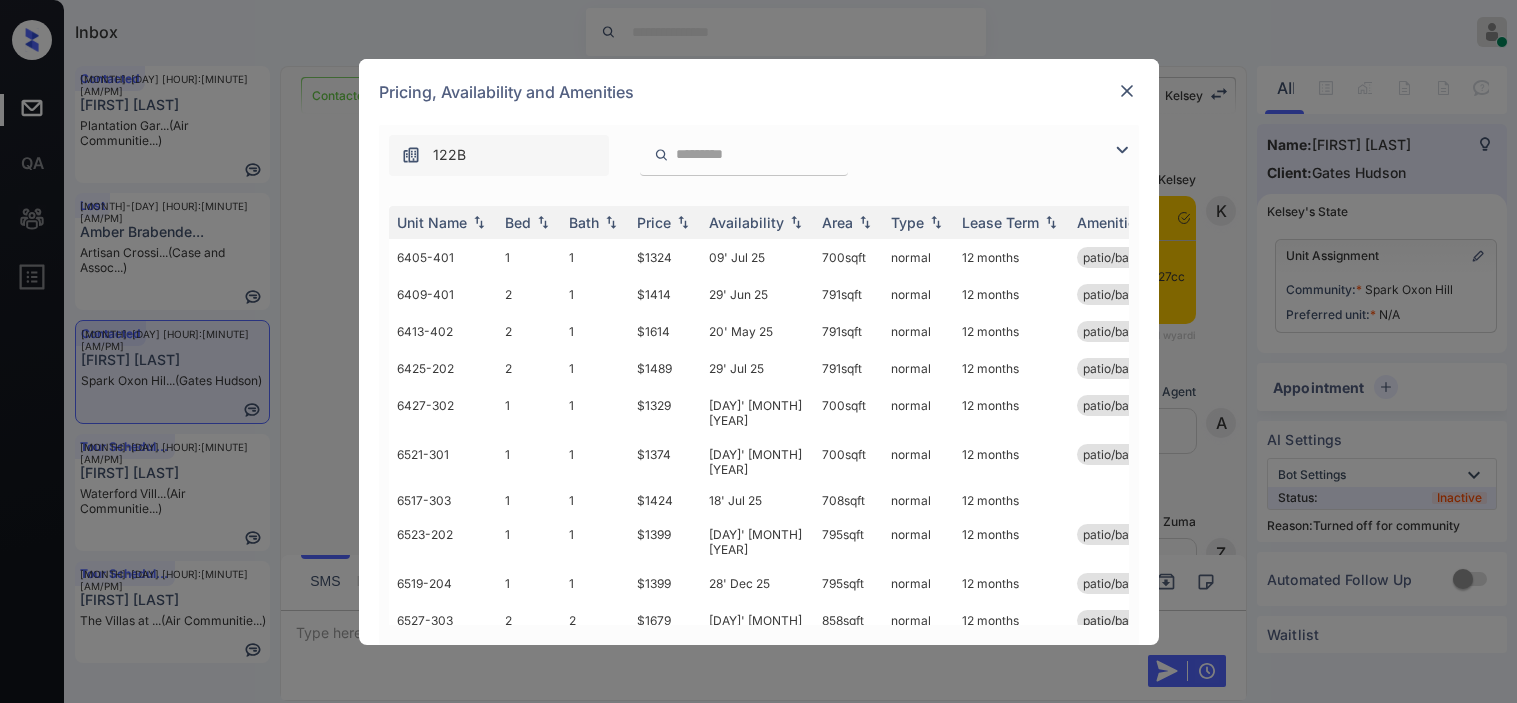 scroll, scrollTop: 0, scrollLeft: 0, axis: both 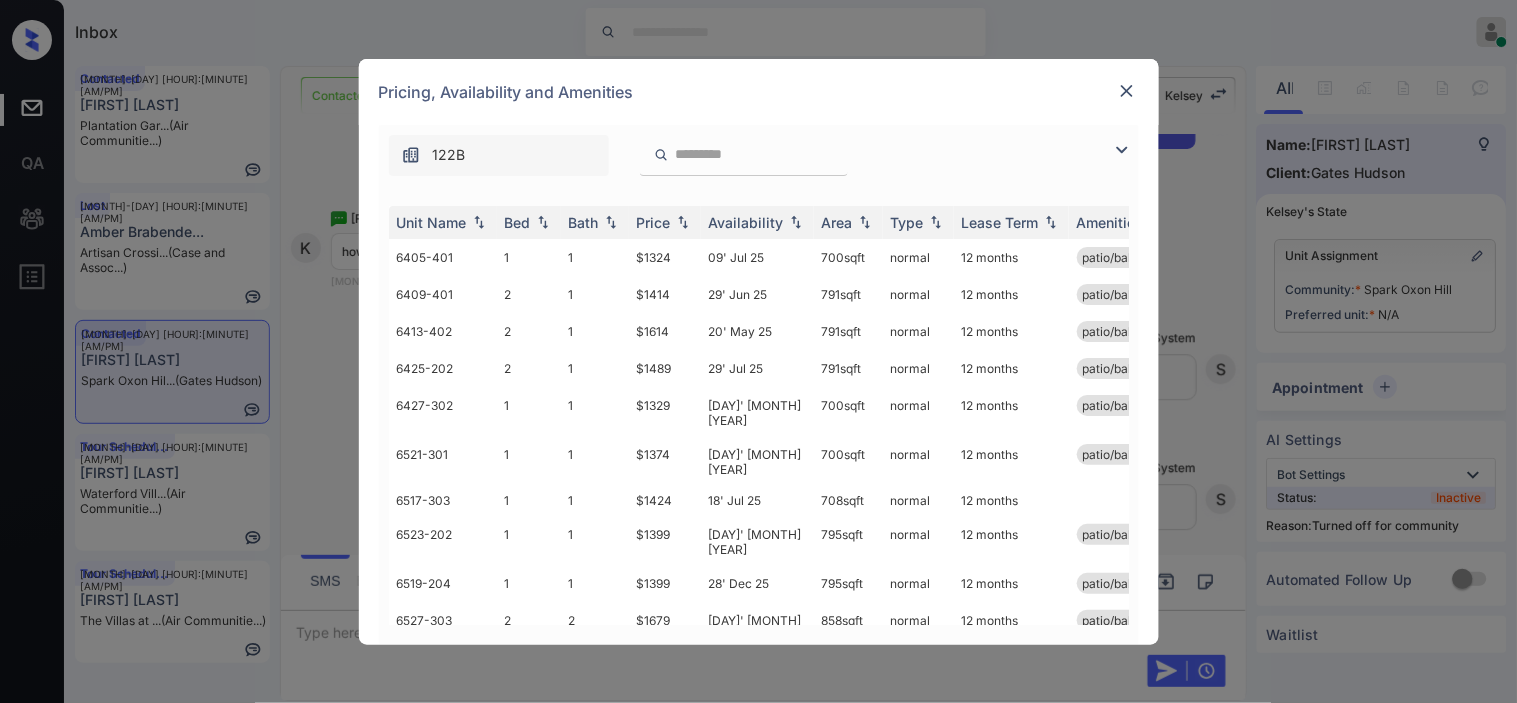 click at bounding box center [1122, 150] 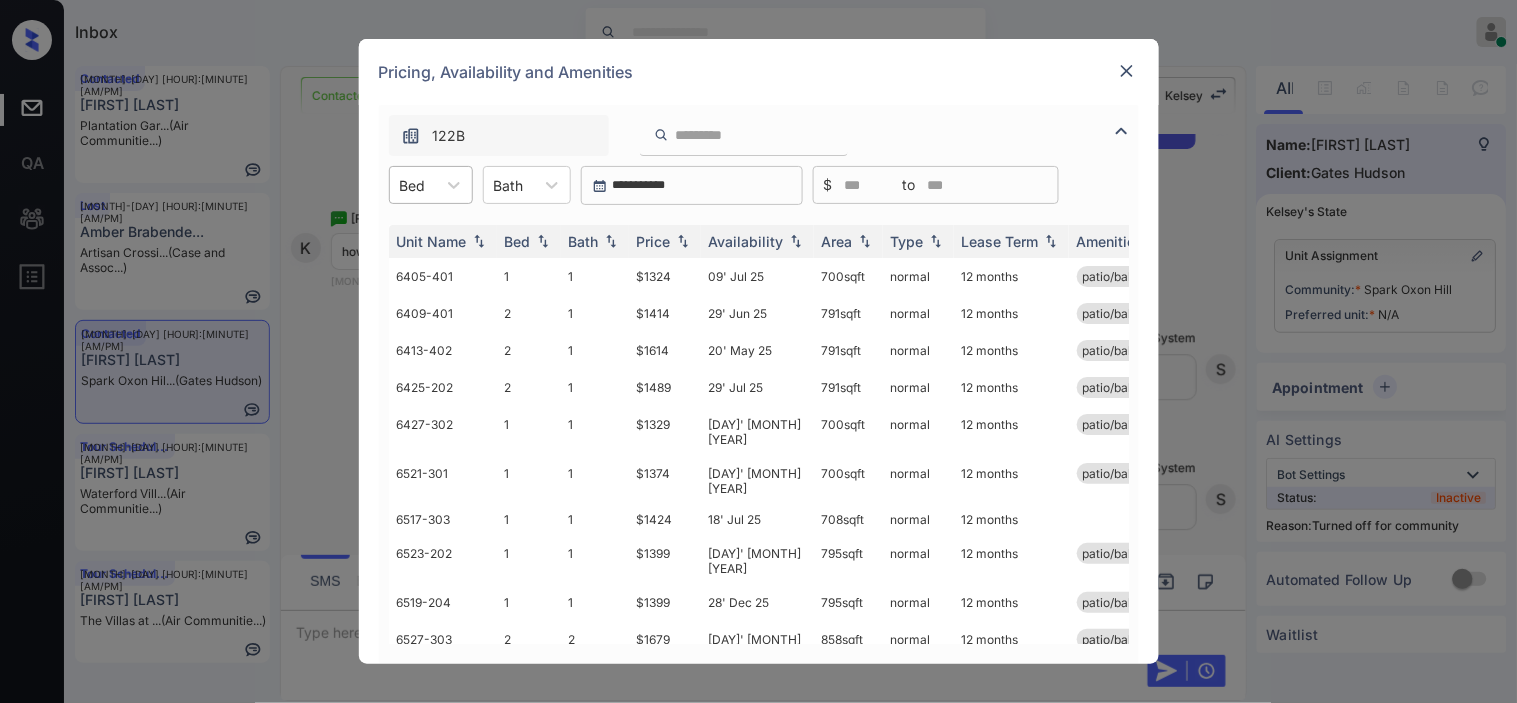 click at bounding box center (413, 185) 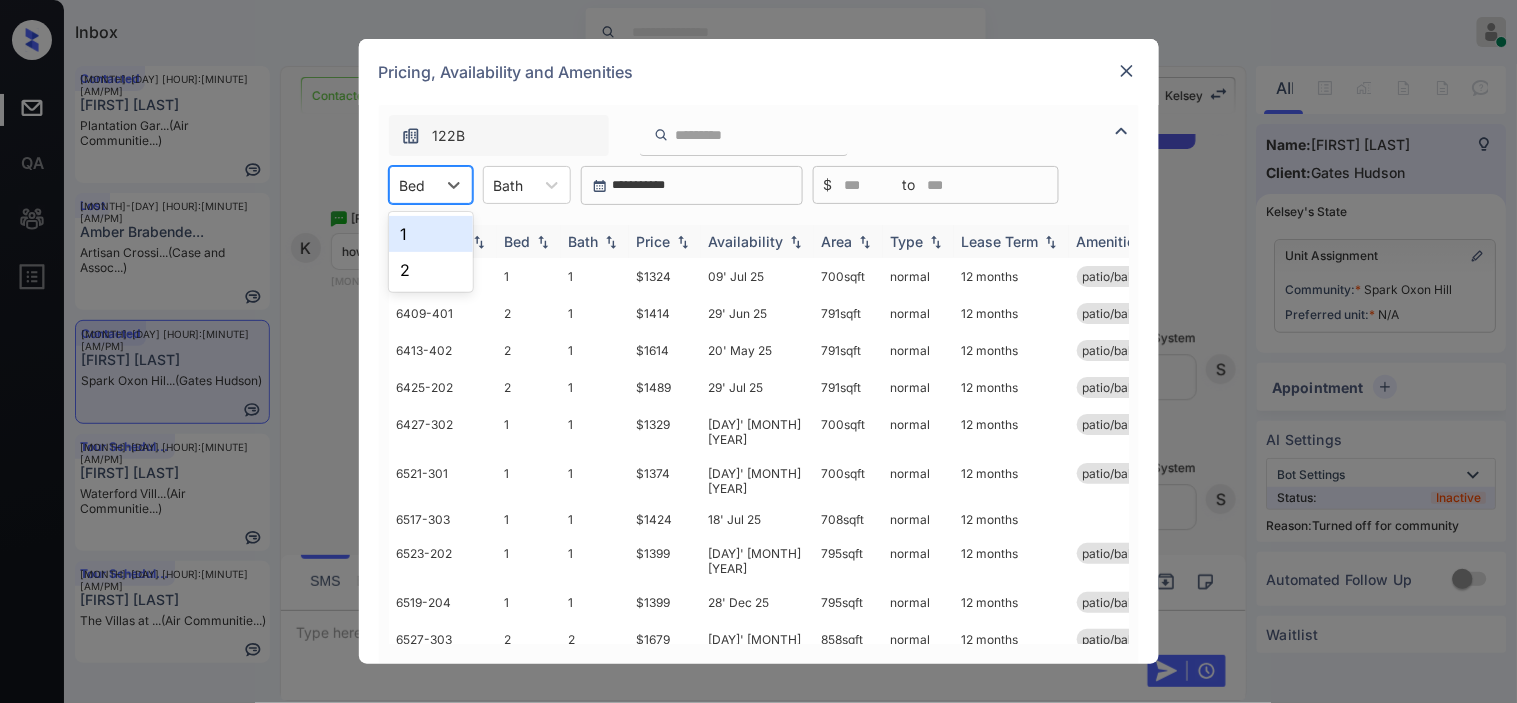 click on "1" at bounding box center (431, 234) 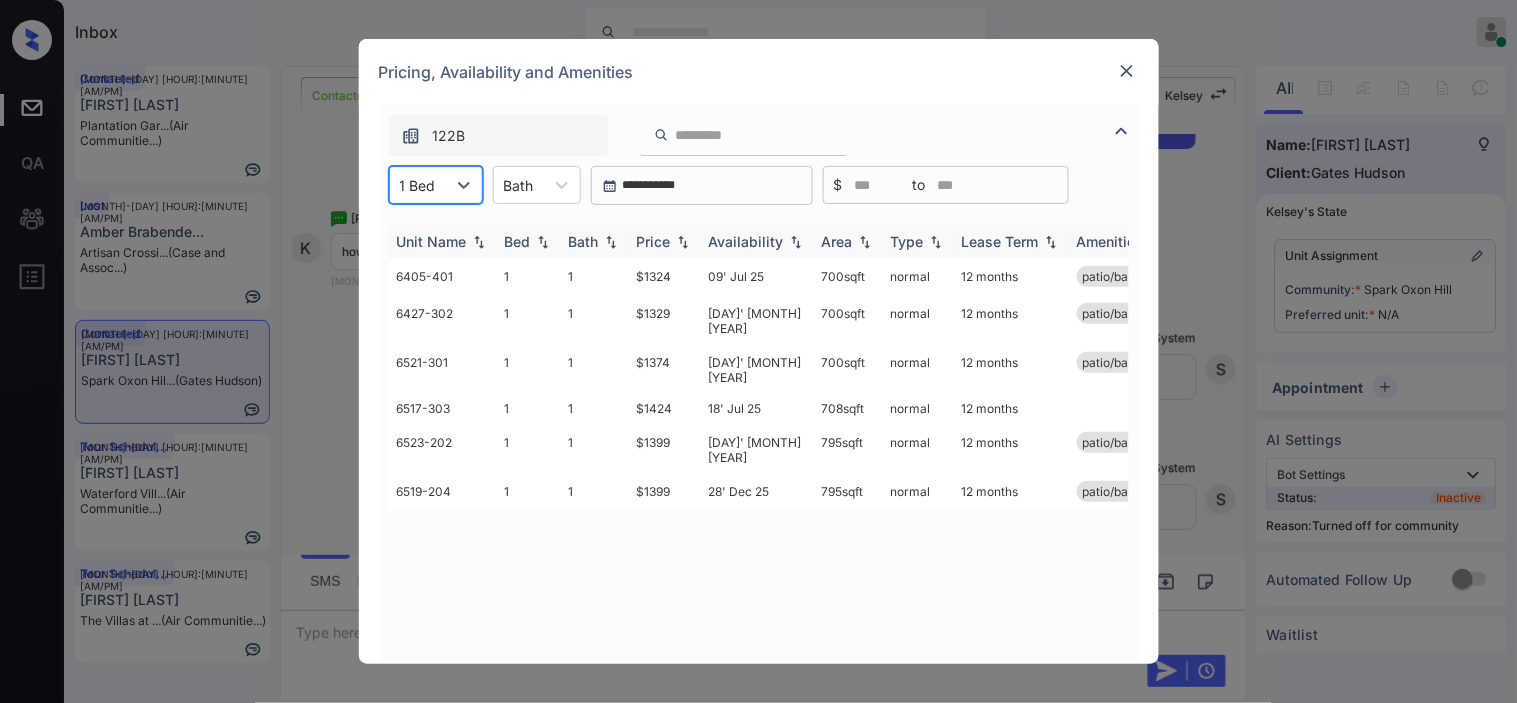 click on "Price" at bounding box center (654, 241) 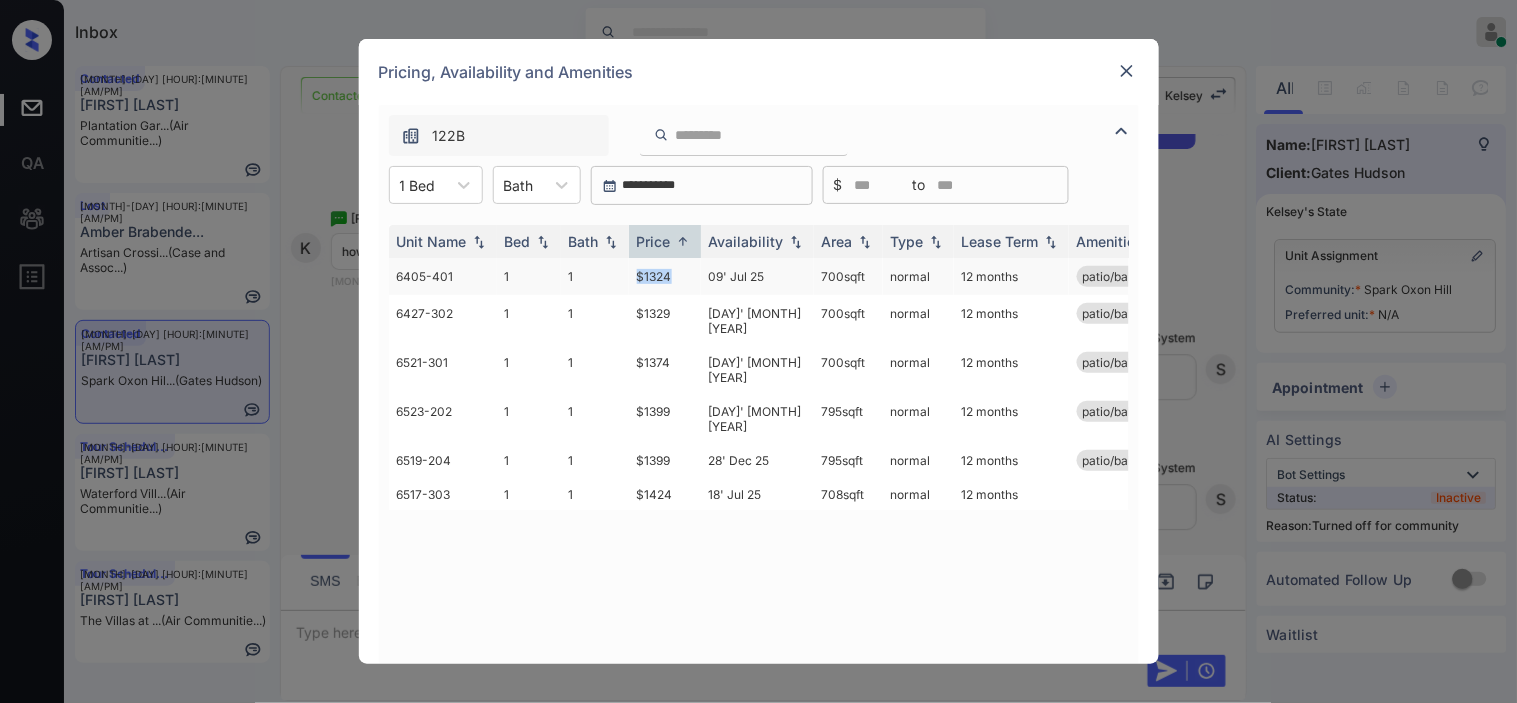 drag, startPoint x: 634, startPoint y: 273, endPoint x: 692, endPoint y: 272, distance: 58.00862 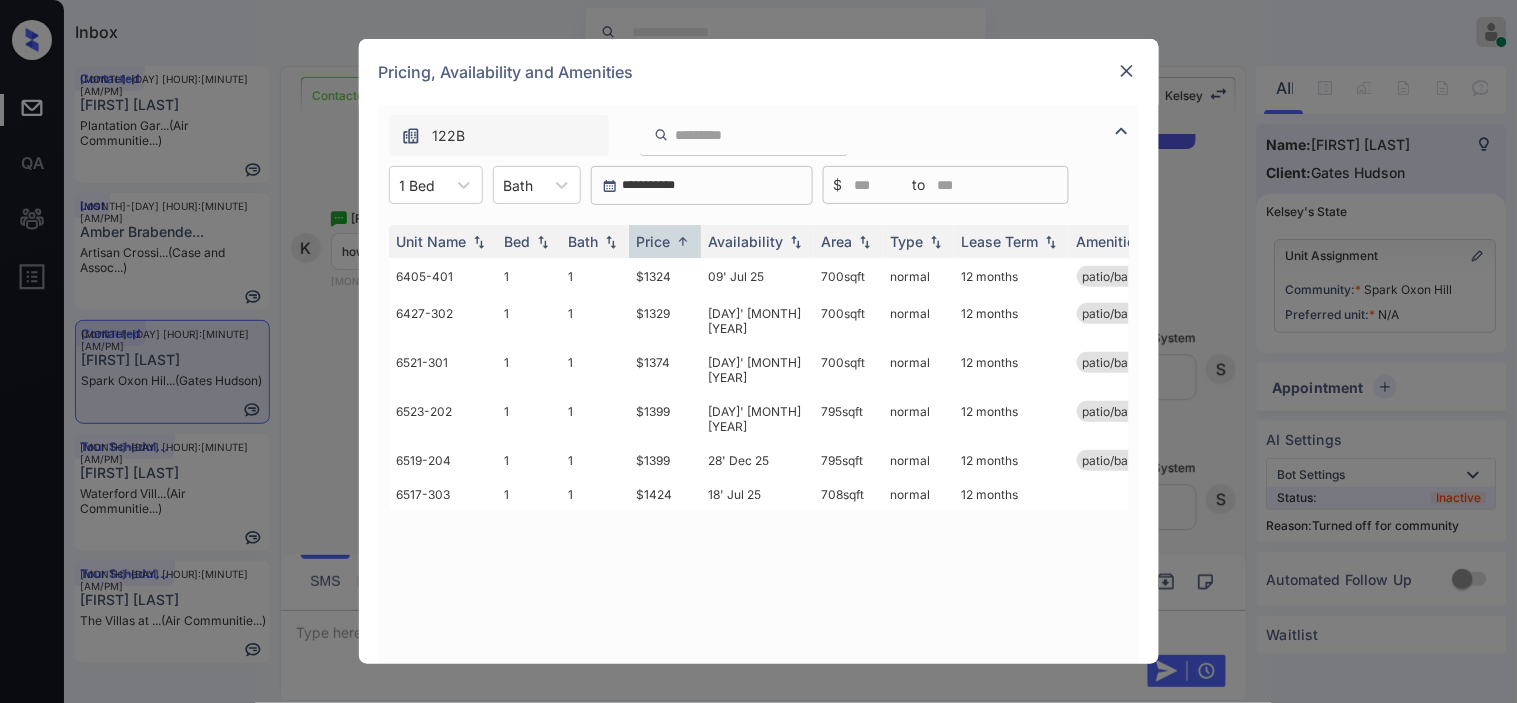 drag, startPoint x: 253, startPoint y: 542, endPoint x: 262, endPoint y: 576, distance: 35.17101 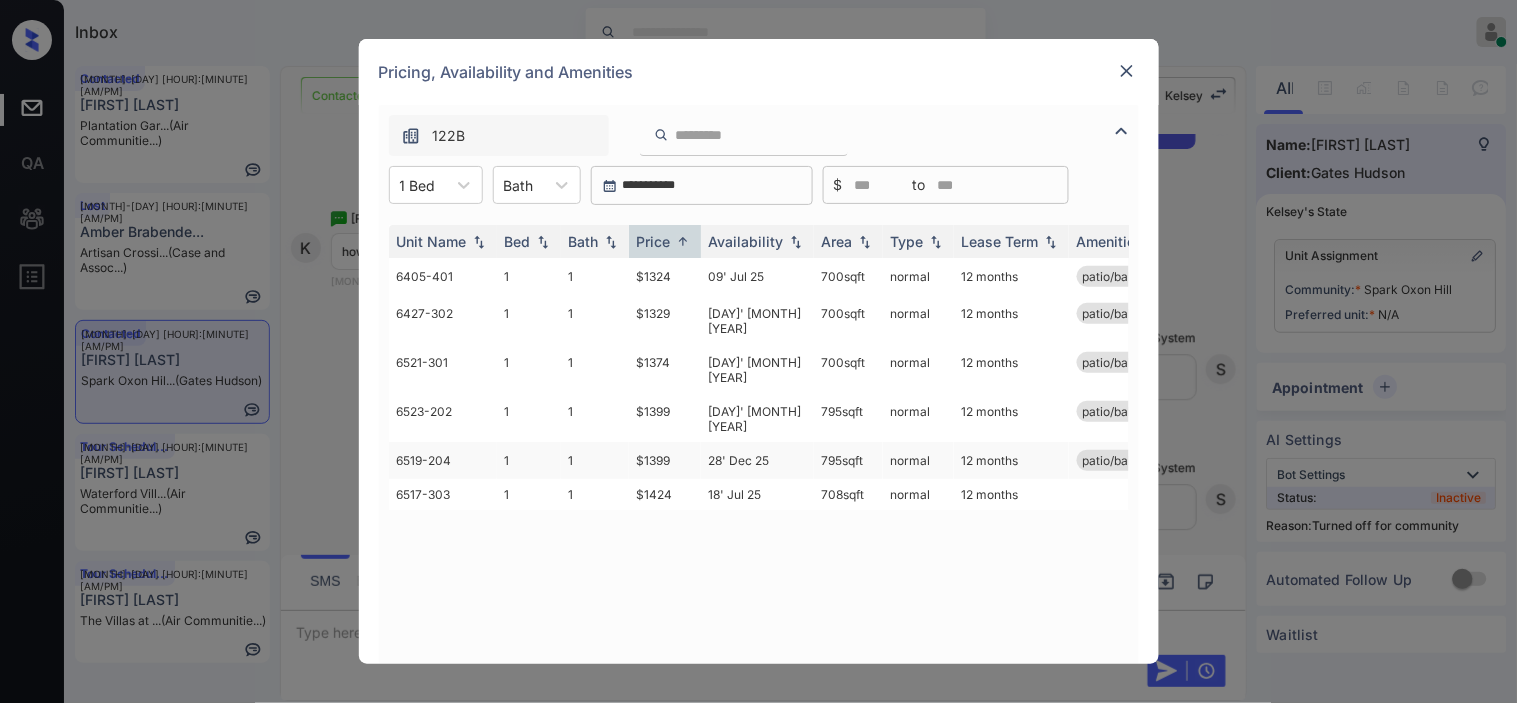 drag, startPoint x: 317, startPoint y: 647, endPoint x: 864, endPoint y: 440, distance: 584.85724 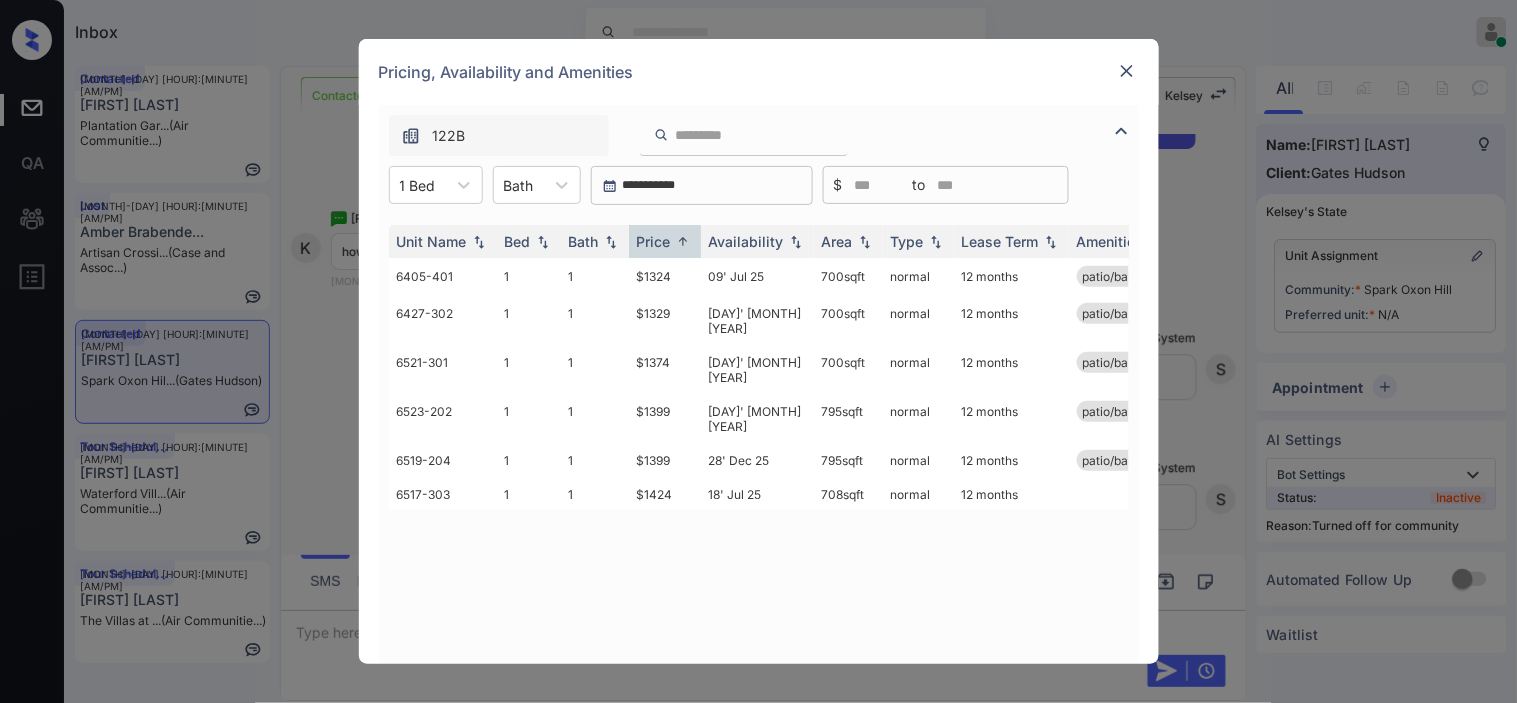 click at bounding box center [1127, 71] 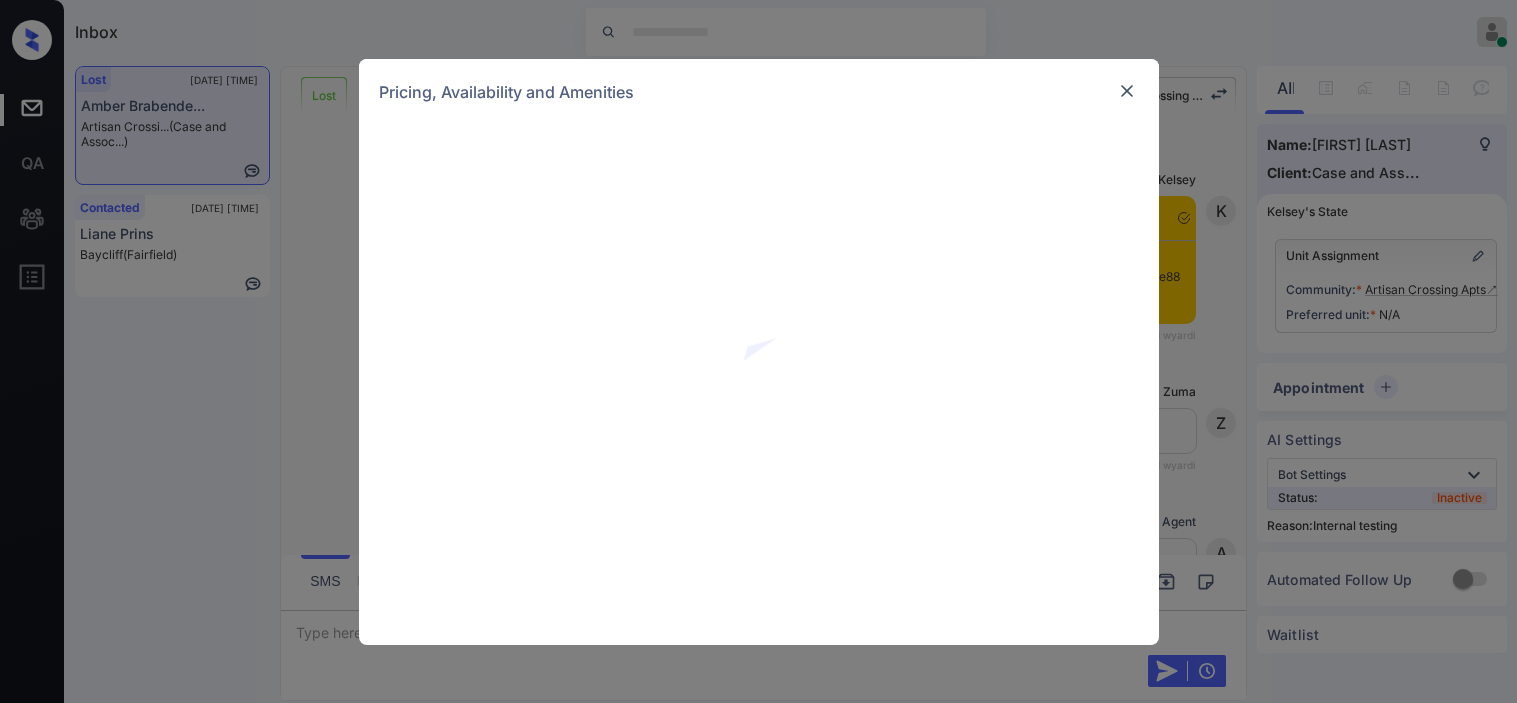 scroll, scrollTop: 0, scrollLeft: 0, axis: both 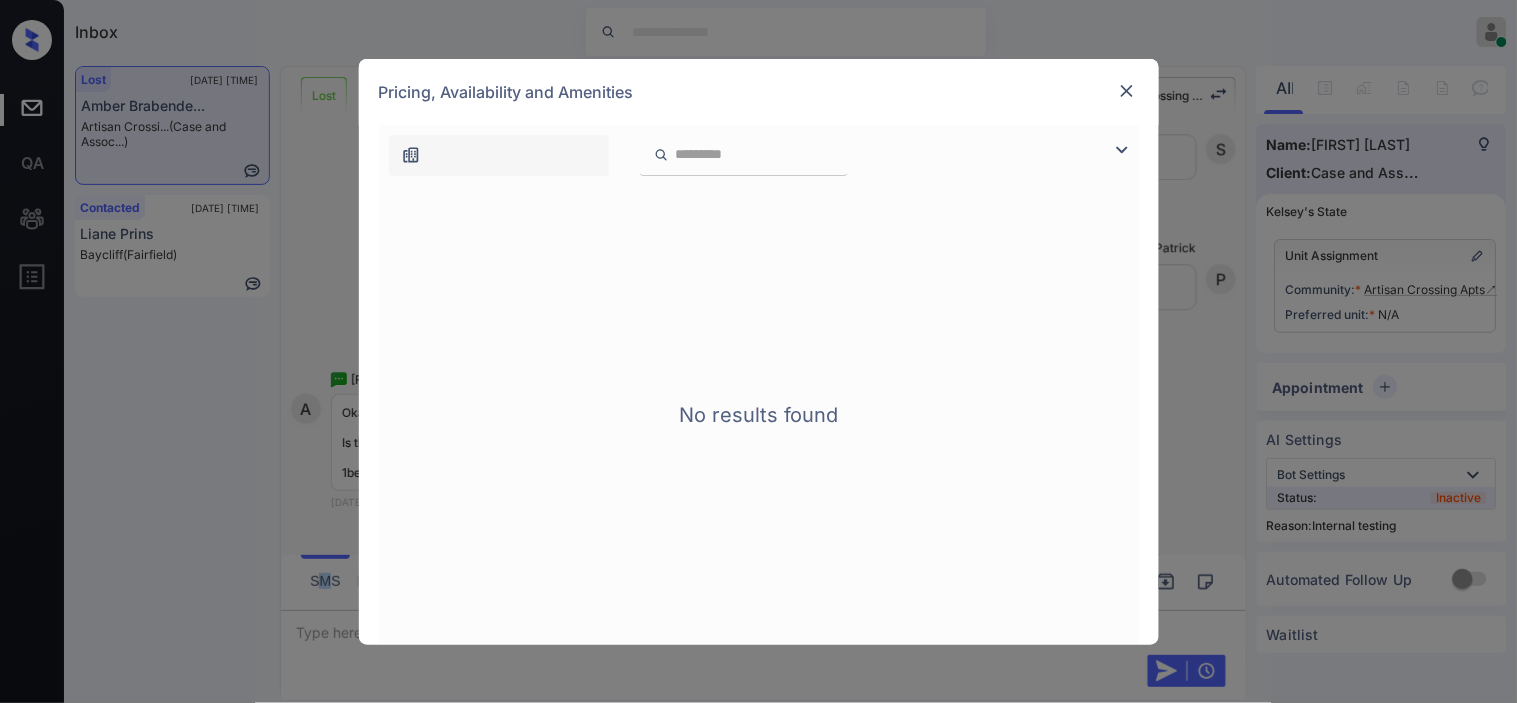 click at bounding box center (1122, 150) 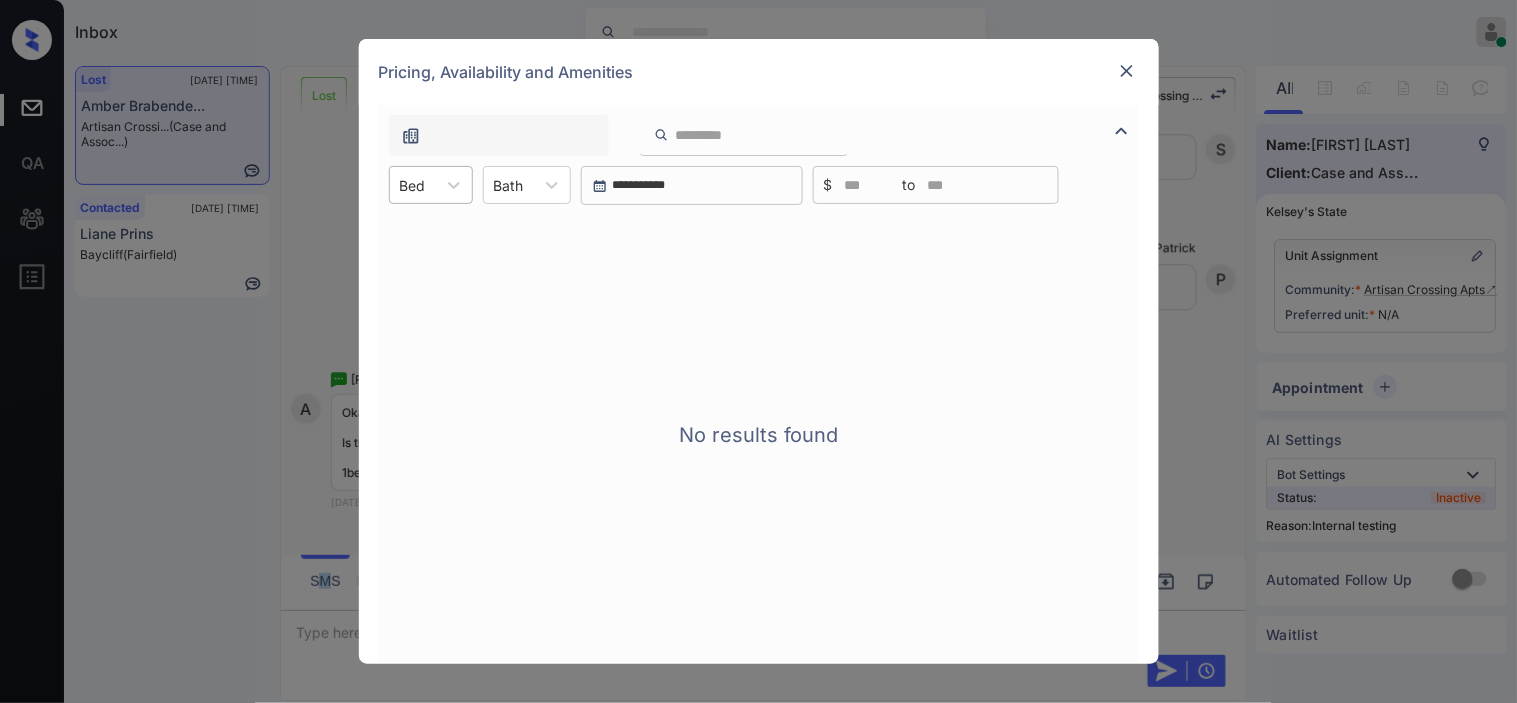 click on "Bed" at bounding box center [413, 185] 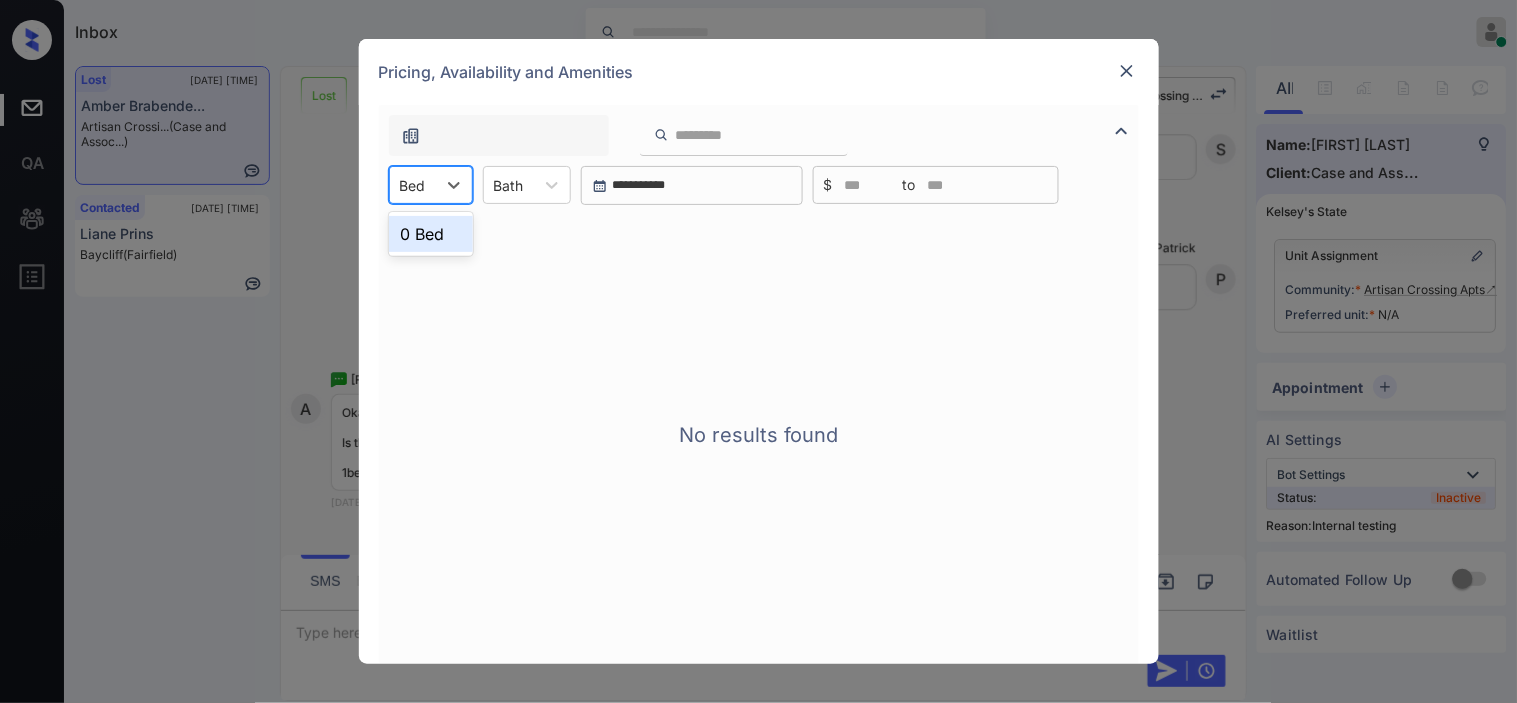 drag, startPoint x: 416, startPoint y: 231, endPoint x: 448, endPoint y: 232, distance: 32.01562 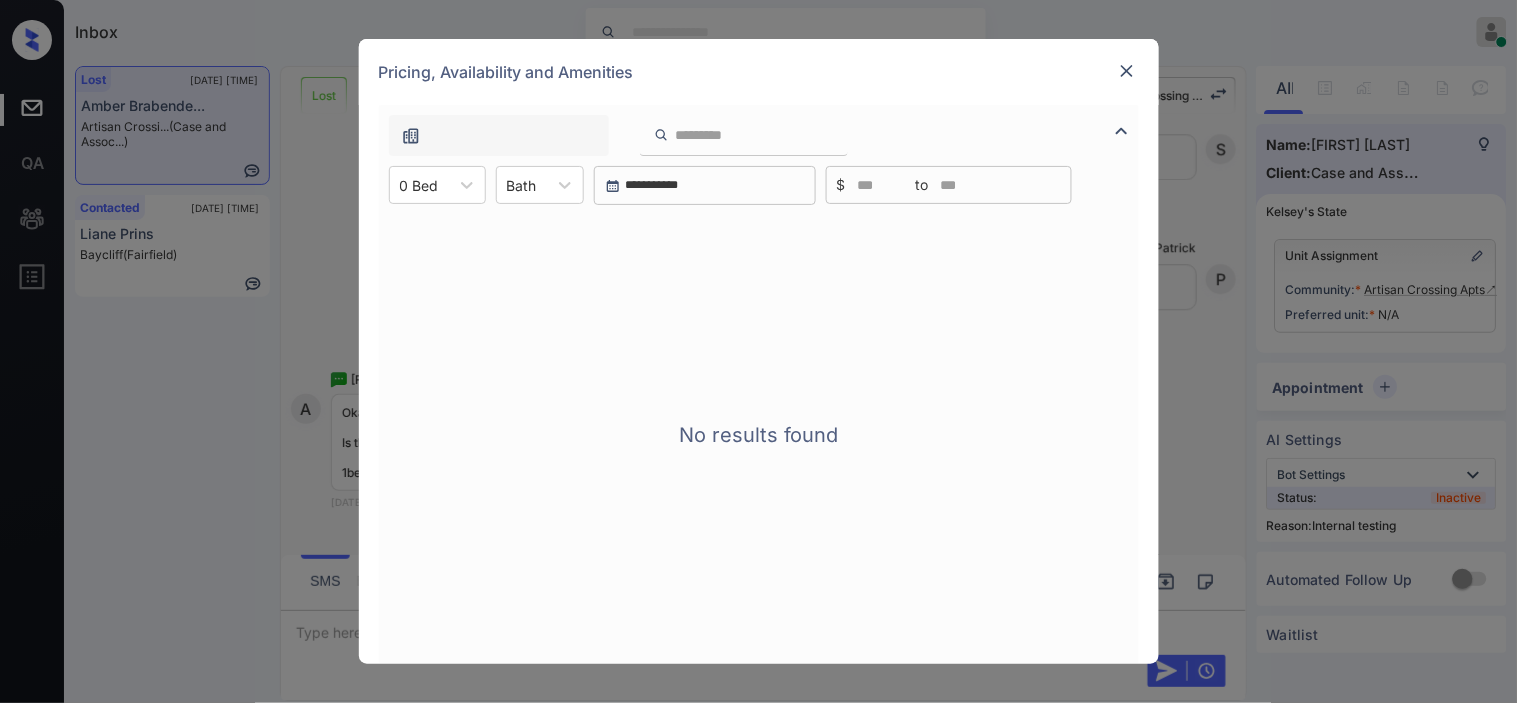 click at bounding box center (1127, 71) 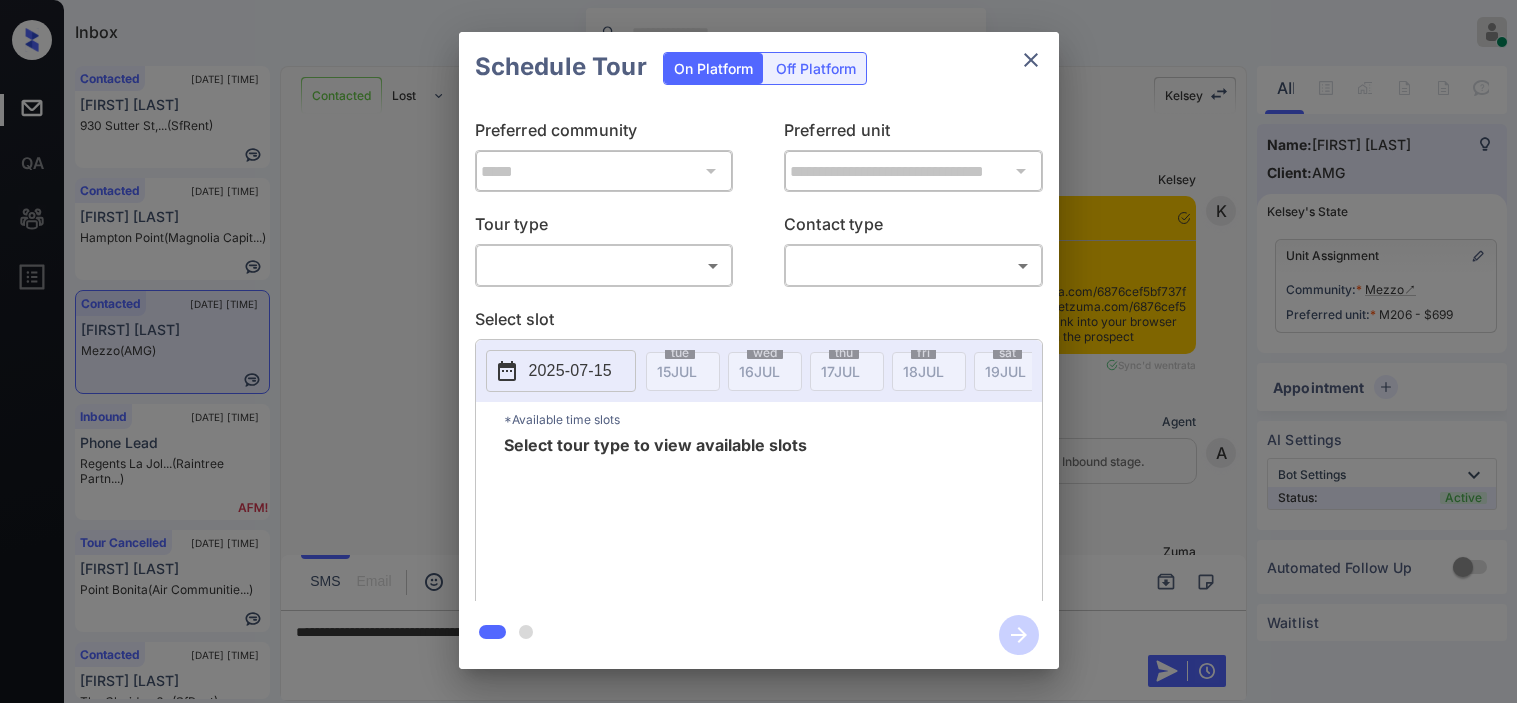 click on "Inbox [FIRST] [LAST] Online Set yourself   offline Set yourself   on break Profile Switch to  dark  mode Sign out Contacted [DATE] [TIME]   [FIRST] [LAST] 930 Sutter St,...  (SfRent) Contacted [DATE] [TIME]   [FIRST] [LAST] Hampton Point  (Magnolia Capit...) Contacted [DATE] [TIME]   [FIRST] [LAST] Mezzo  (AMG) Inbound [DATE] [TIME]   Phone Lead Regents La Jol...  (Raintree Partn...) Tour Cancelled [DATE] [TIME]   [FIRST] [LAST]... Point Bonita  (Air Communitie...) Contacted [DATE] [TIME]   [FIRST] [LAST] The Claridge 6...  (SfRent) Contacted Lost Lead Sentiment: Angry Upon sliding the acknowledgement:  Lead will move to lost stage. * ​ SMS and call option will be set to opt out. AFM will be turned off for the lead. [FIRST] [LAST] New Message [FIRST] Notes Note: <a href="https://conversation.getzuma.com/6876cef5bf737f96f5e188ff">https://conversation.getzuma.com/6876cef5bf737f96f5e188ff</a> - Paste this link into your browser to view [FIRST]’s conversation with the prospect [DATE] [TIME]  Sync'd w  K A" at bounding box center (758, 351) 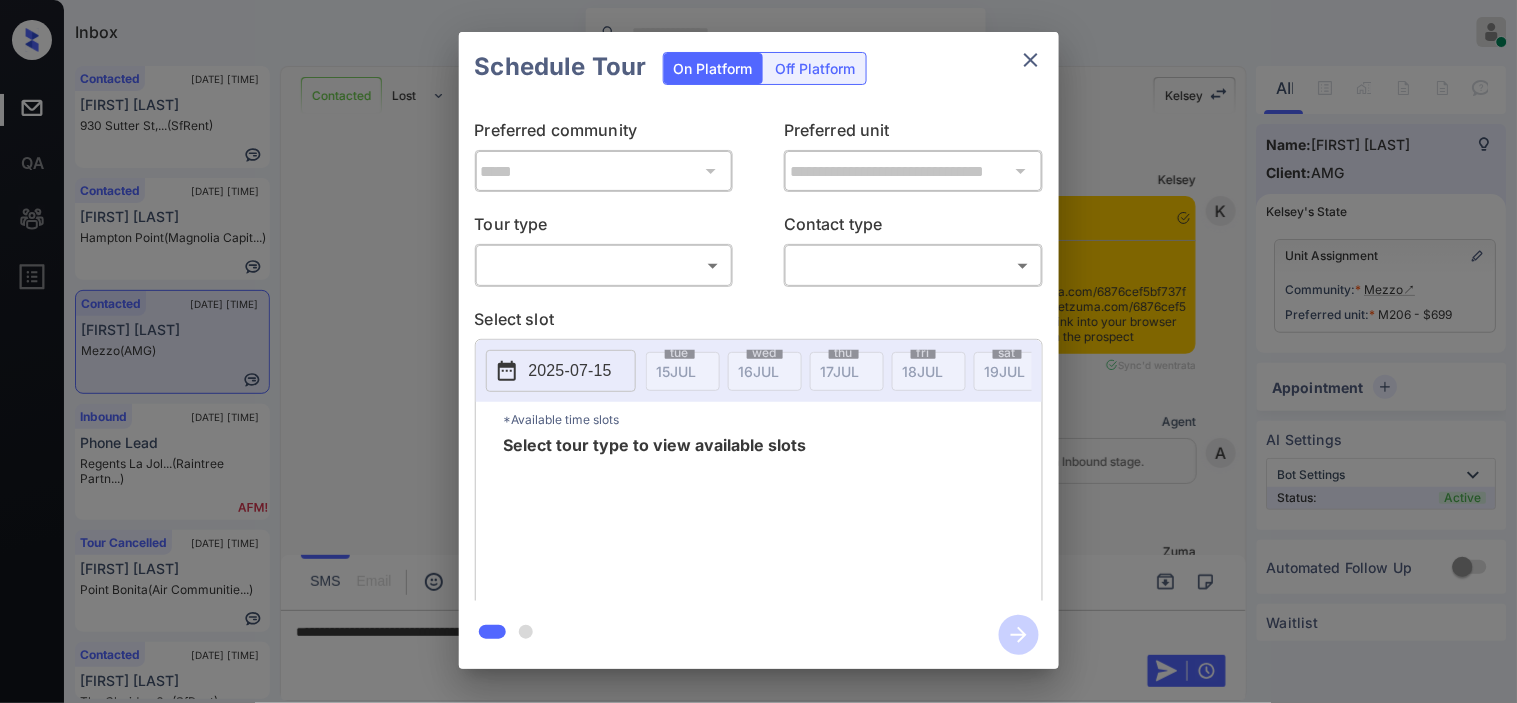 scroll, scrollTop: 1301, scrollLeft: 0, axis: vertical 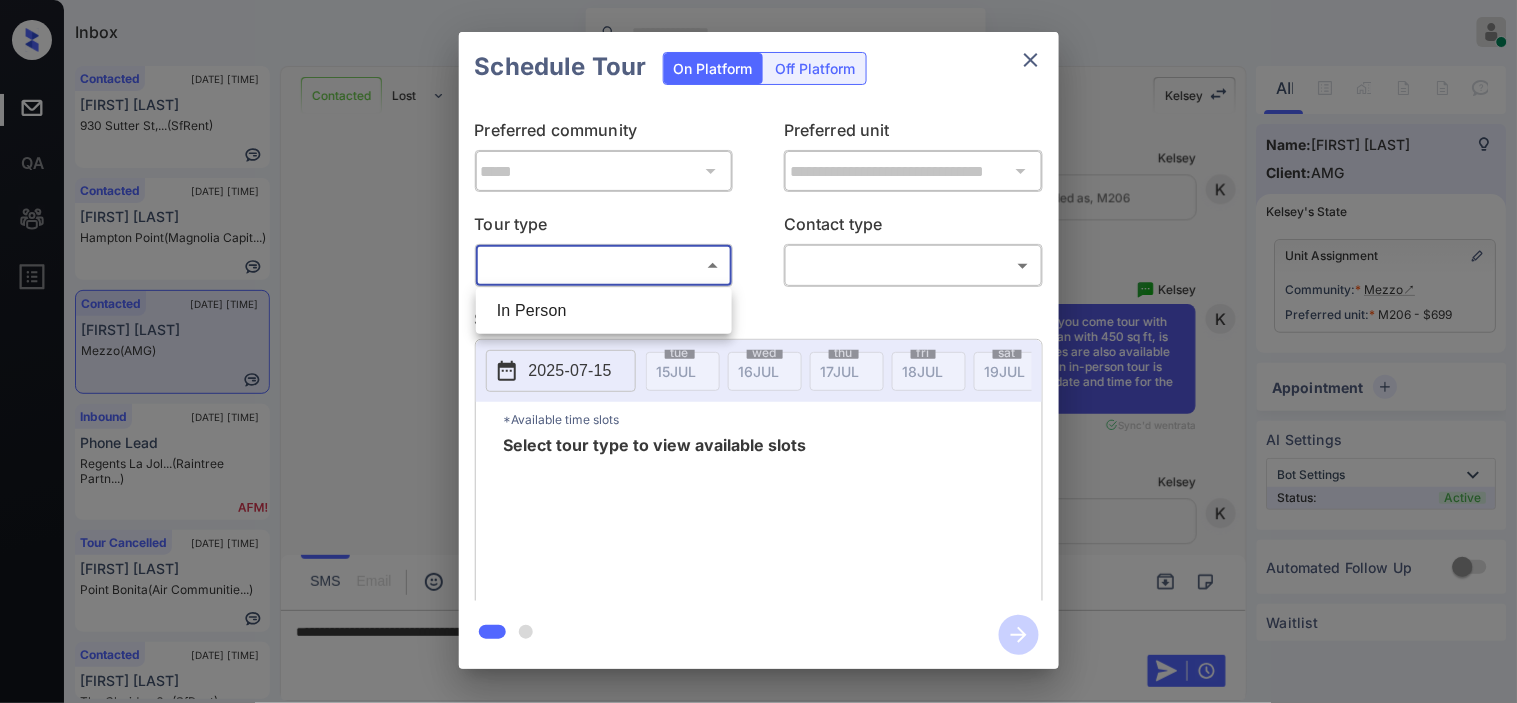 click on "In Person" at bounding box center [604, 311] 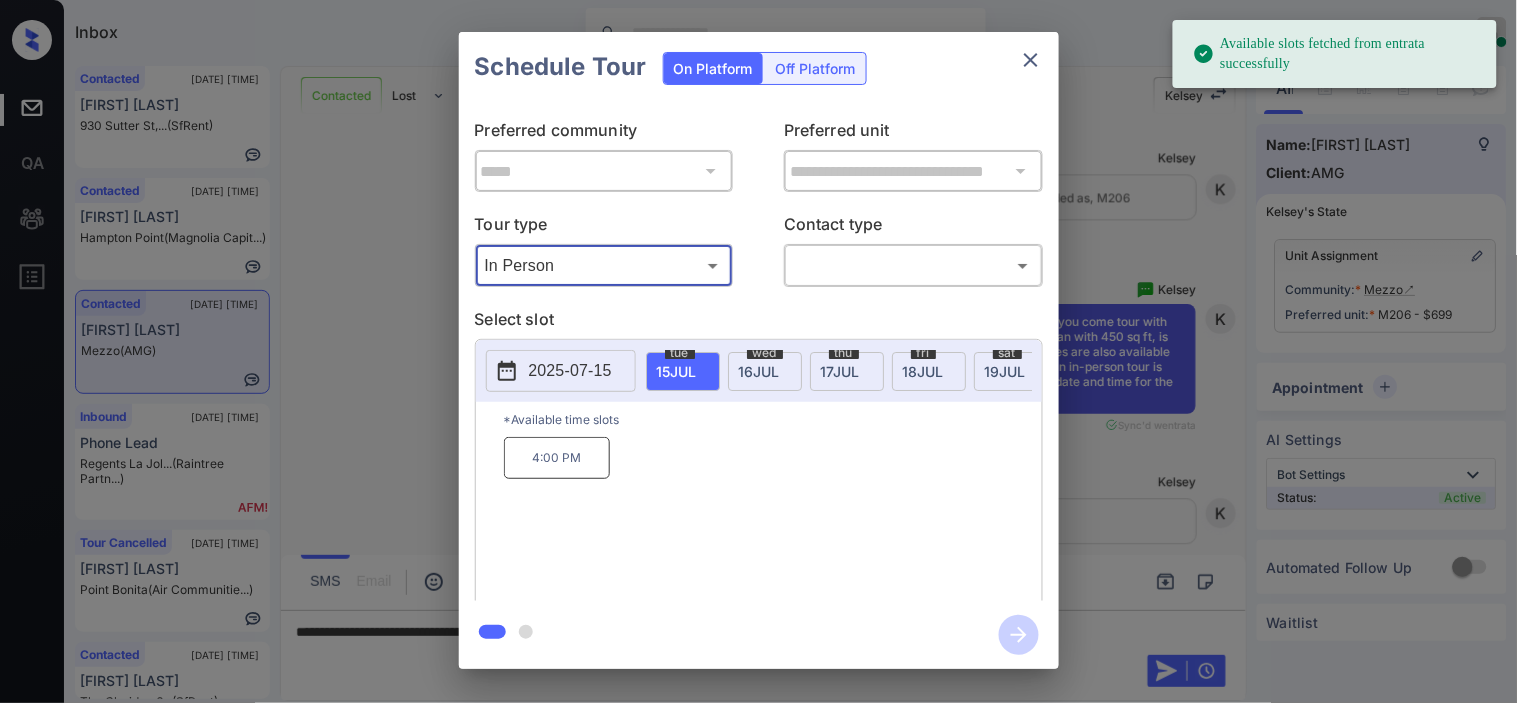click on "2025-07-15" at bounding box center [561, 371] 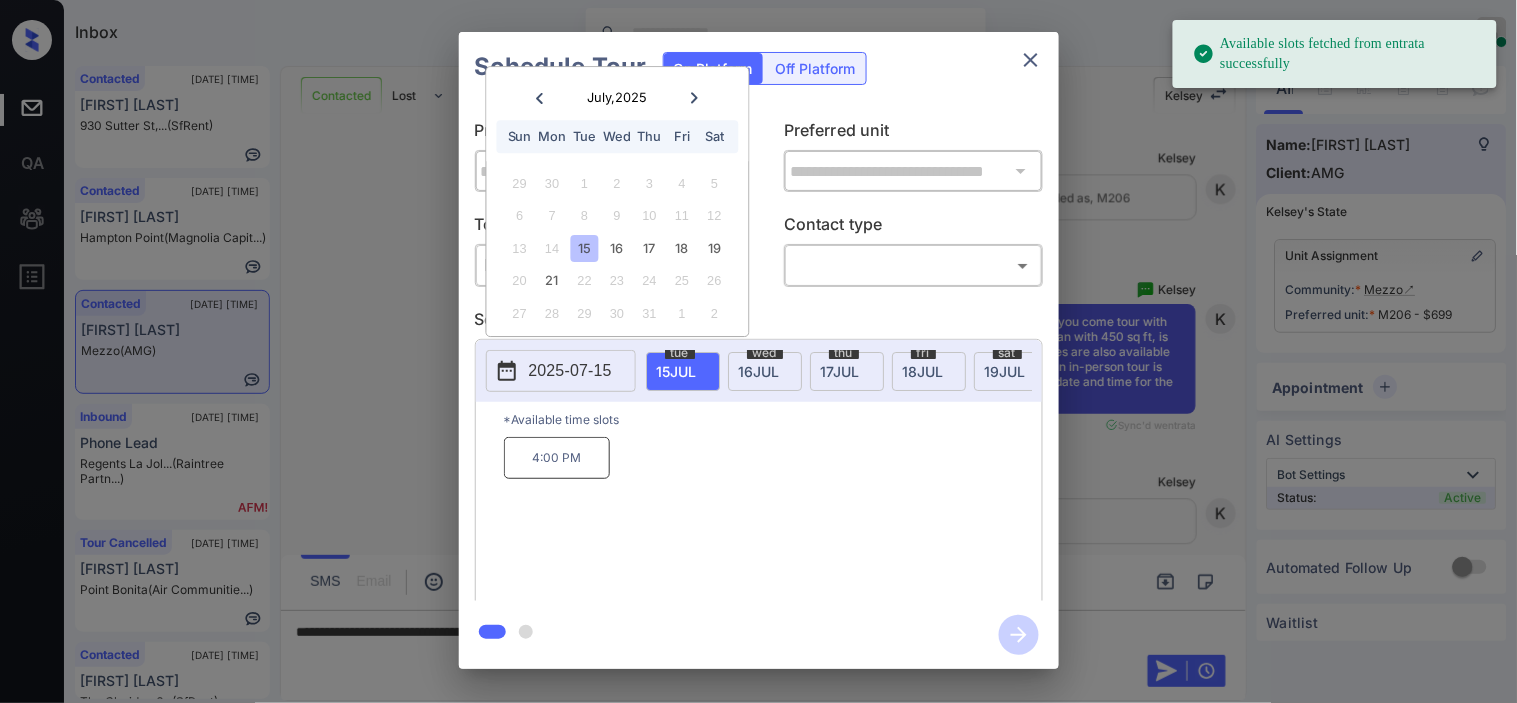 click at bounding box center (694, 97) 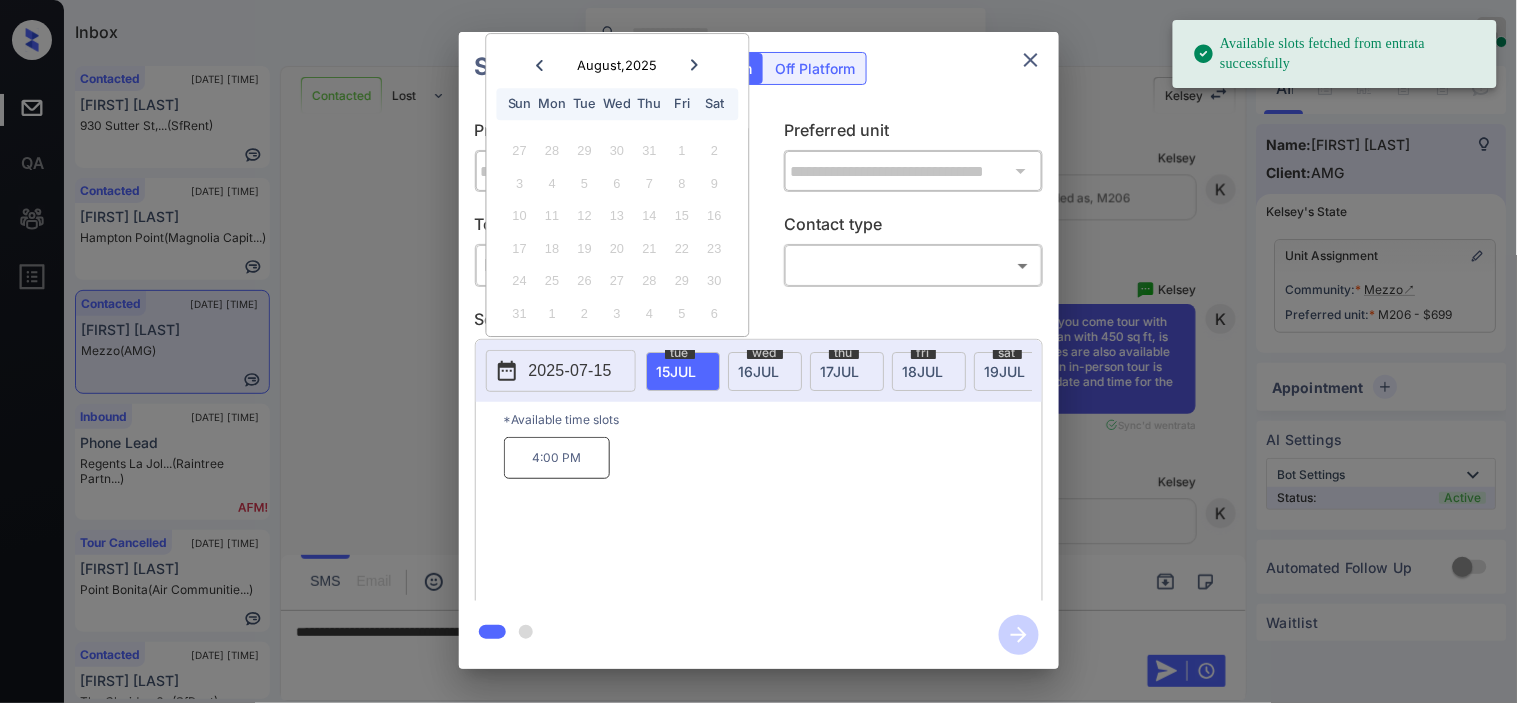 click on "**********" at bounding box center [758, 350] 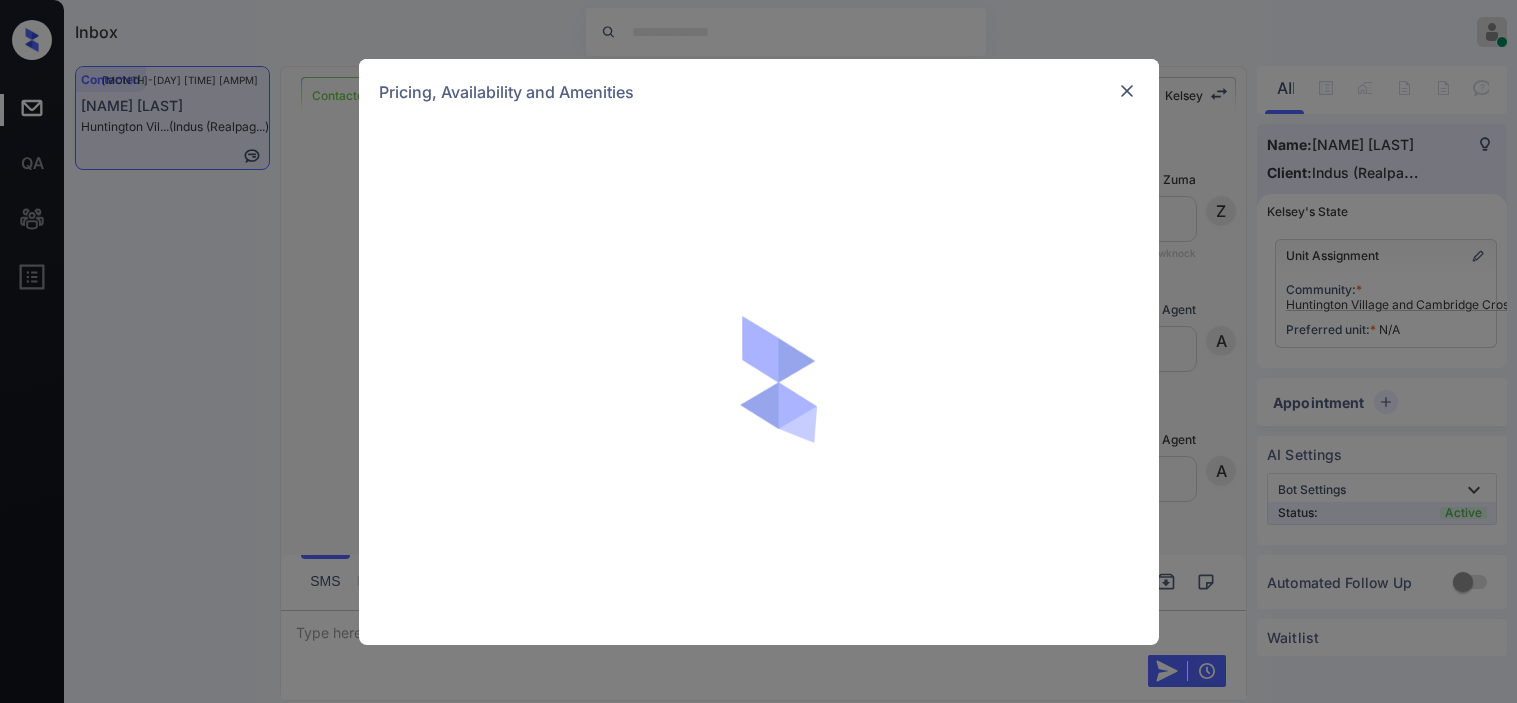 scroll, scrollTop: 0, scrollLeft: 0, axis: both 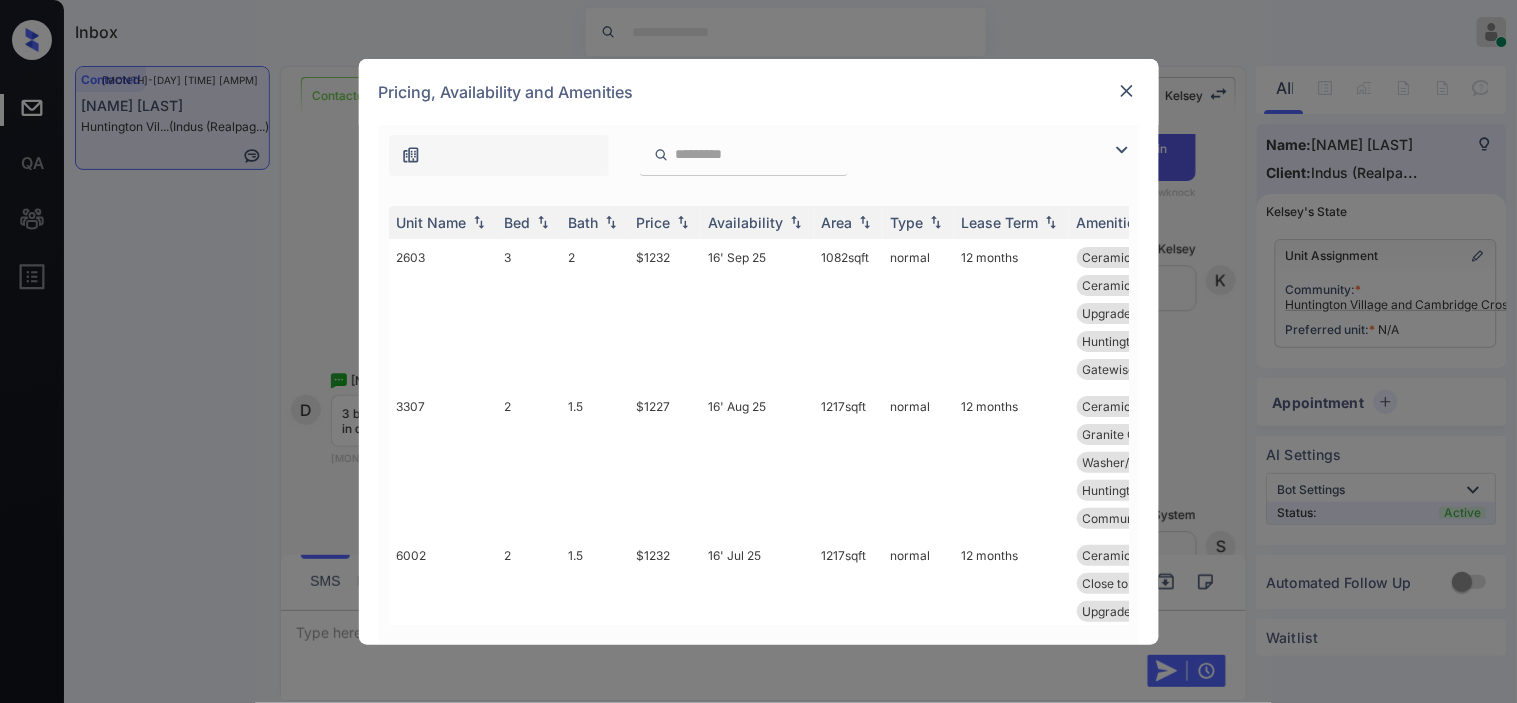 click at bounding box center [1122, 150] 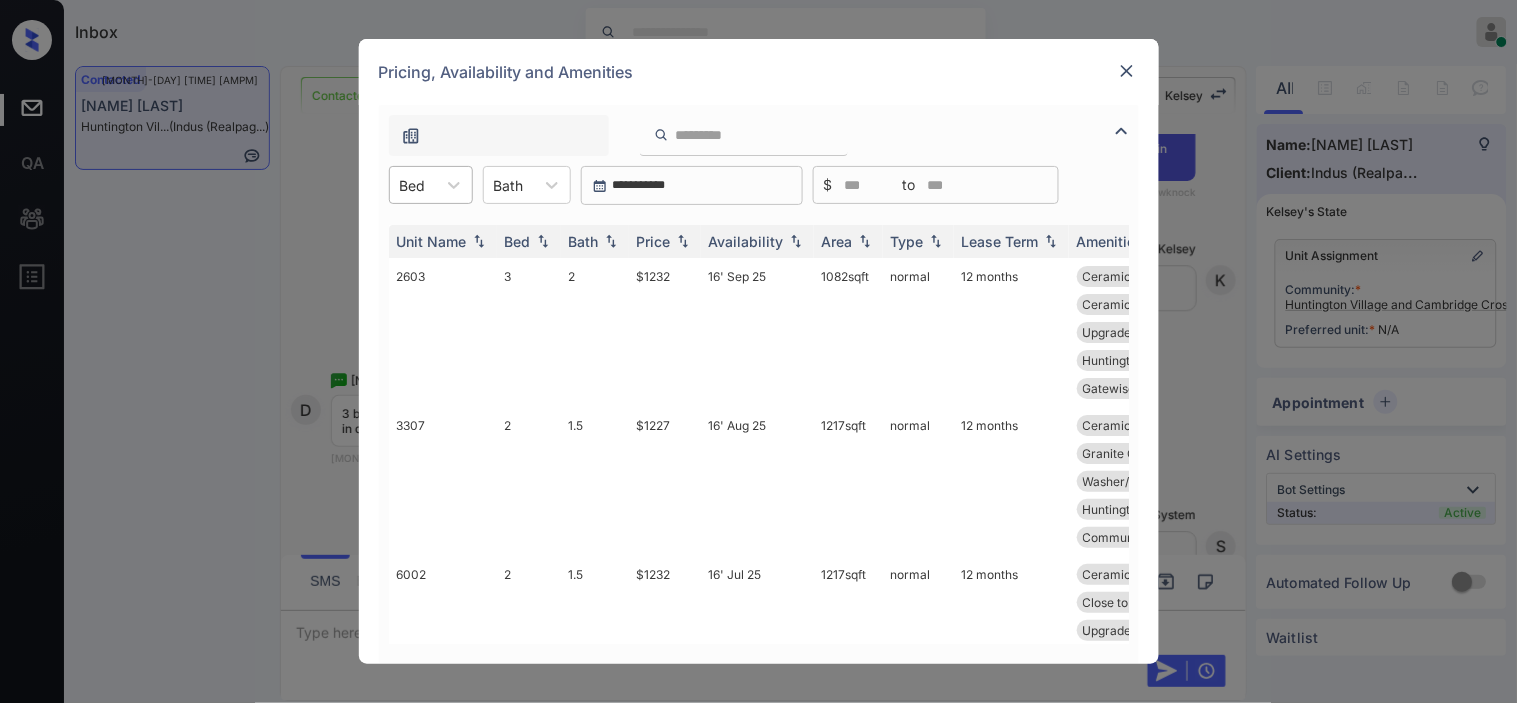 click on "Bed" at bounding box center (413, 185) 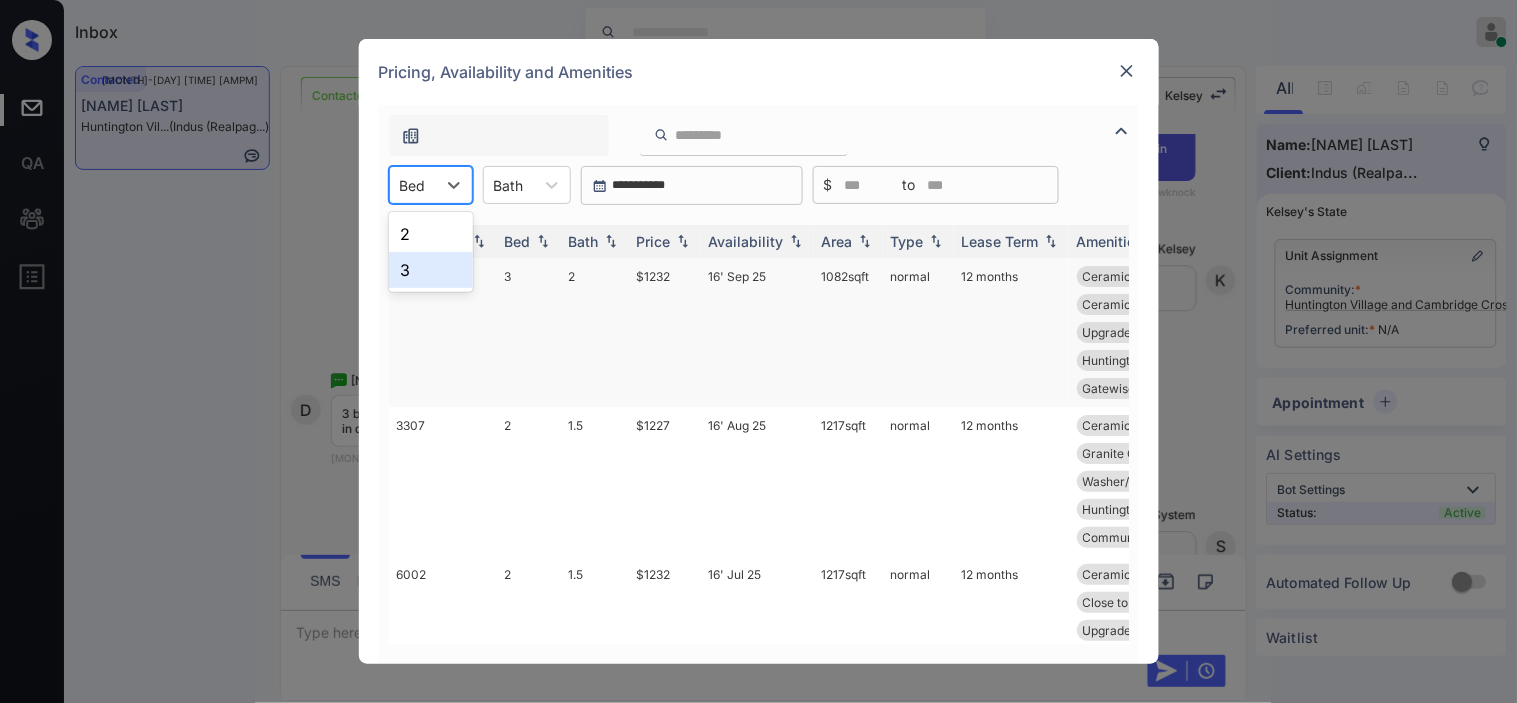drag, startPoint x: 417, startPoint y: 278, endPoint x: 501, endPoint y: 271, distance: 84.29116 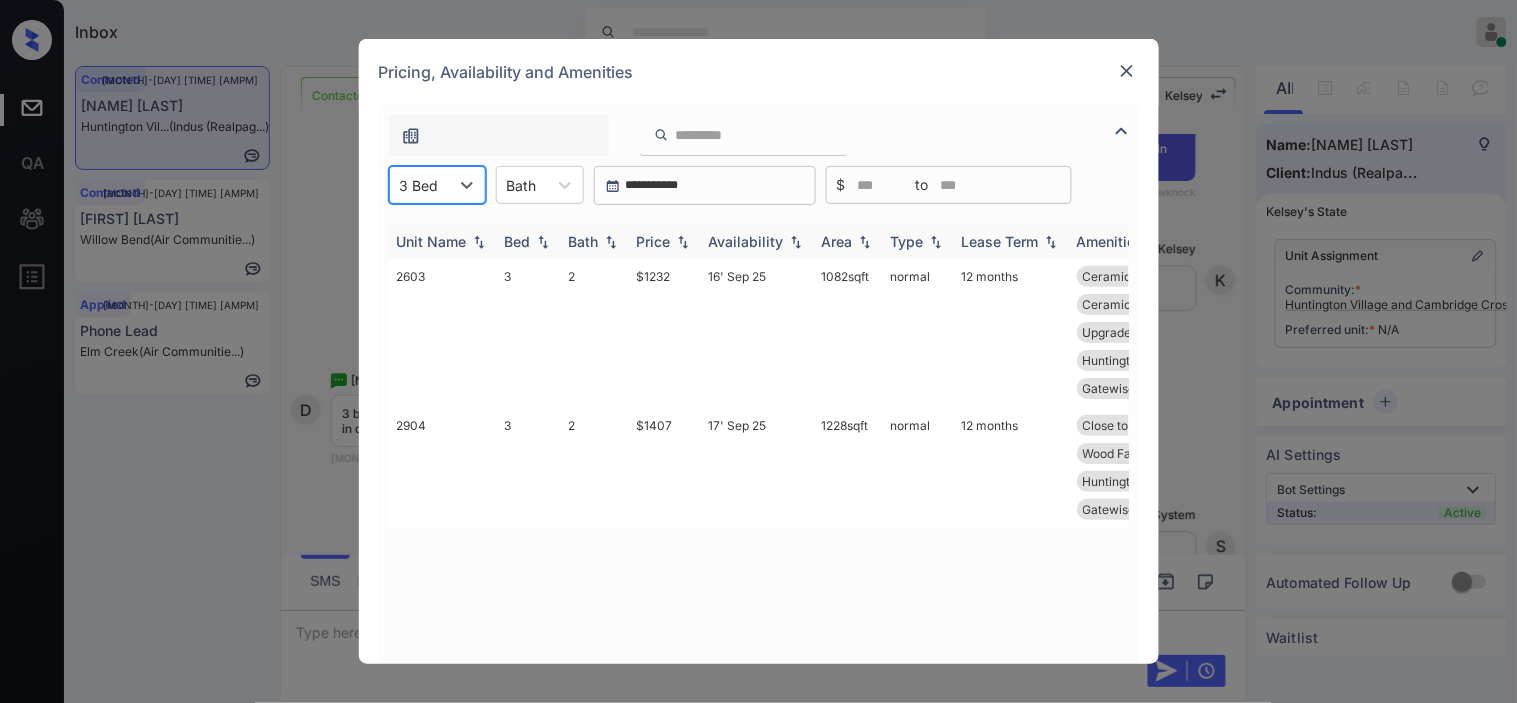 click at bounding box center (683, 242) 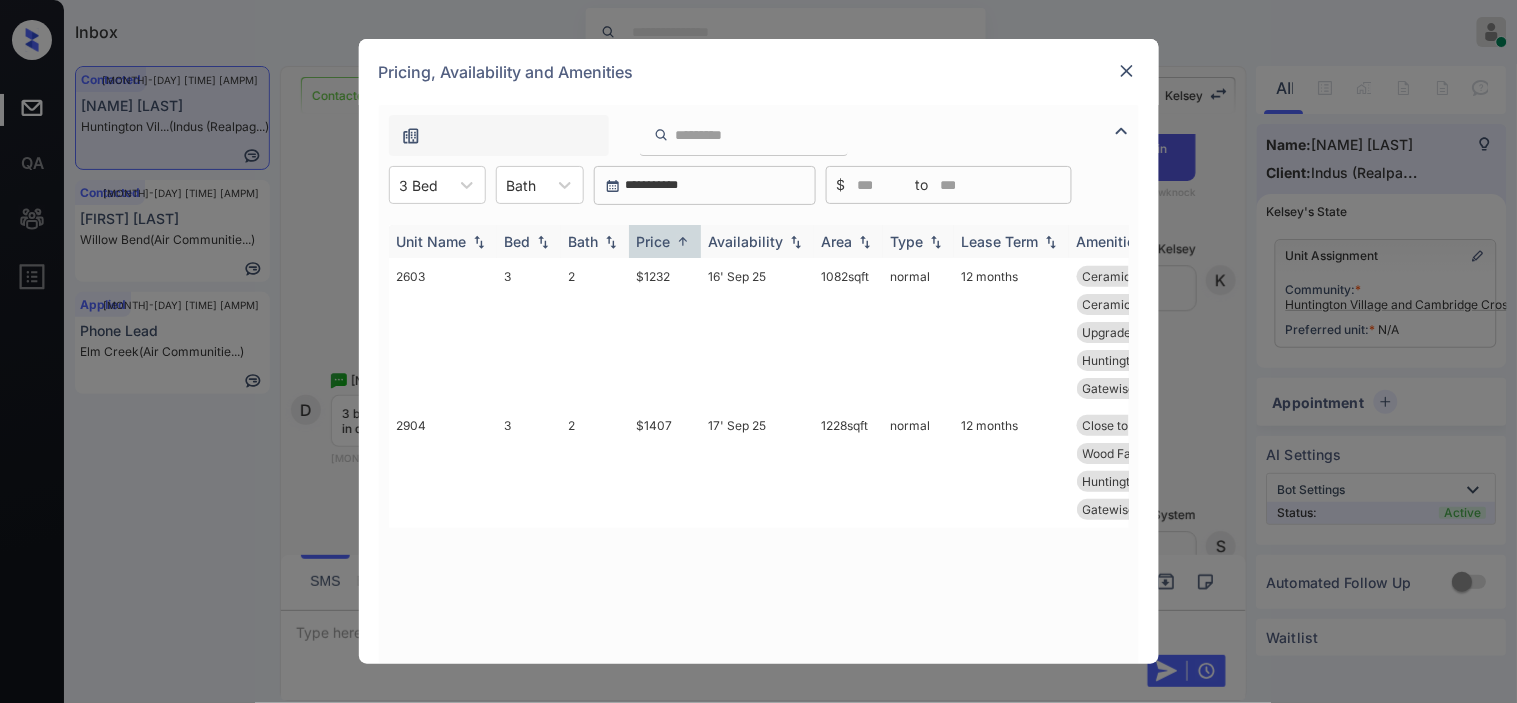 click at bounding box center [683, 241] 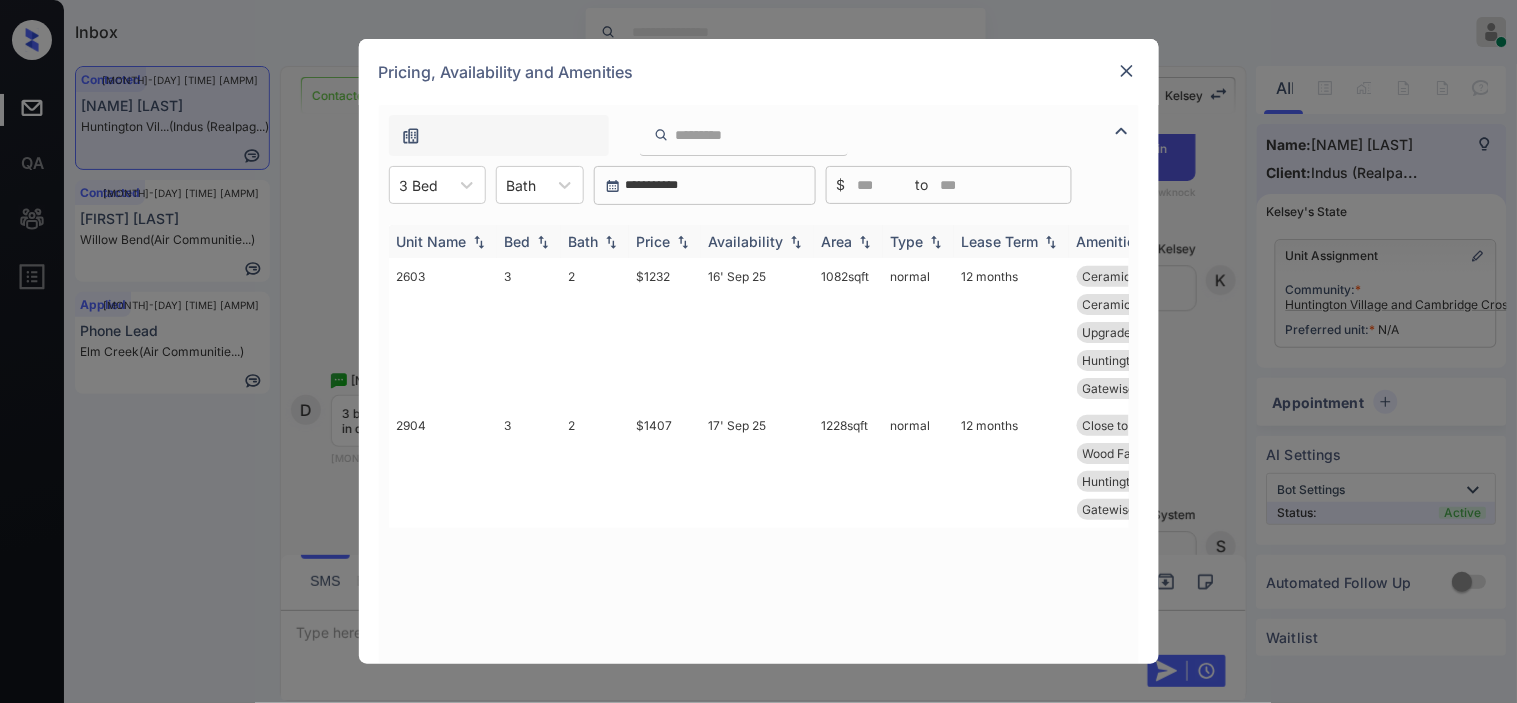 click at bounding box center [683, 242] 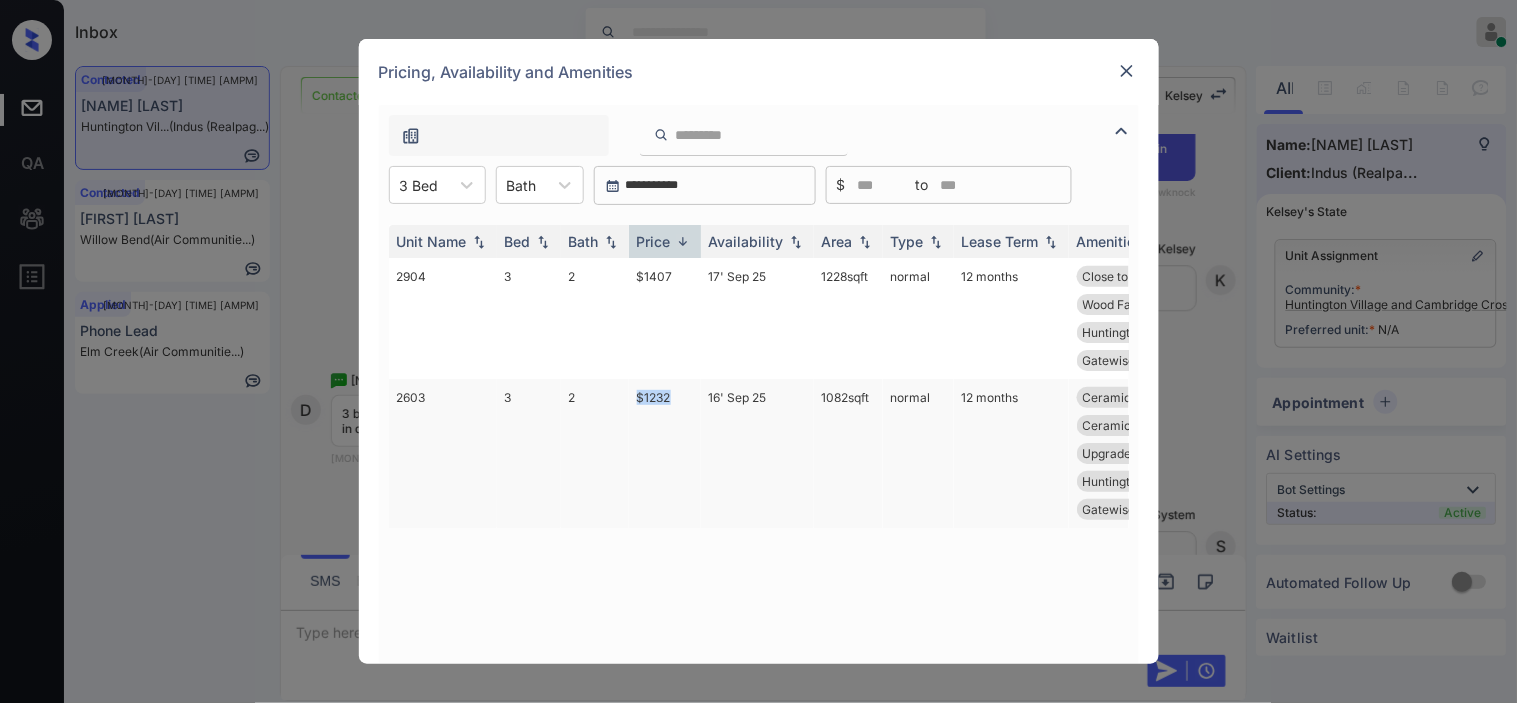 drag, startPoint x: 613, startPoint y: 395, endPoint x: 700, endPoint y: 400, distance: 87.14356 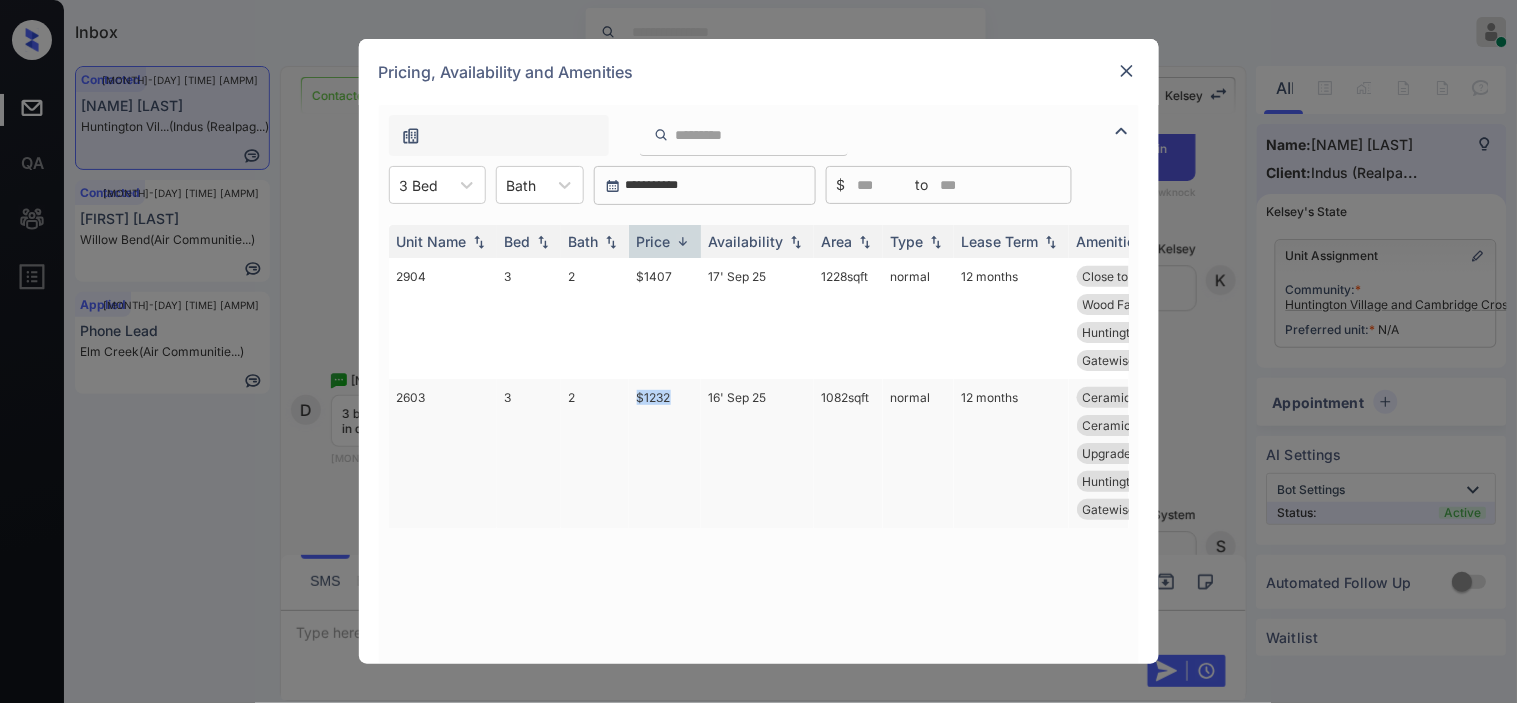 copy on "$1232" 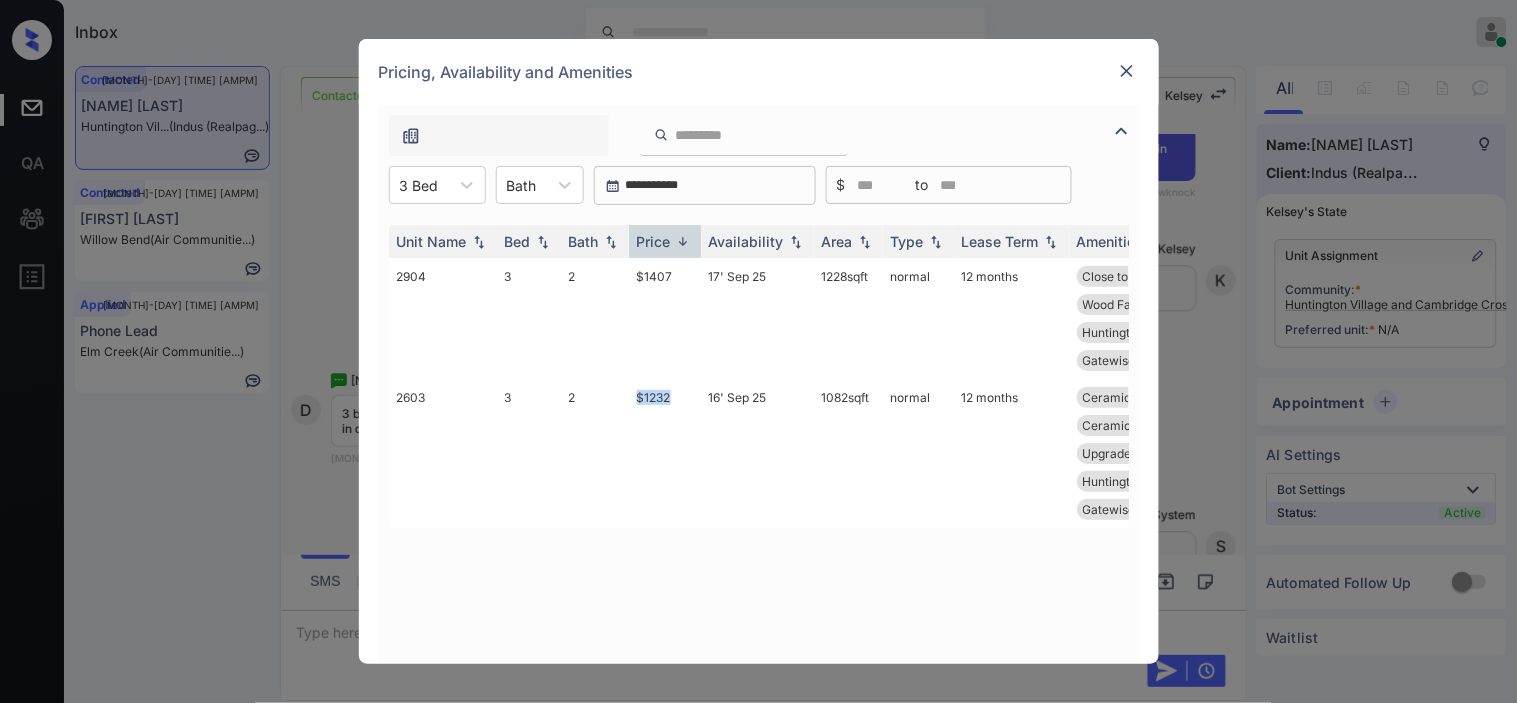 click at bounding box center [1127, 71] 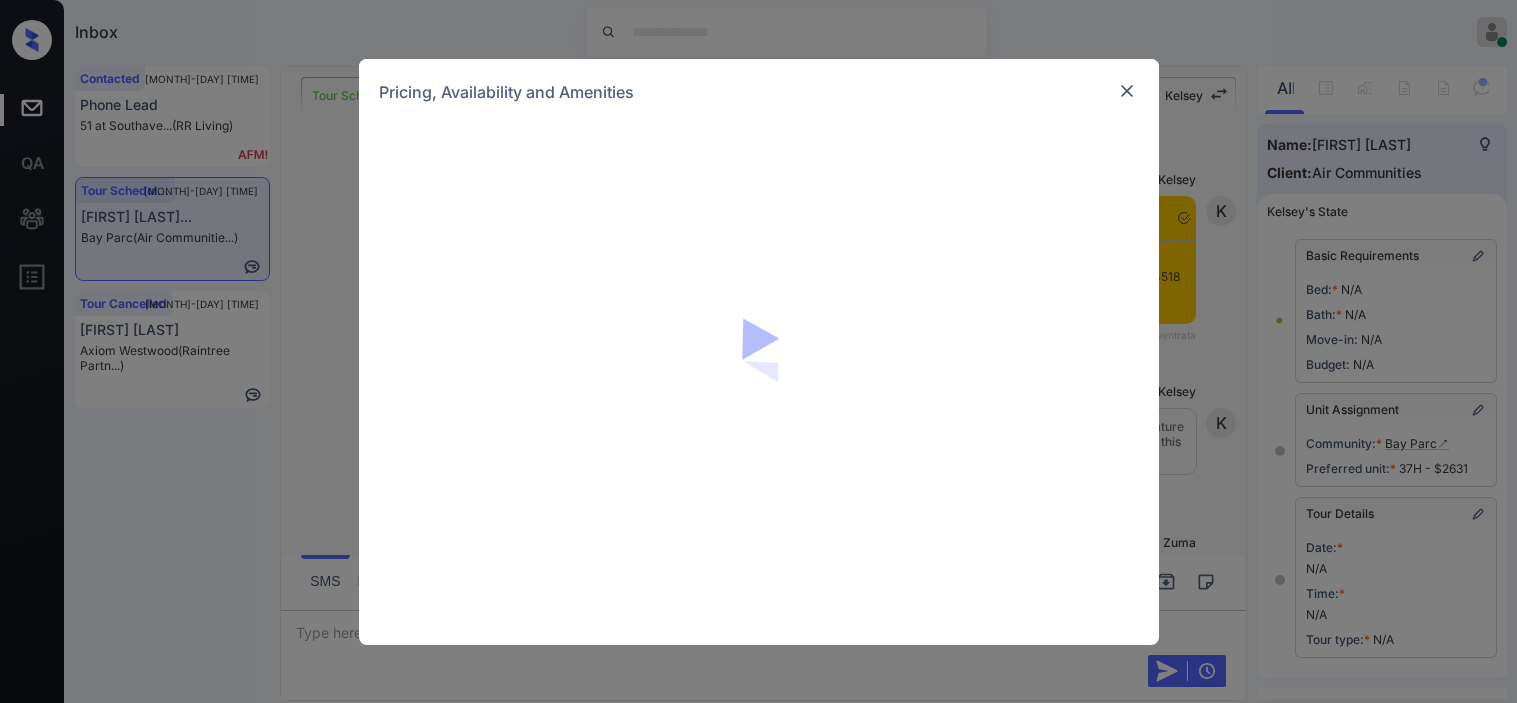 scroll, scrollTop: 0, scrollLeft: 0, axis: both 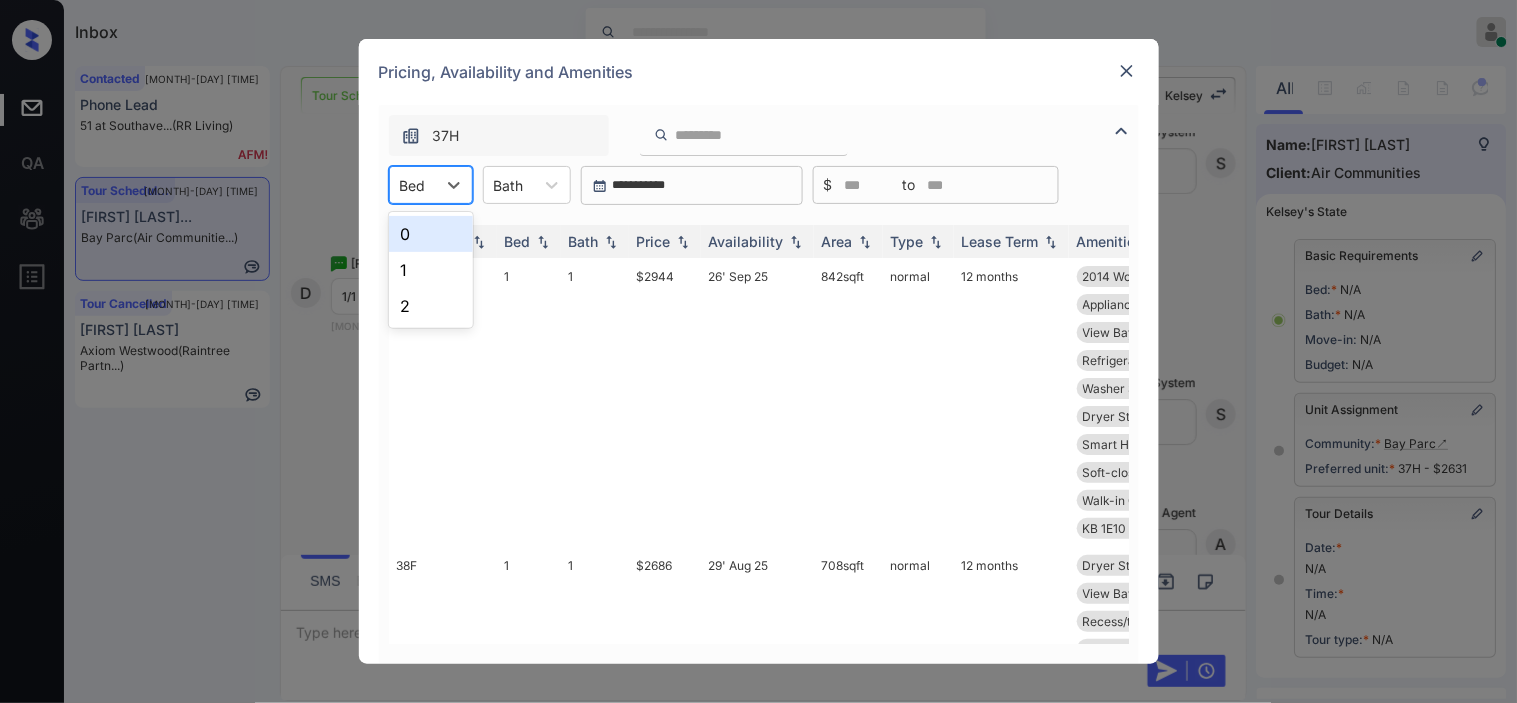 click on "Bed" at bounding box center (413, 185) 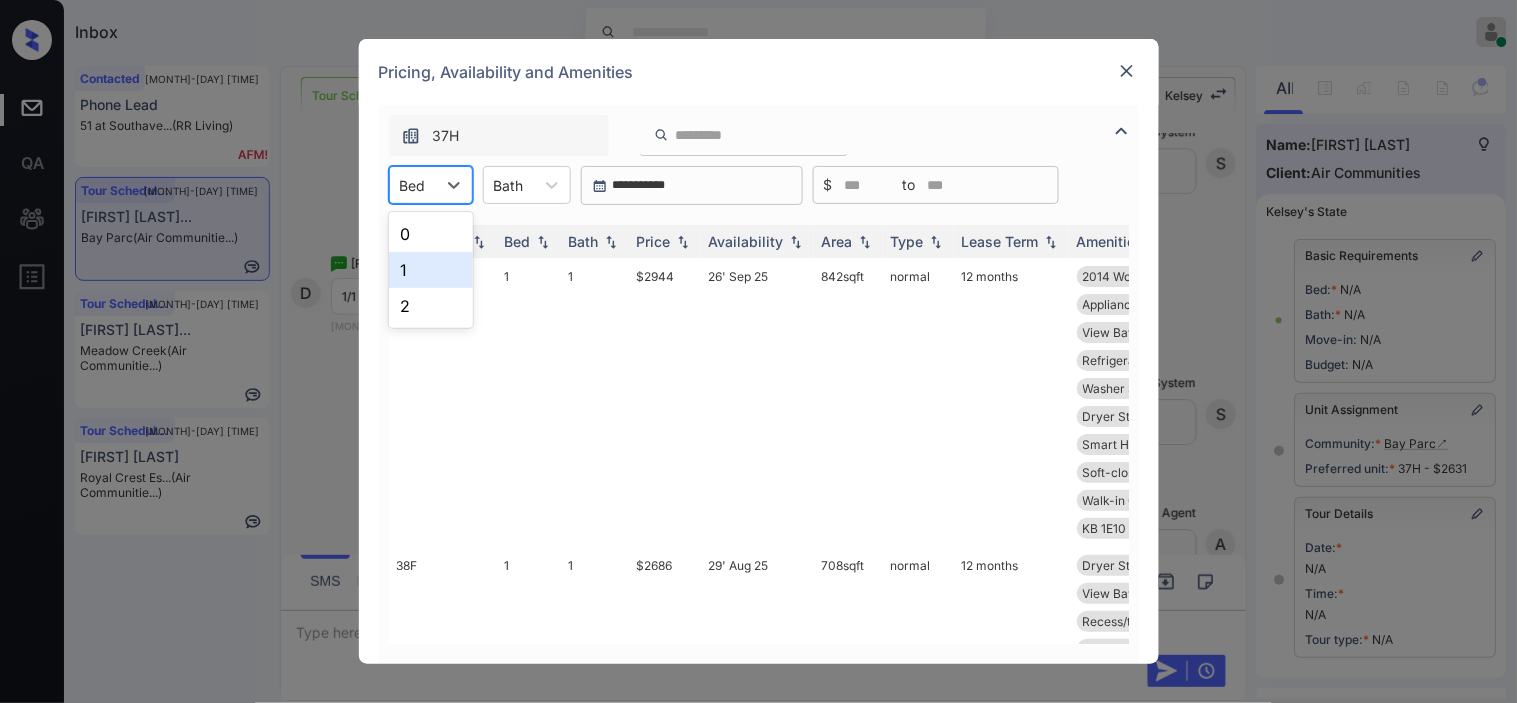 click on "1" at bounding box center (431, 270) 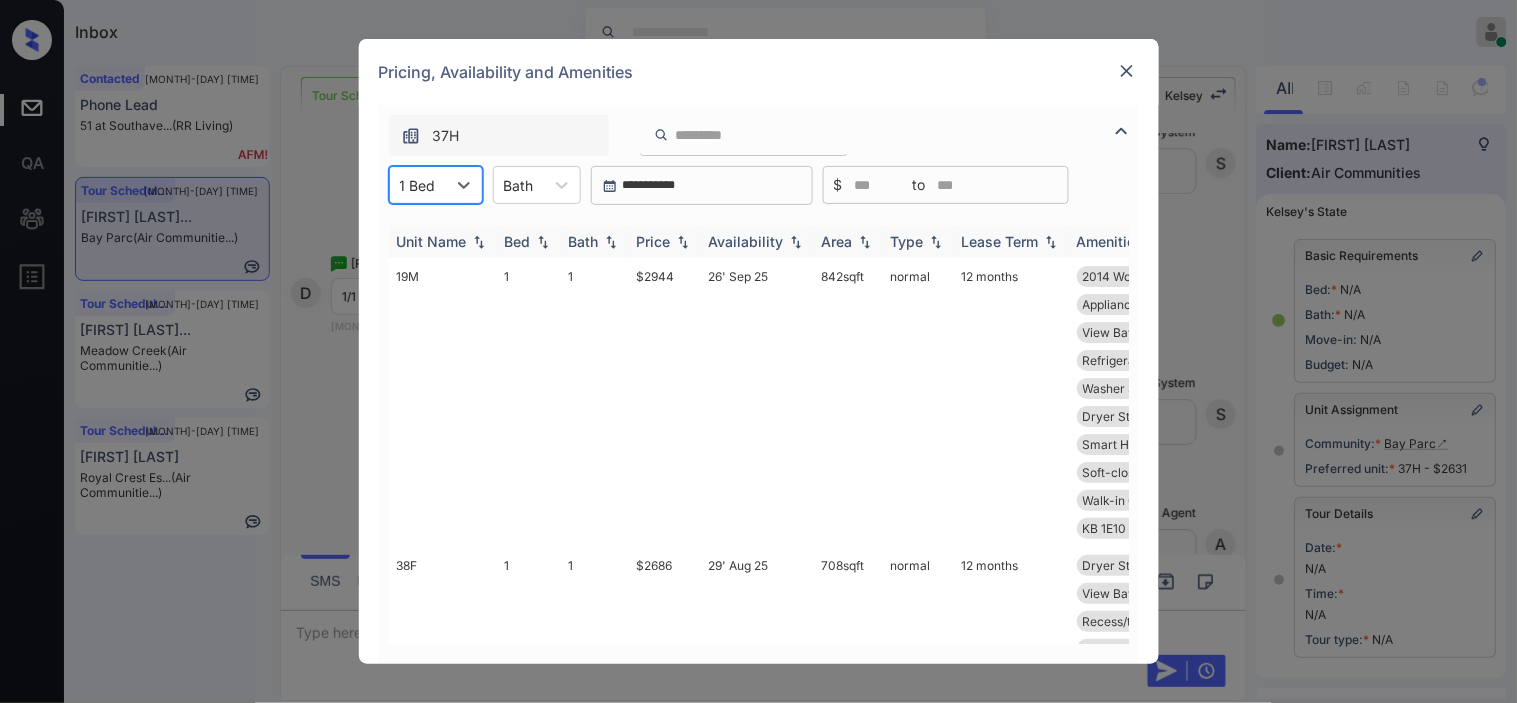 click at bounding box center [683, 242] 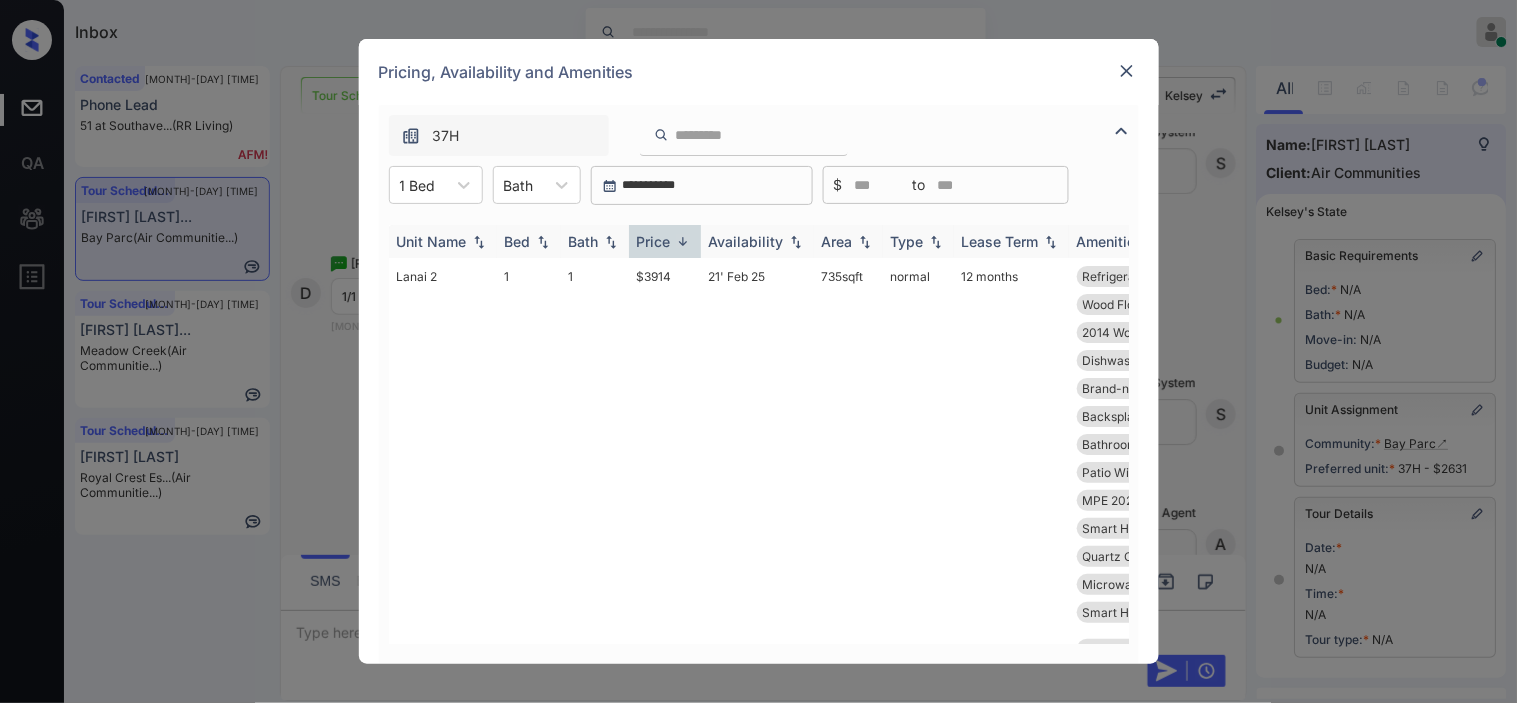 click at bounding box center (683, 241) 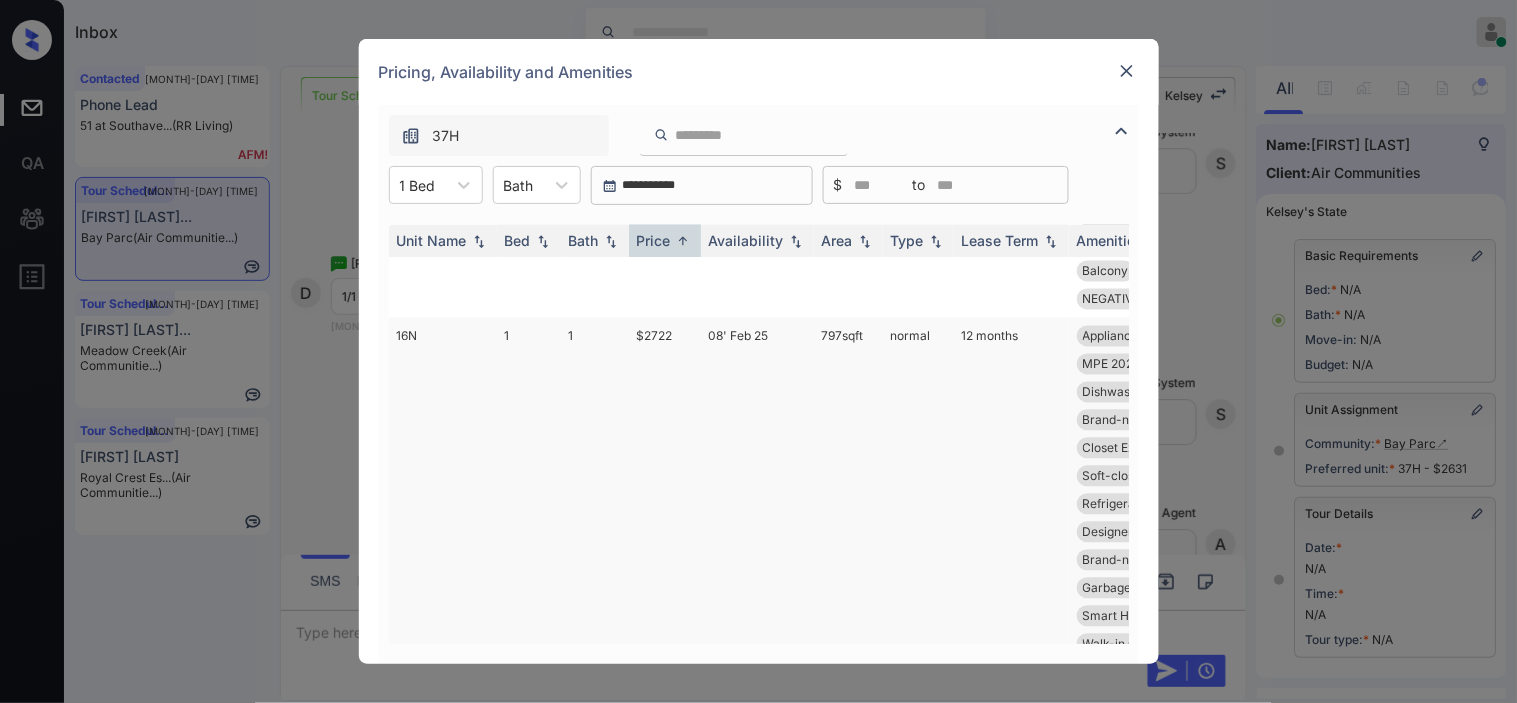 scroll, scrollTop: 1000, scrollLeft: 0, axis: vertical 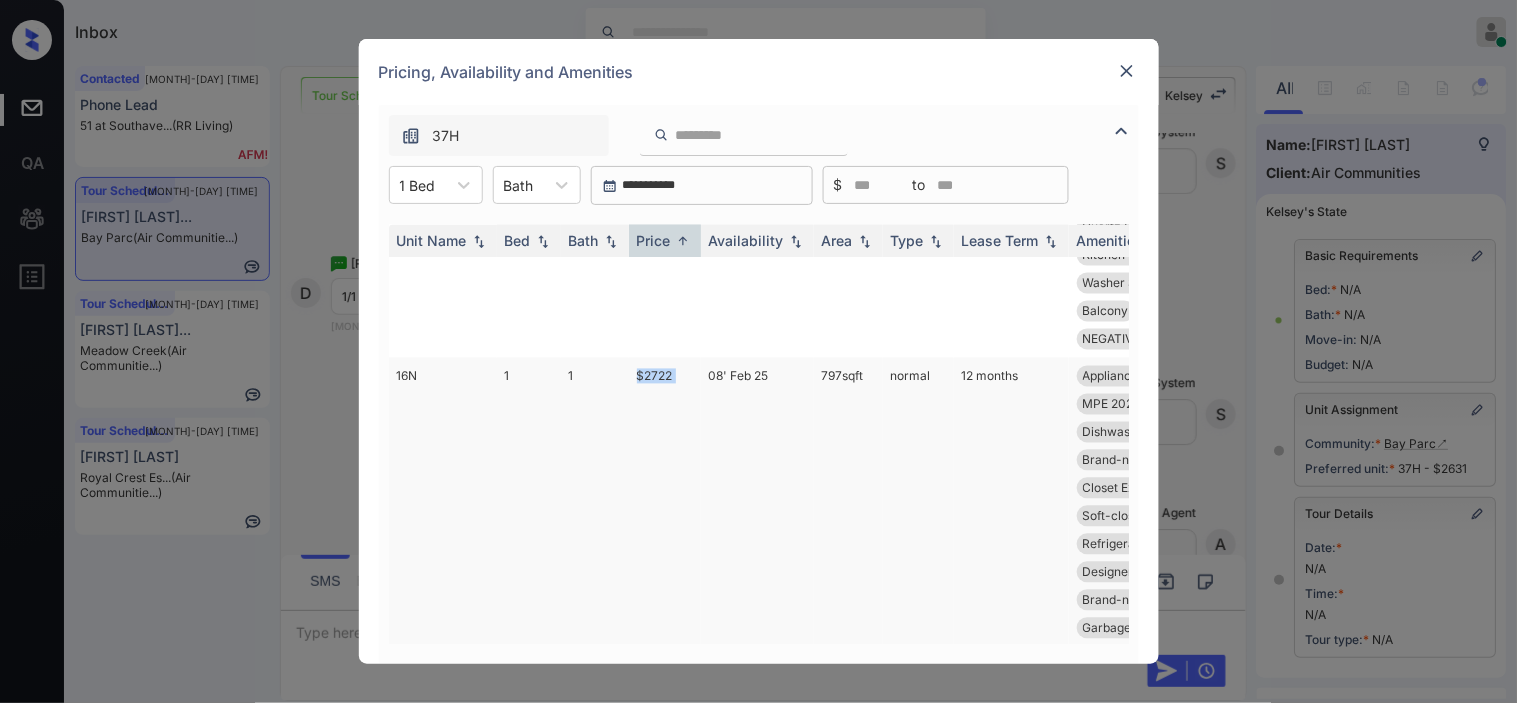 drag, startPoint x: 631, startPoint y: 376, endPoint x: 702, endPoint y: 375, distance: 71.00704 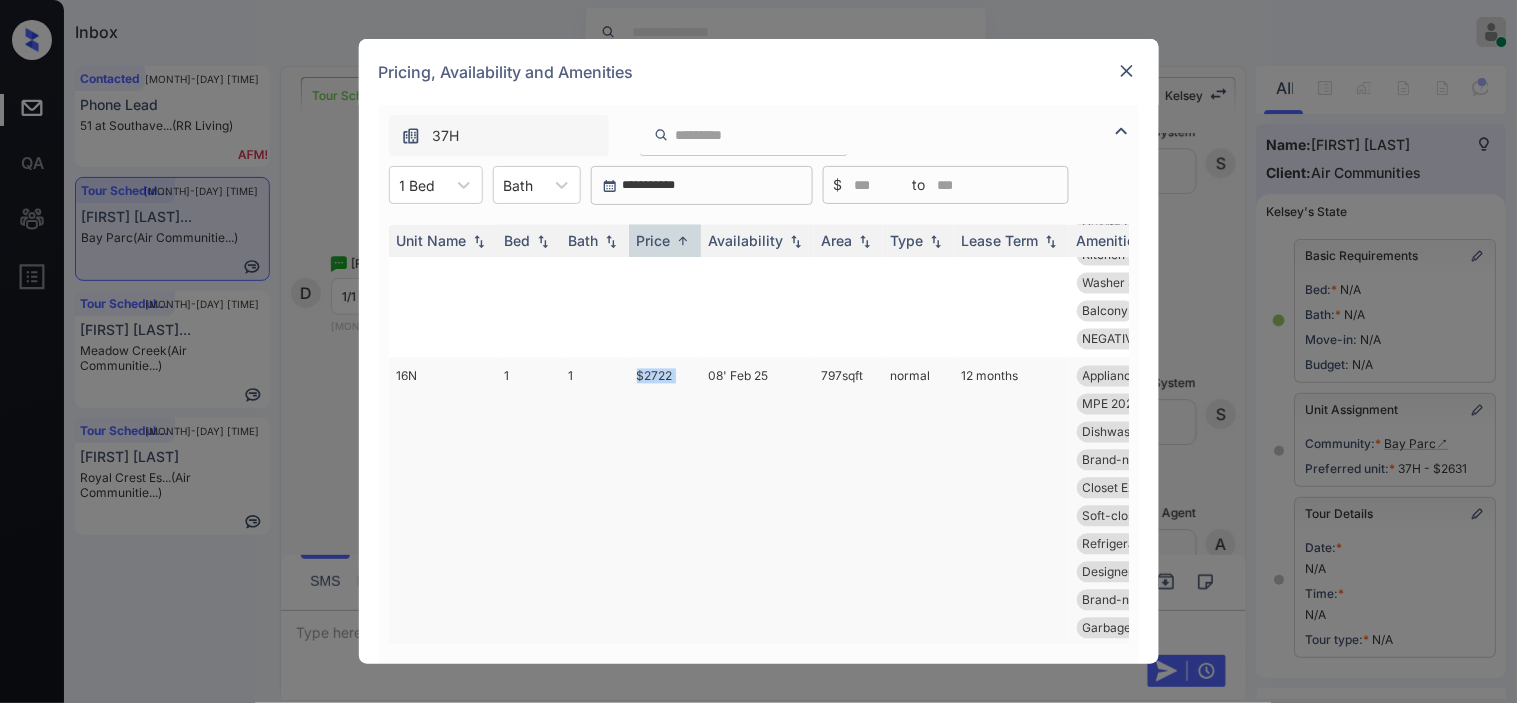 click on "16N 1 1 $2722 08' Feb 25 797  sqft normal 12   months Appliances Stai... Closet 2014 Dryer Stackable MPE 2025 Lobby Appliances Stai... Floor 16 Dishwasher Air Conditioner MPE 2023 Pool F... Brand-new Kitch... Washer Stackabl... Closet Extra Sp... Corner Apartmen... Microwave Soft-close Draw... 2014 Wood Floor... Refrigerator Le... Wood Floors Balcony Designer Cabine... KB 1C10 Legacy Brand-new Bathr... Soft-close Cabi... Garbage disposa... Smart Home Door... Smart Home Ther... NEGATIVE View N... Walk-in Closets Quartz Counters" at bounding box center [911, 530] 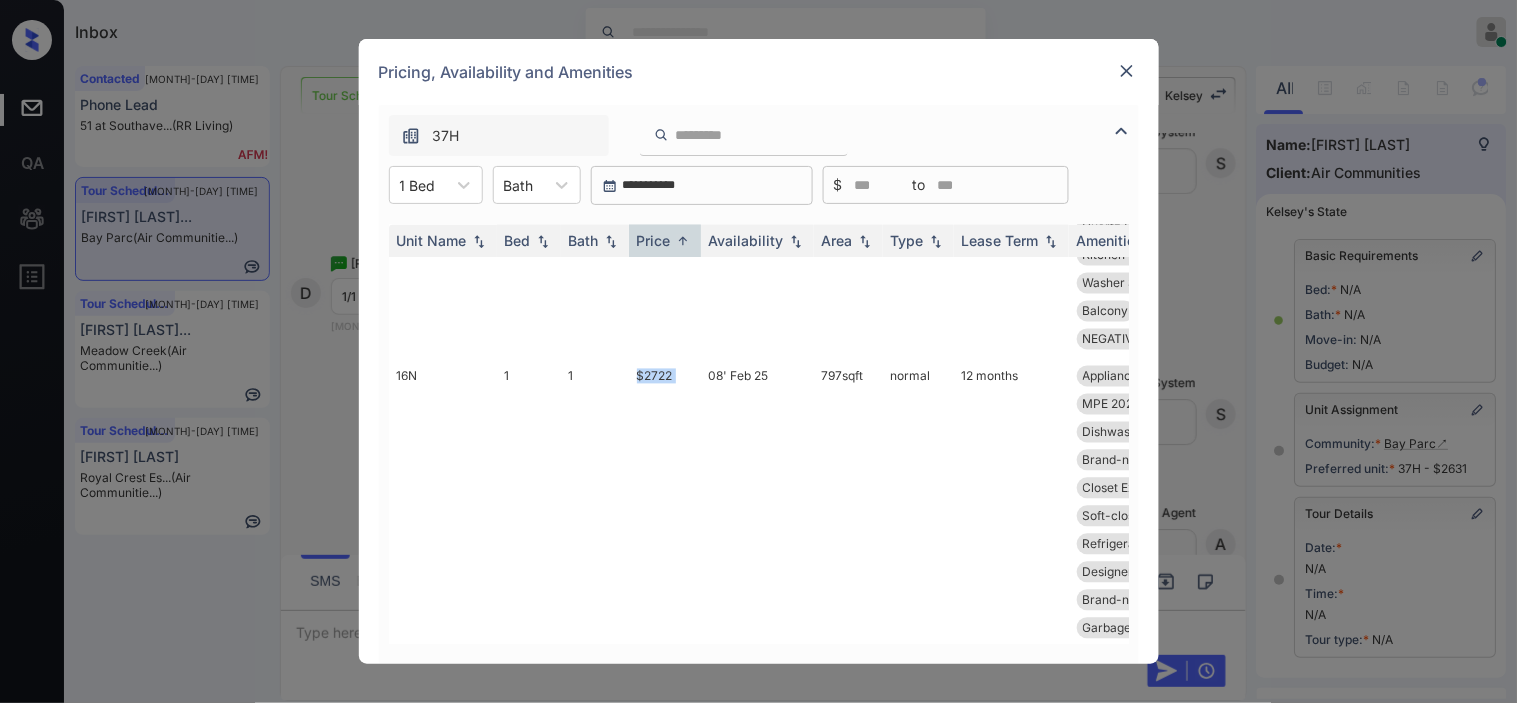 copy on "$2722" 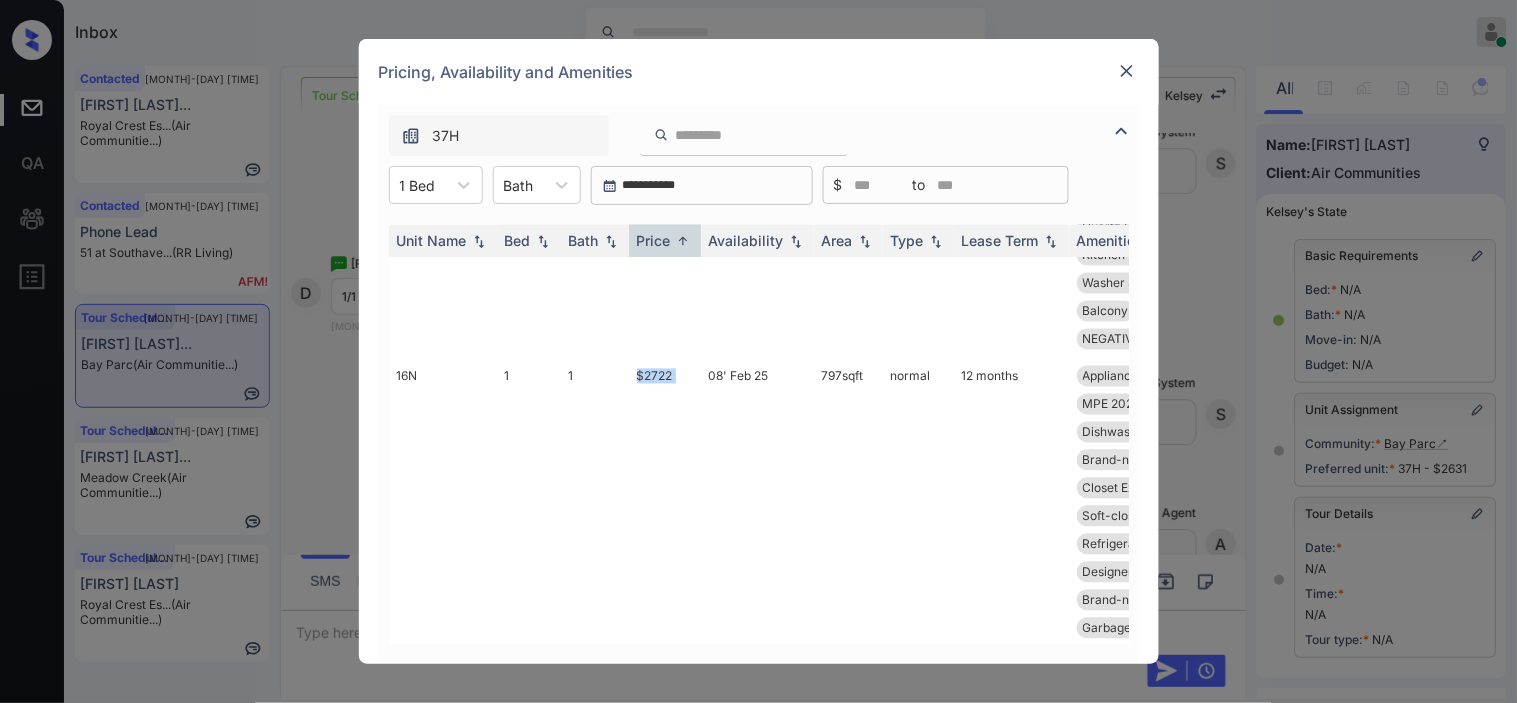 click at bounding box center (1127, 71) 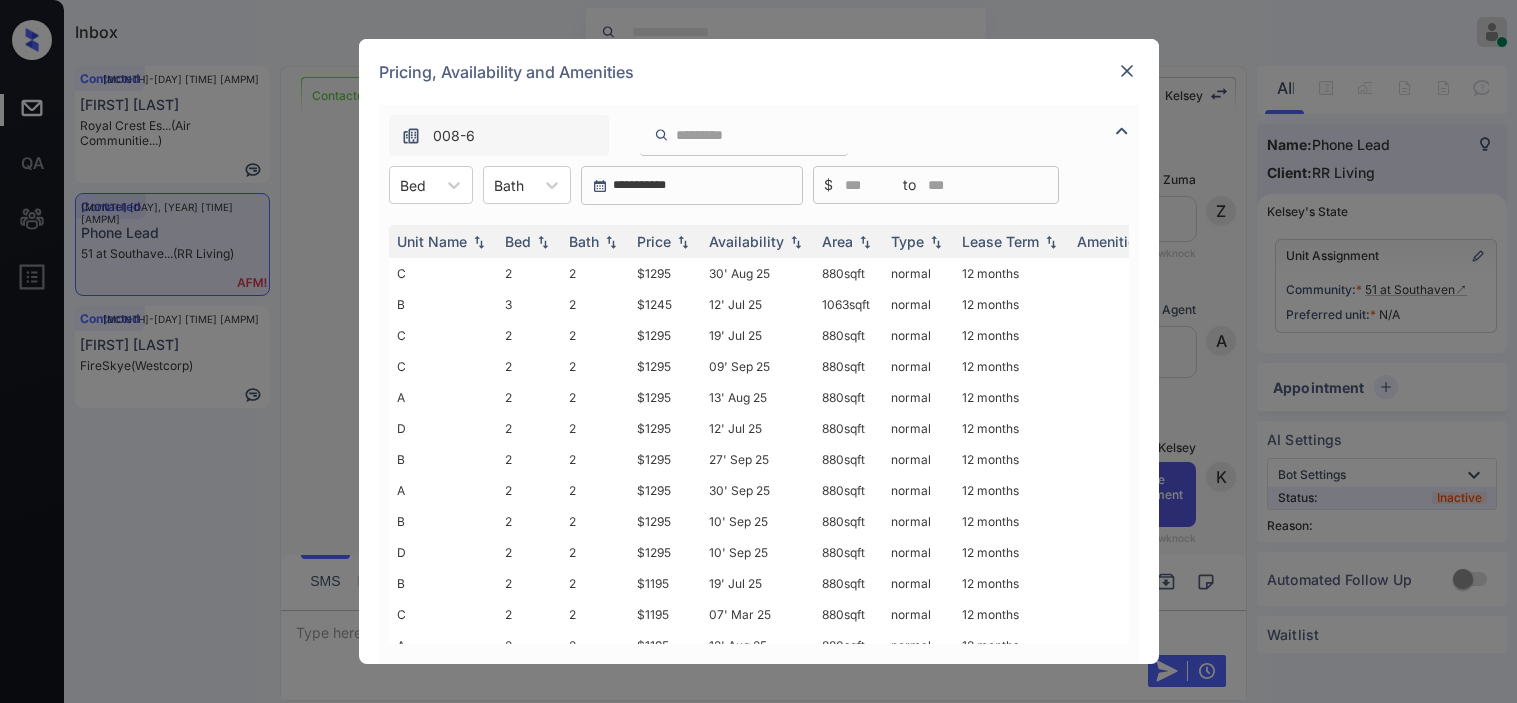 scroll, scrollTop: 0, scrollLeft: 0, axis: both 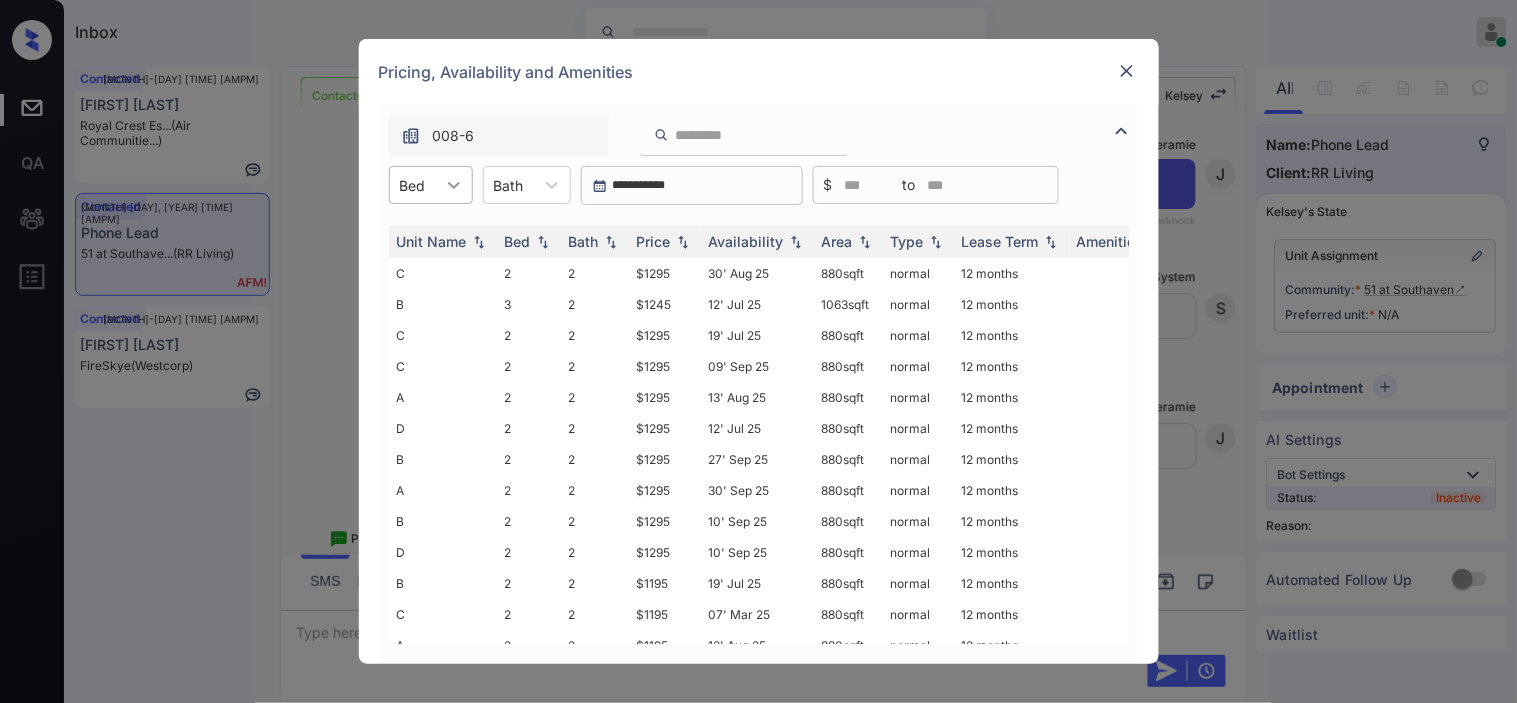 click 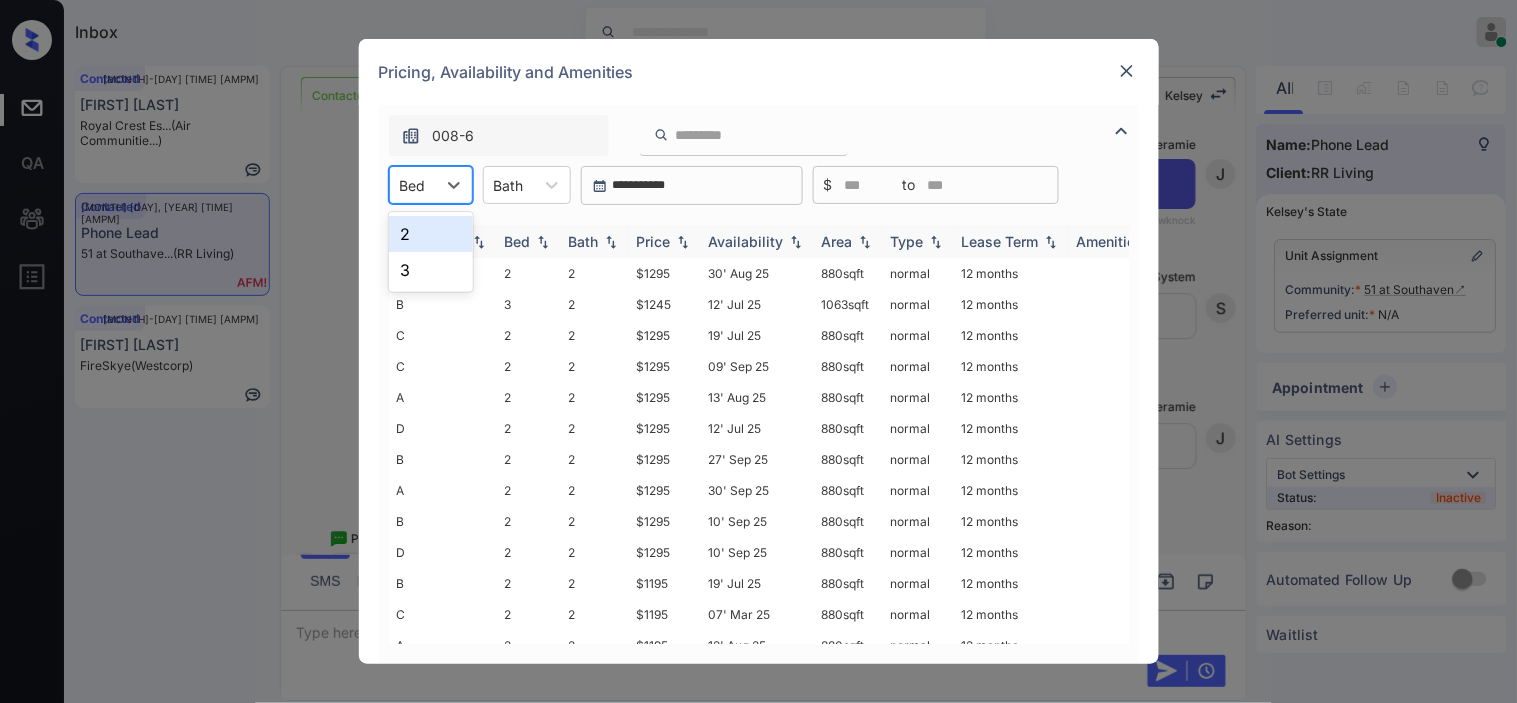 drag, startPoint x: 433, startPoint y: 230, endPoint x: 453, endPoint y: 228, distance: 20.09975 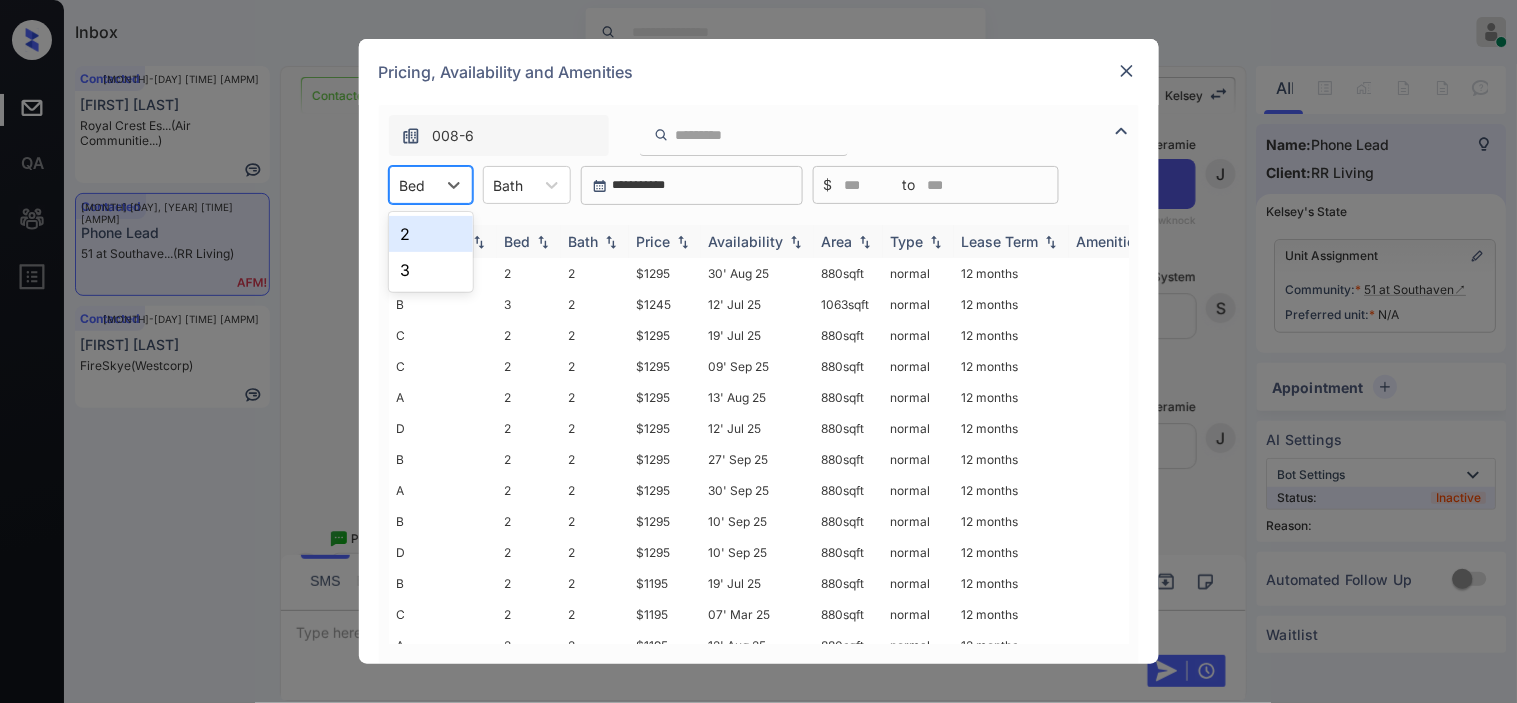 click on "2" at bounding box center (431, 234) 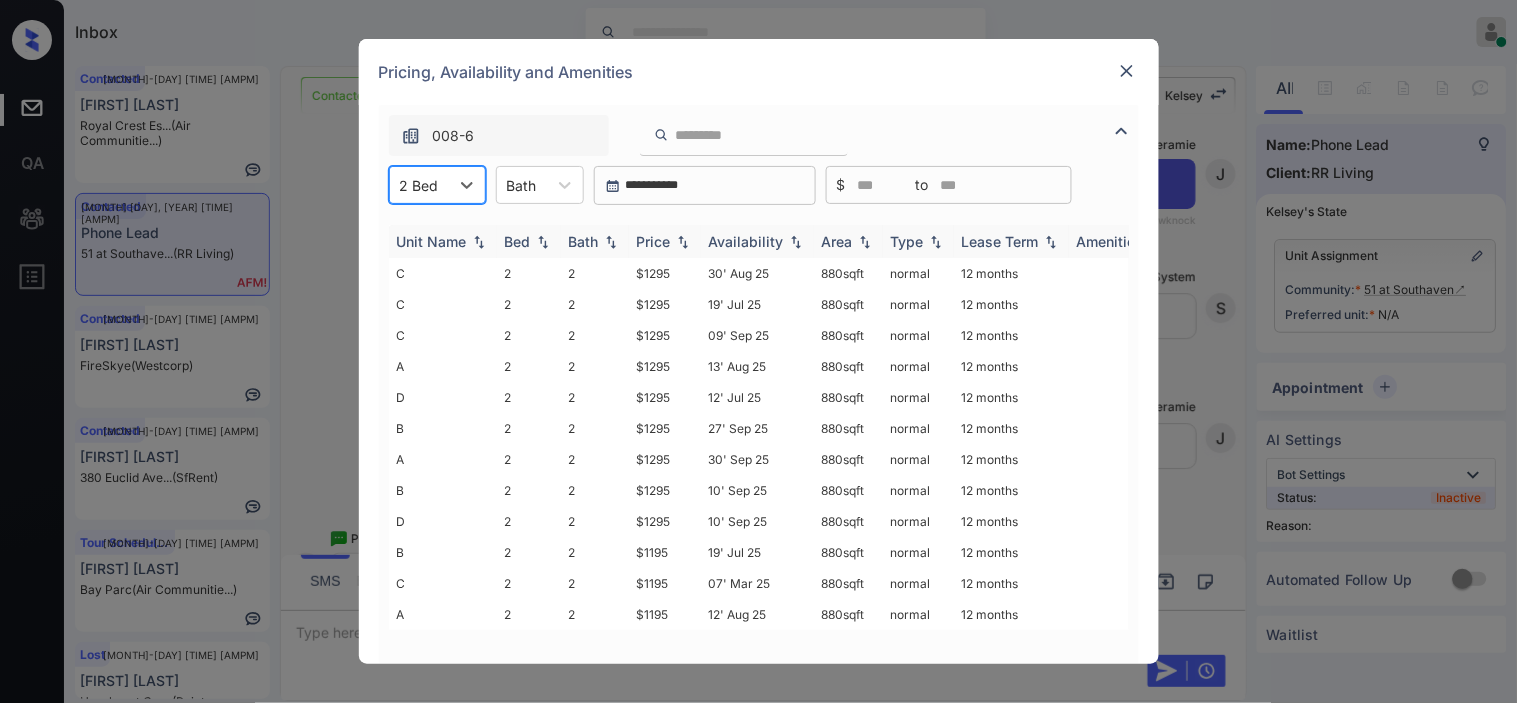 click on "Price" at bounding box center (665, 241) 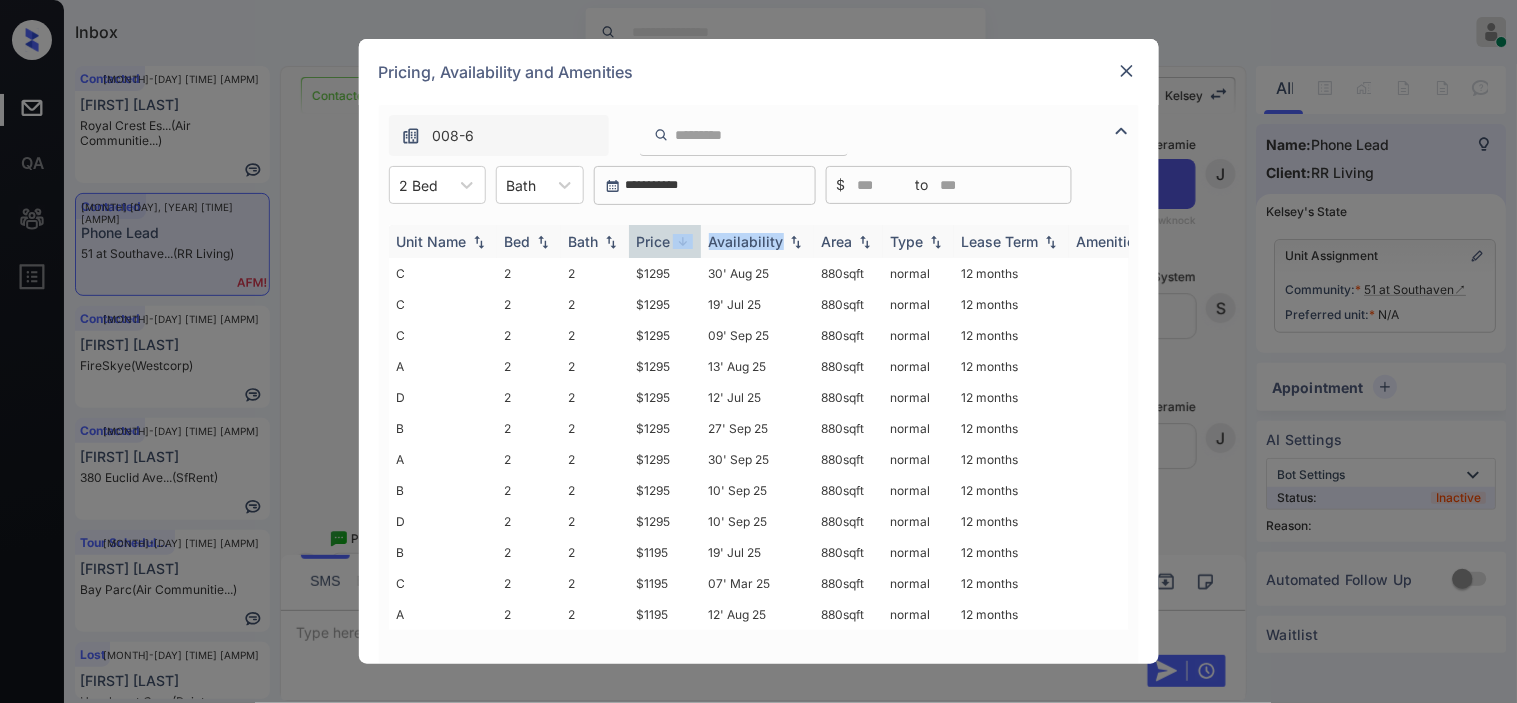 click on "Price" at bounding box center (665, 241) 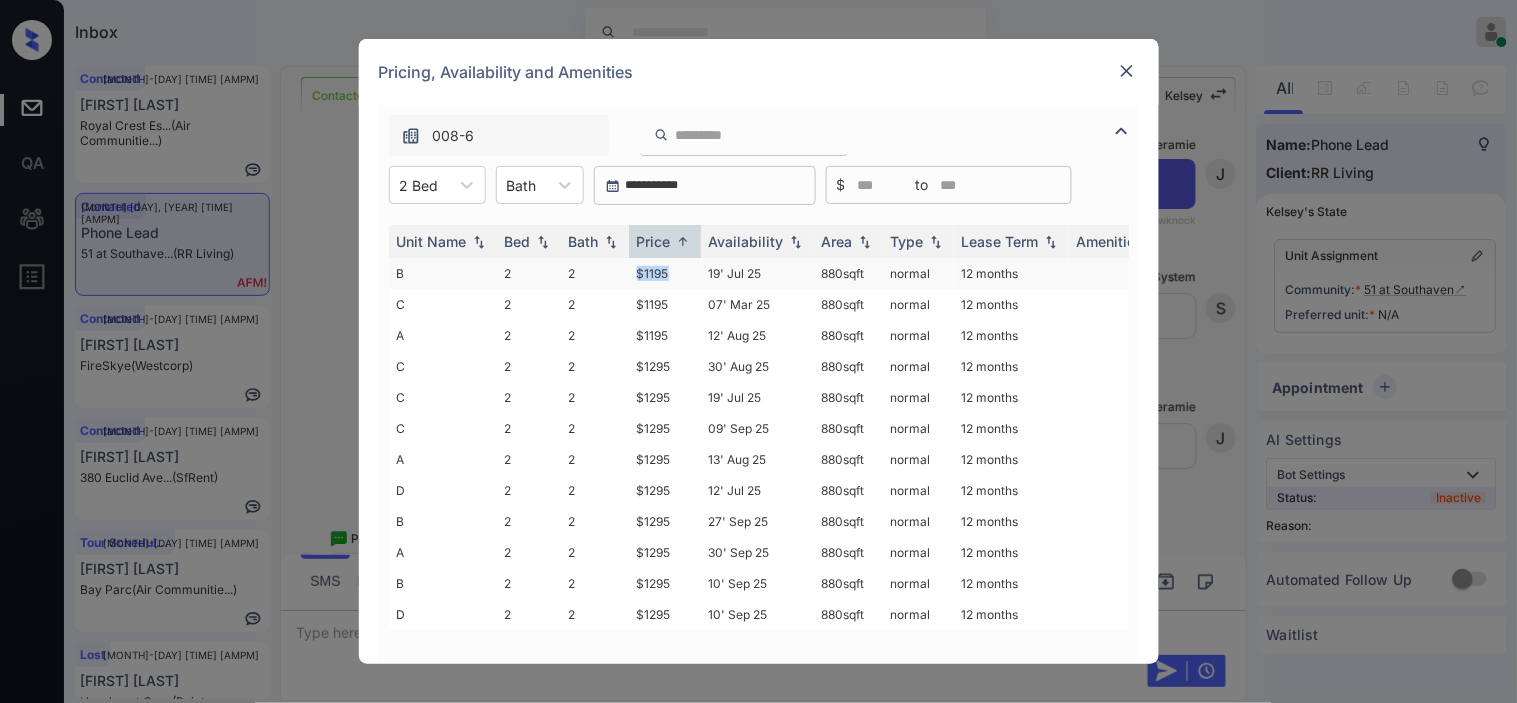 drag, startPoint x: 630, startPoint y: 268, endPoint x: 686, endPoint y: 268, distance: 56 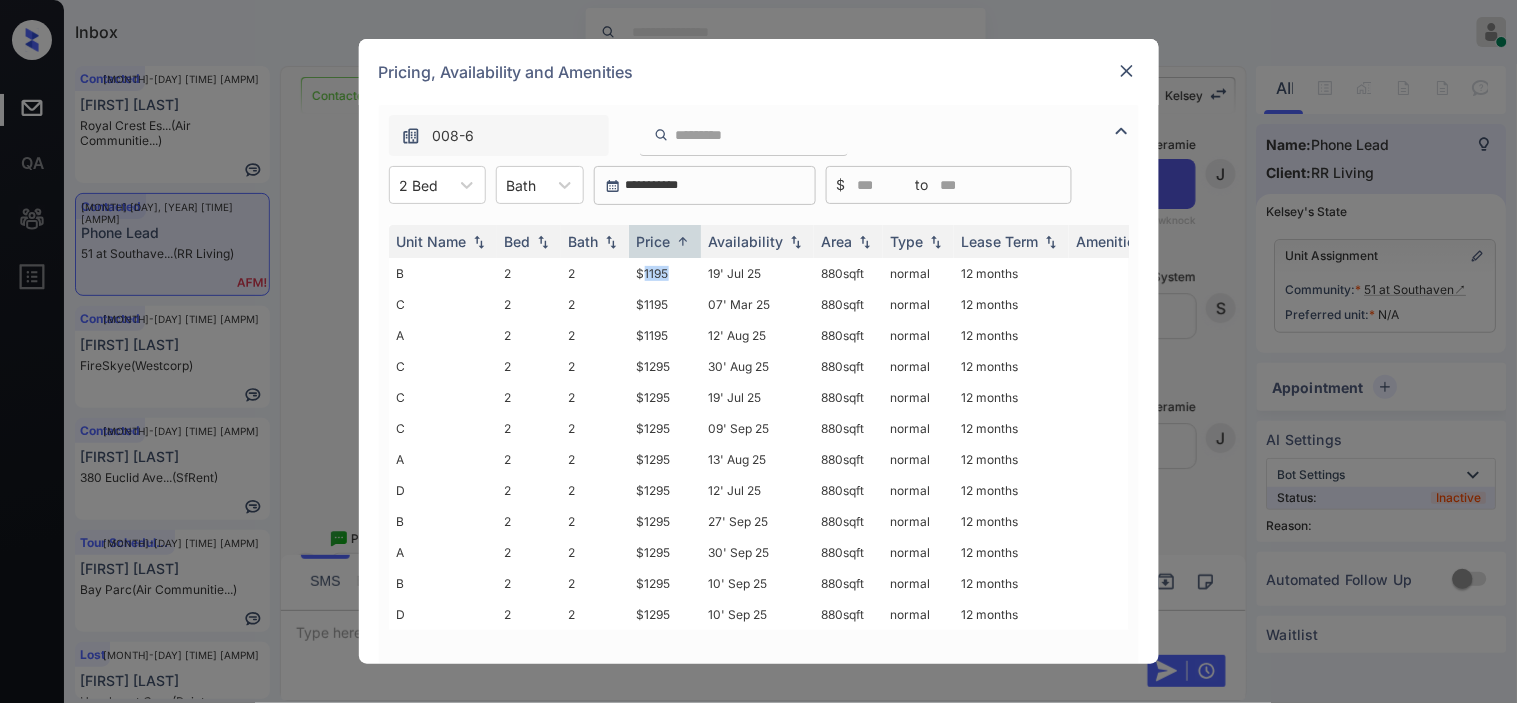 drag, startPoint x: 653, startPoint y: 270, endPoint x: 910, endPoint y: 7, distance: 367.72 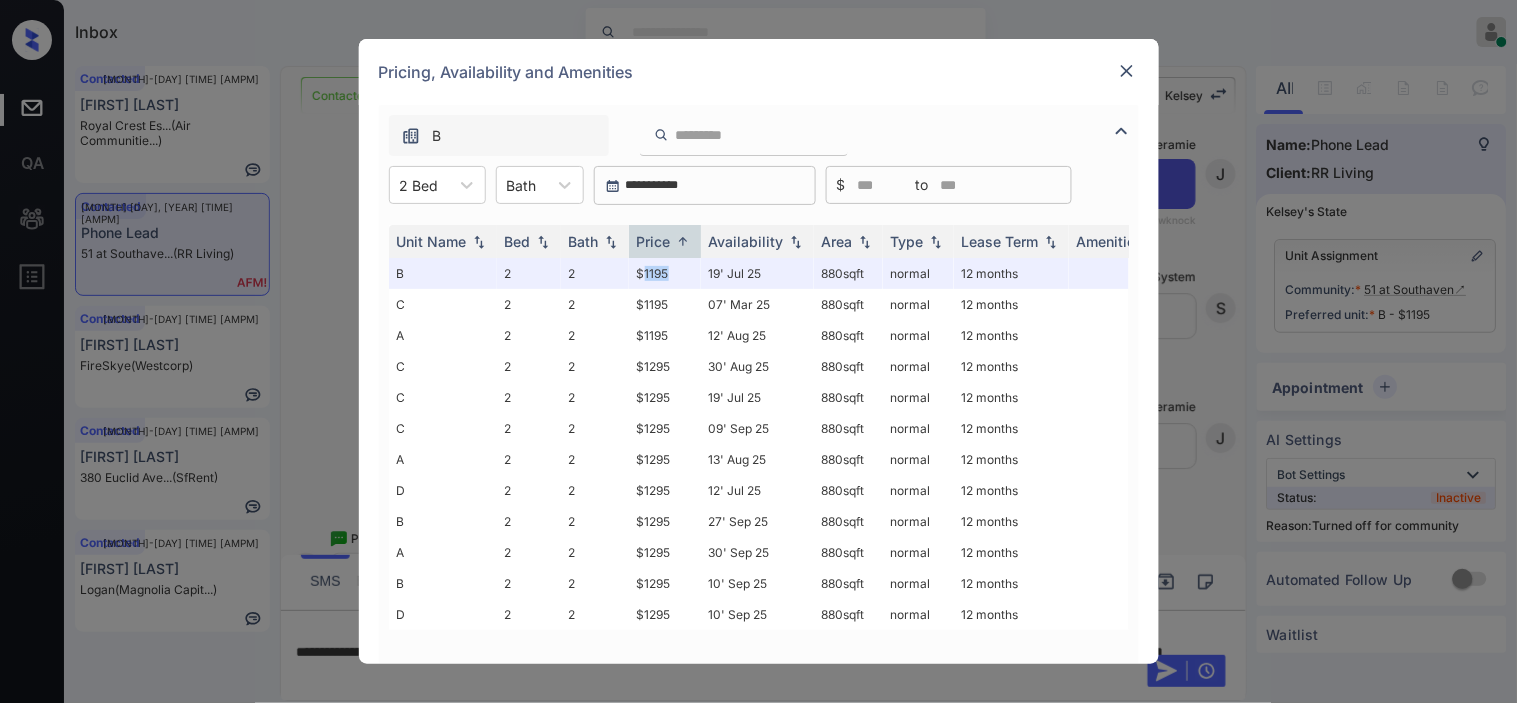 click at bounding box center (1127, 71) 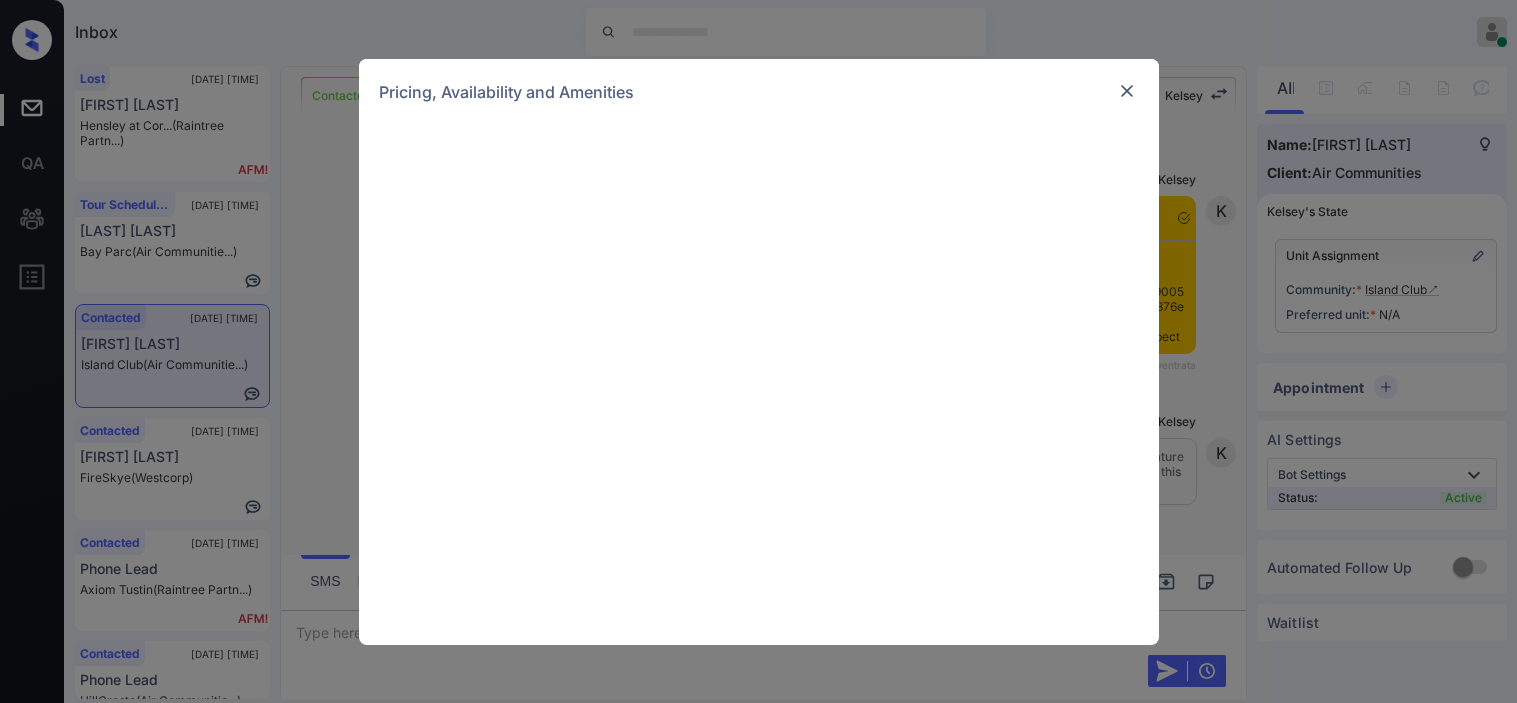 scroll, scrollTop: 0, scrollLeft: 0, axis: both 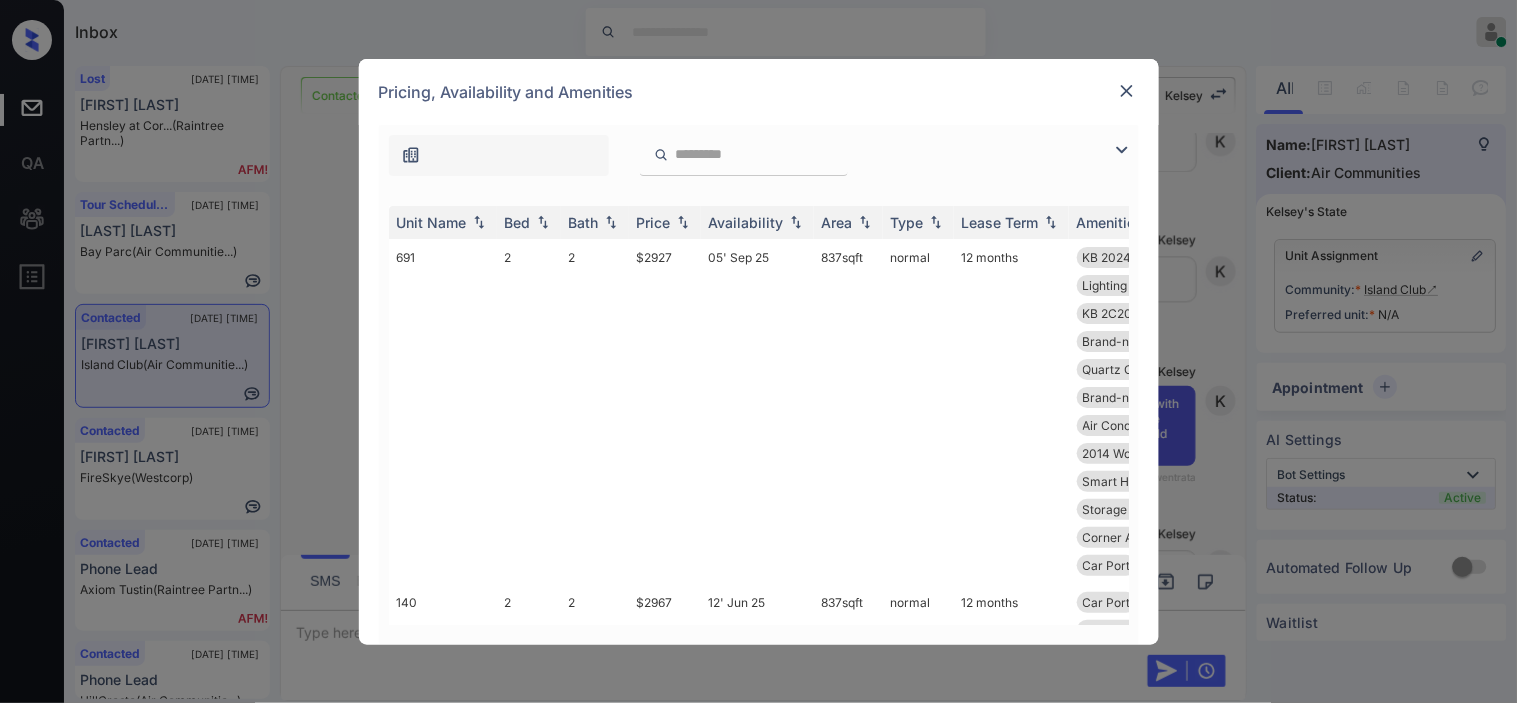 click at bounding box center (1122, 150) 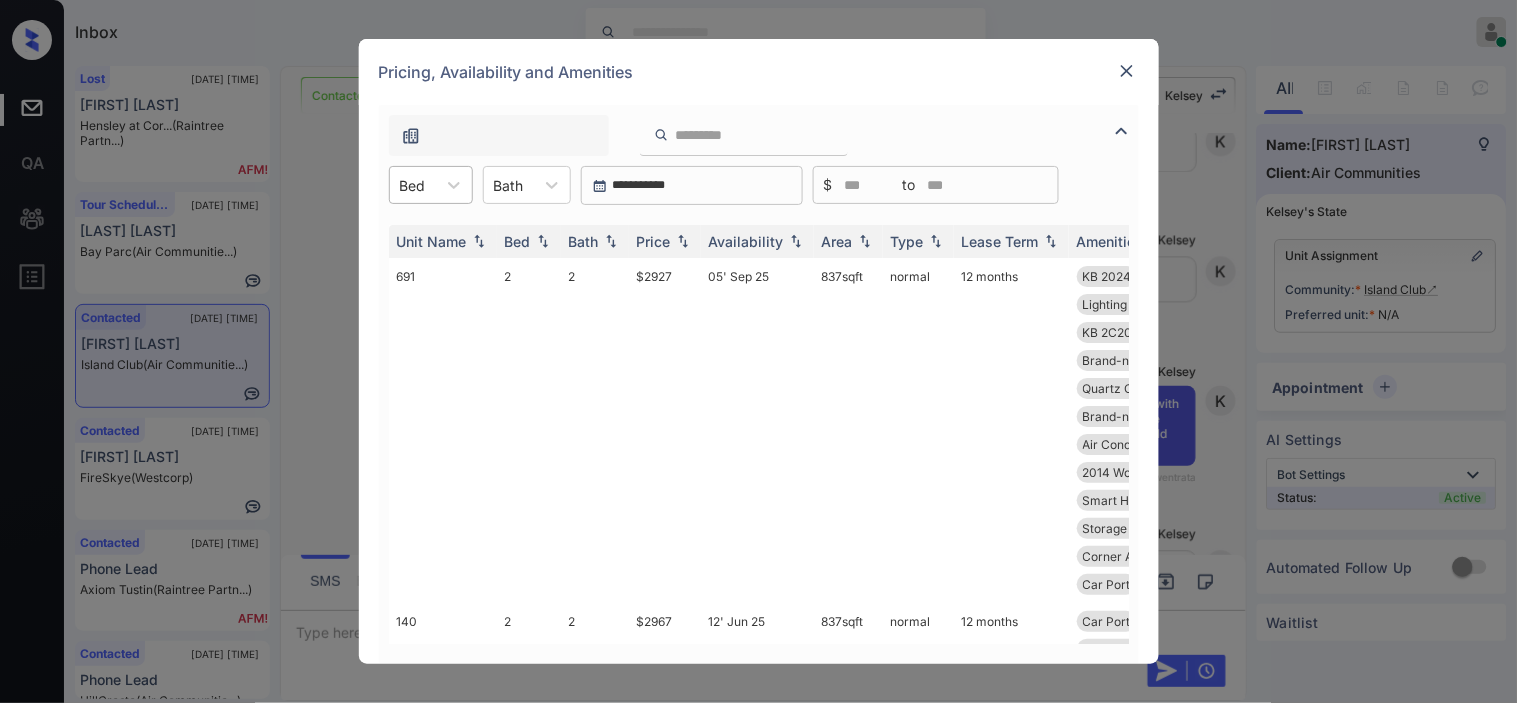 click on "Bed" at bounding box center [413, 185] 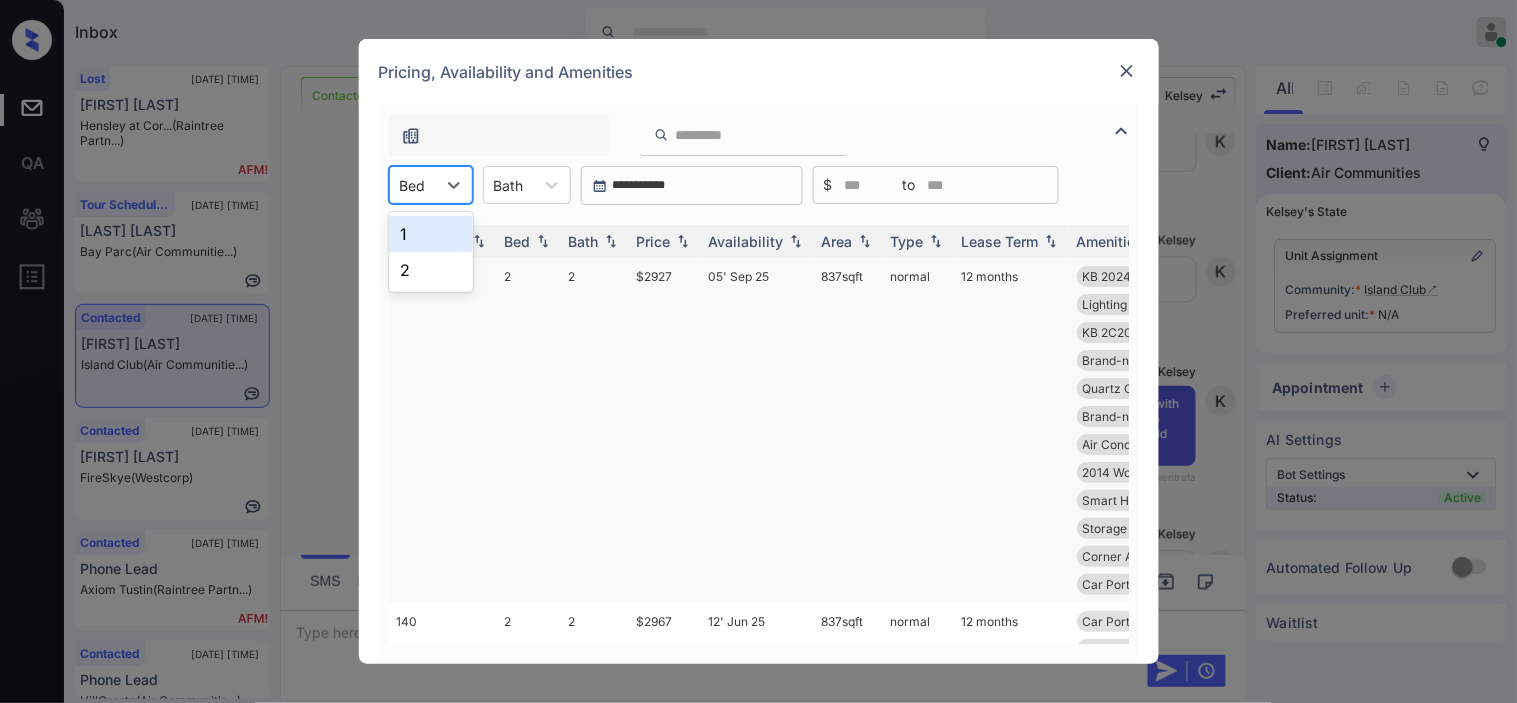 click on "2" at bounding box center [431, 270] 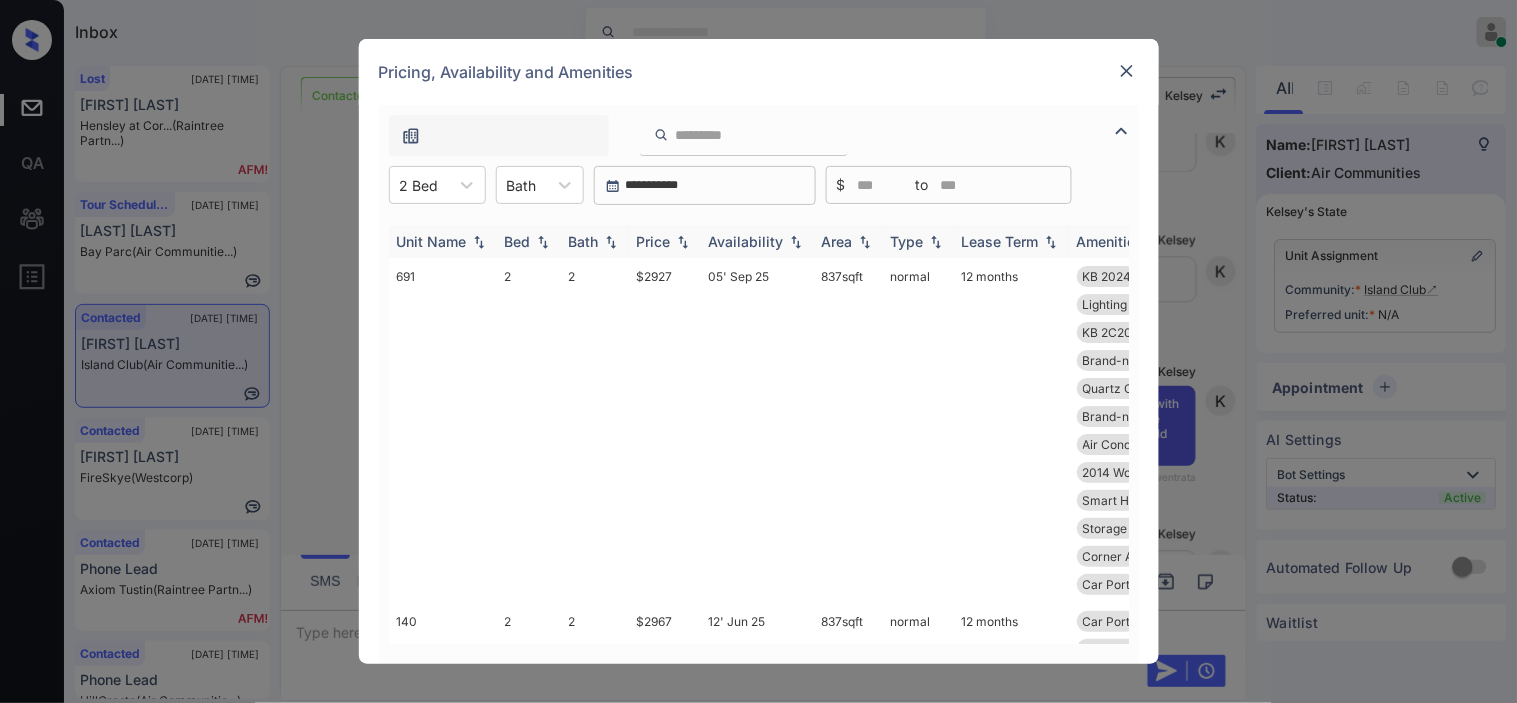 click at bounding box center (683, 242) 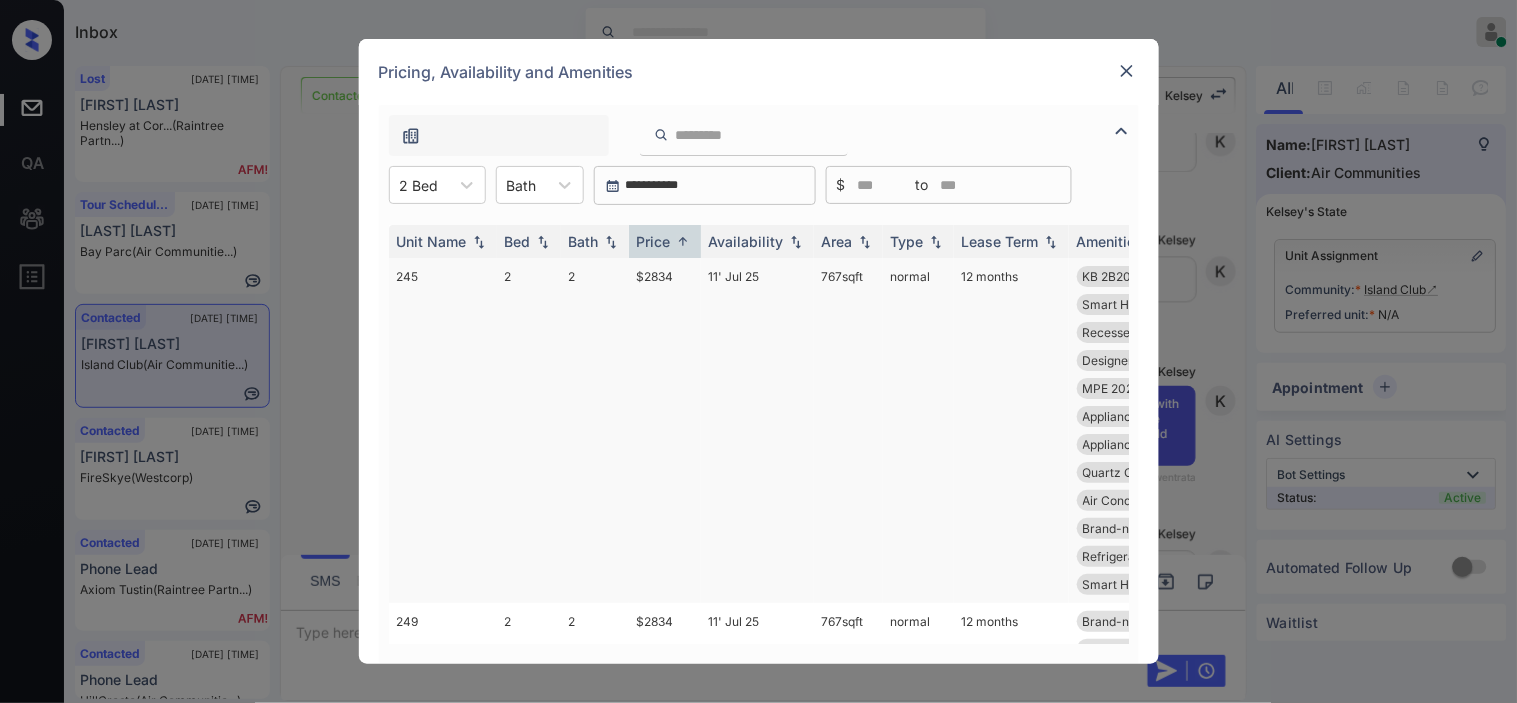 click on "$2834" at bounding box center [665, 430] 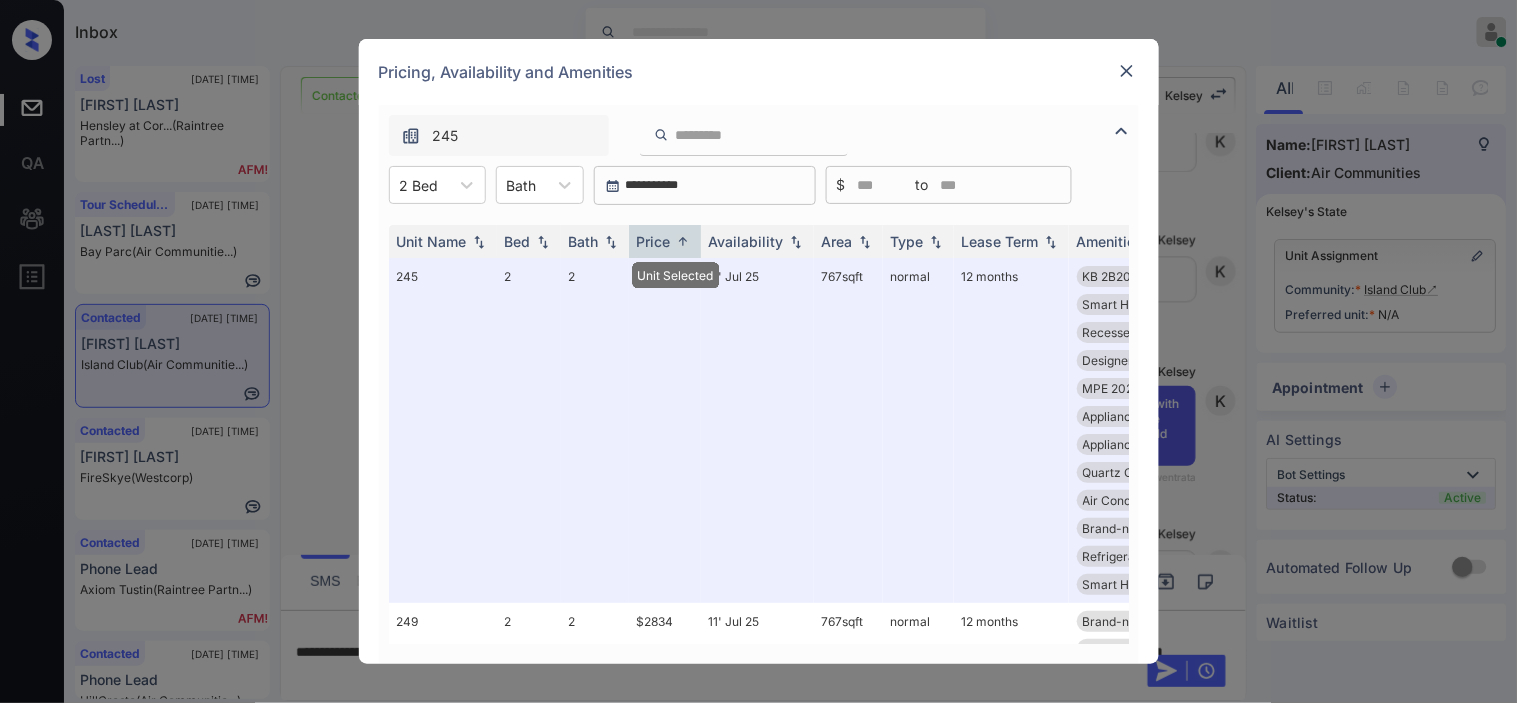 click at bounding box center [1127, 71] 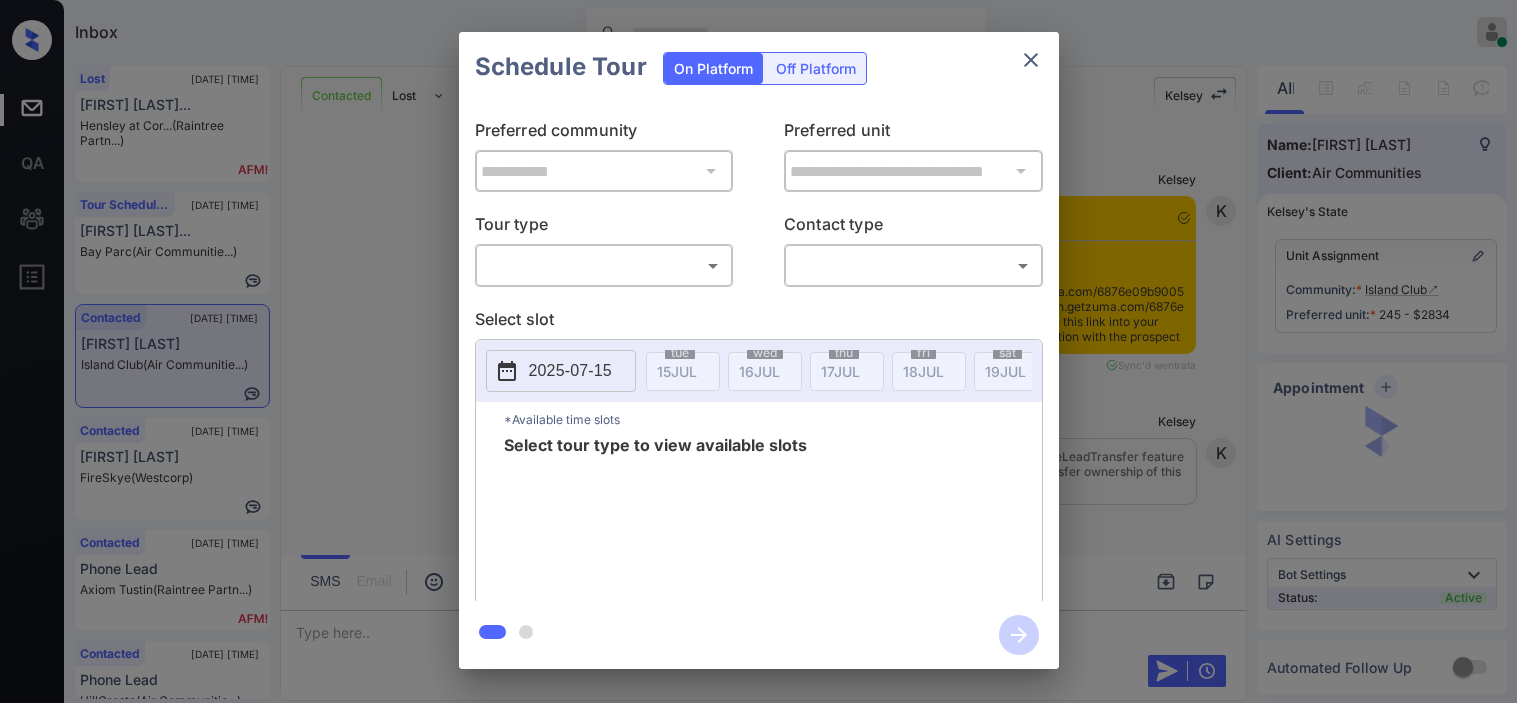 click on "Inbox [FIRST] [LAST] Online Set yourself   offline Set yourself   on break Profile Switch to  dark  mode Sign out Lost [DATE] [TIME]   [FIRST] [LAST]... [FIRST] at [COMPANY]  (Raintree Partn...) Tour Scheduled [DATE] [TIME]   [FIRST] [LAST]... [COMPANY]  (Air Communitie...) Contacted [DATE] [TIME]   [FIRST] [LAST] [COMPANY]  (Air Communitie...) Contacted [DATE] [TIME]   [FIRST] [LAST] [COMPANY]  (Westcorp) Contacted [DATE] [TIME]   Phone Lead [COMPANY] [CITY]  (Raintree Partn...) Contacted [DATE] [TIME]   Phone Lead [COMPANY]  (Air Communitie...) Contacted Lost Lead Sentiment: Angry Upon sliding the acknowledgement:  Lead will move to lost stage. * ​ SMS and call option will be set to opt out. AFM will be turned off for the lead. [FIRST] [LAST] New Message [FIRST] Notes Note:   - Paste this link into your browser to view [FIRST]’s conversation with the prospect [DATE] [TIME] [FIRST] [FIRST]" at bounding box center [758, 351] 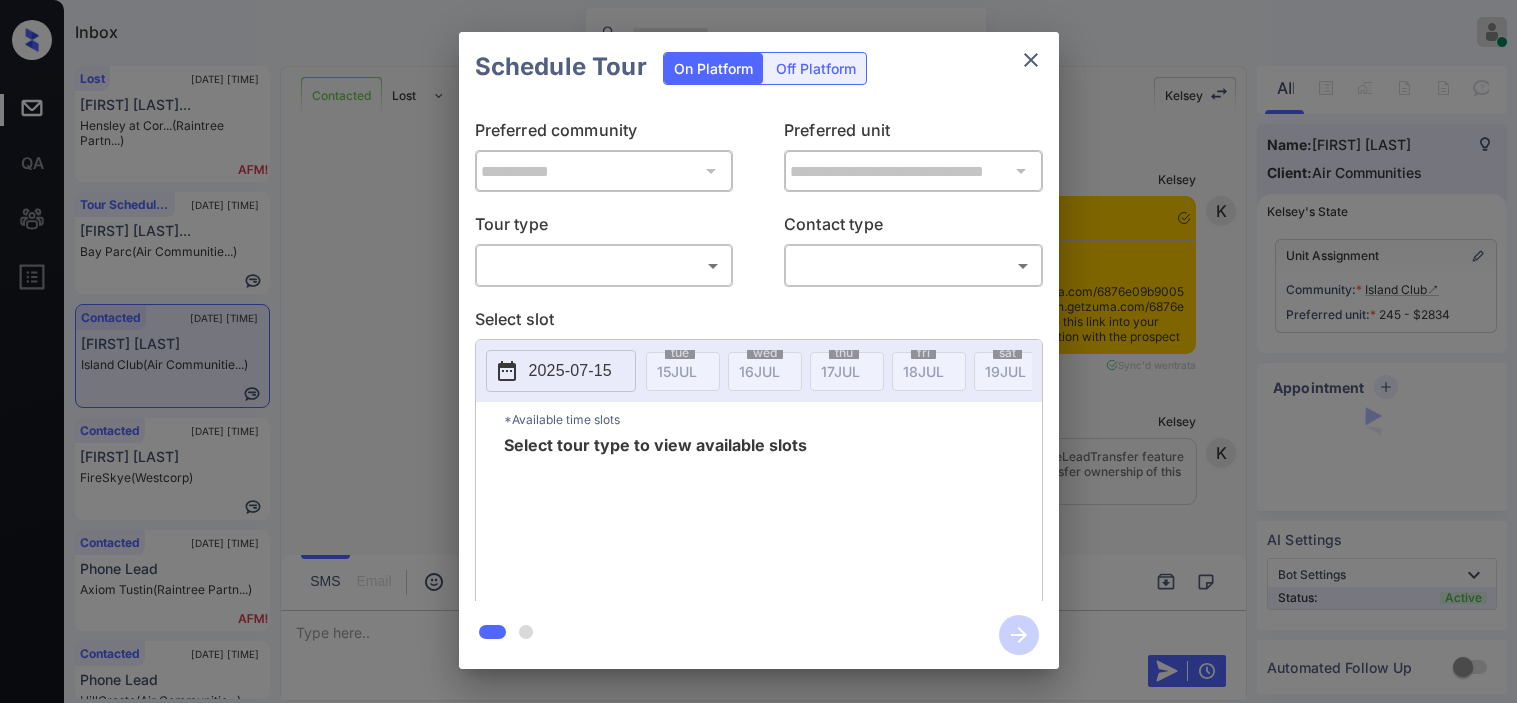 scroll, scrollTop: 0, scrollLeft: 0, axis: both 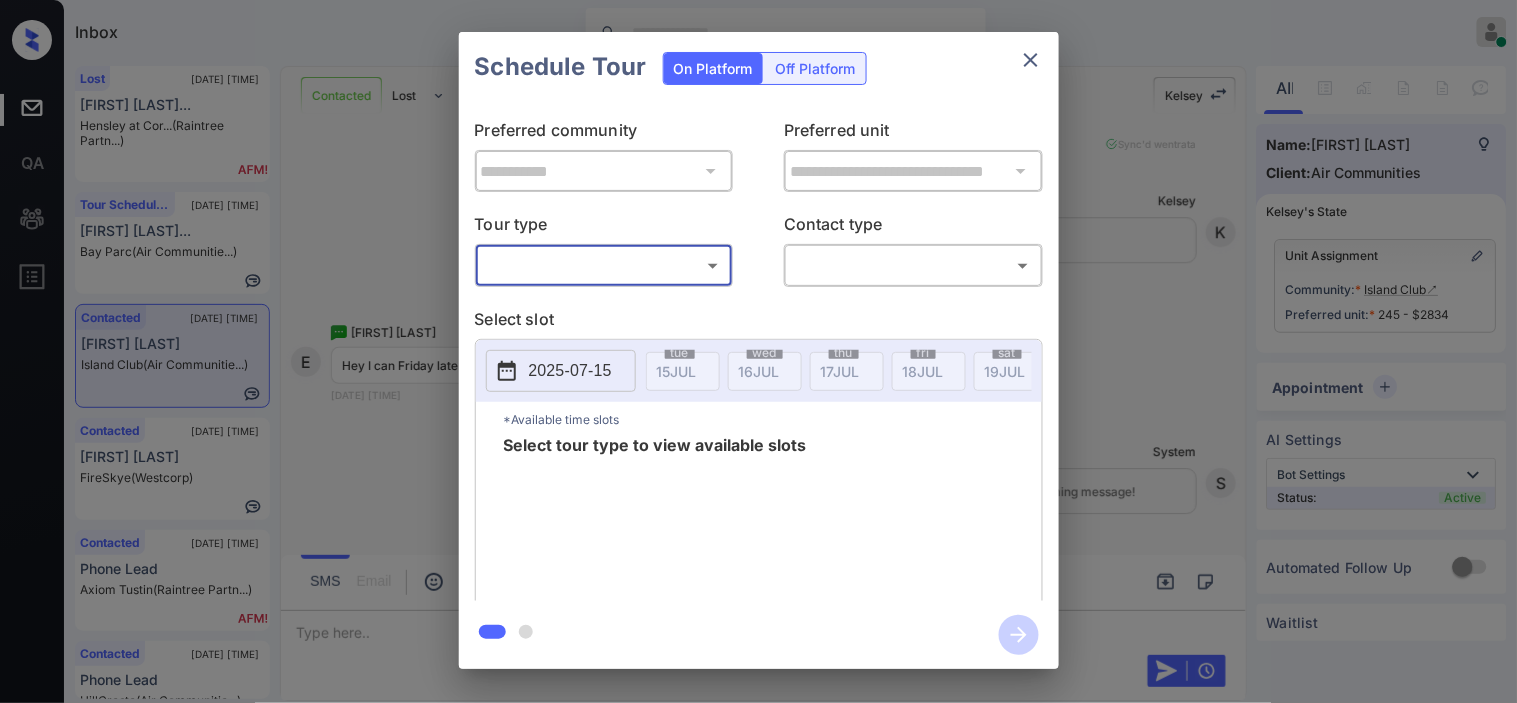 click on "Inbox [FIRST] [LAST] Online Set yourself   offline Set yourself   on break Profile Switch to  dark  mode Sign out Lost [DATE] [TIME]   [FIRST] [LAST]... [FIRST] at [COMPANY]  (Raintree Partn...) Tour Scheduled [DATE] [TIME]   [FIRST] [LAST]... [COMPANY]  (Air Communitie...) Contacted [DATE] [TIME]   [FIRST] [LAST] [COMPANY]  (Air Communitie...) Contacted [DATE] [TIME]   [FIRST] [LAST] [COMPANY]  (Westcorp) Contacted [DATE] [TIME]   Phone Lead [COMPANY] [CITY]  (Raintree Partn...) Contacted [DATE] [TIME]   Phone Lead [COMPANY]  (Air Communitie...) Contacted Lost Lead Sentiment: Angry Upon sliding the acknowledgement:  Lead will move to lost stage. * ​ SMS and call option will be set to opt out. AFM will be turned off for the lead. [FIRST] [LAST] New Message [FIRST] Notes Note:   - Paste this link into your browser to view [FIRST]’s conversation with the prospect [DATE] [TIME] [FIRST] [FIRST]" at bounding box center [758, 351] 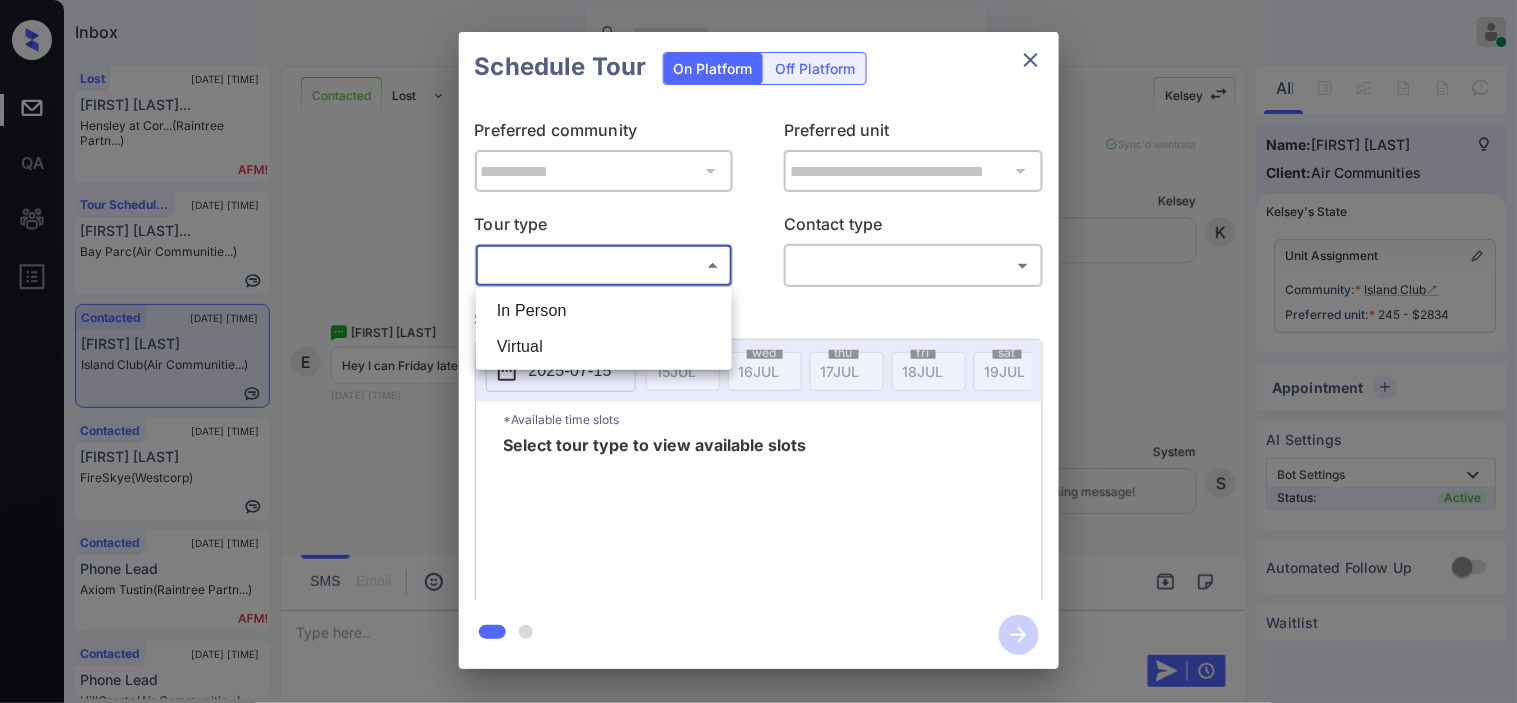 click on "In Person" at bounding box center [604, 311] 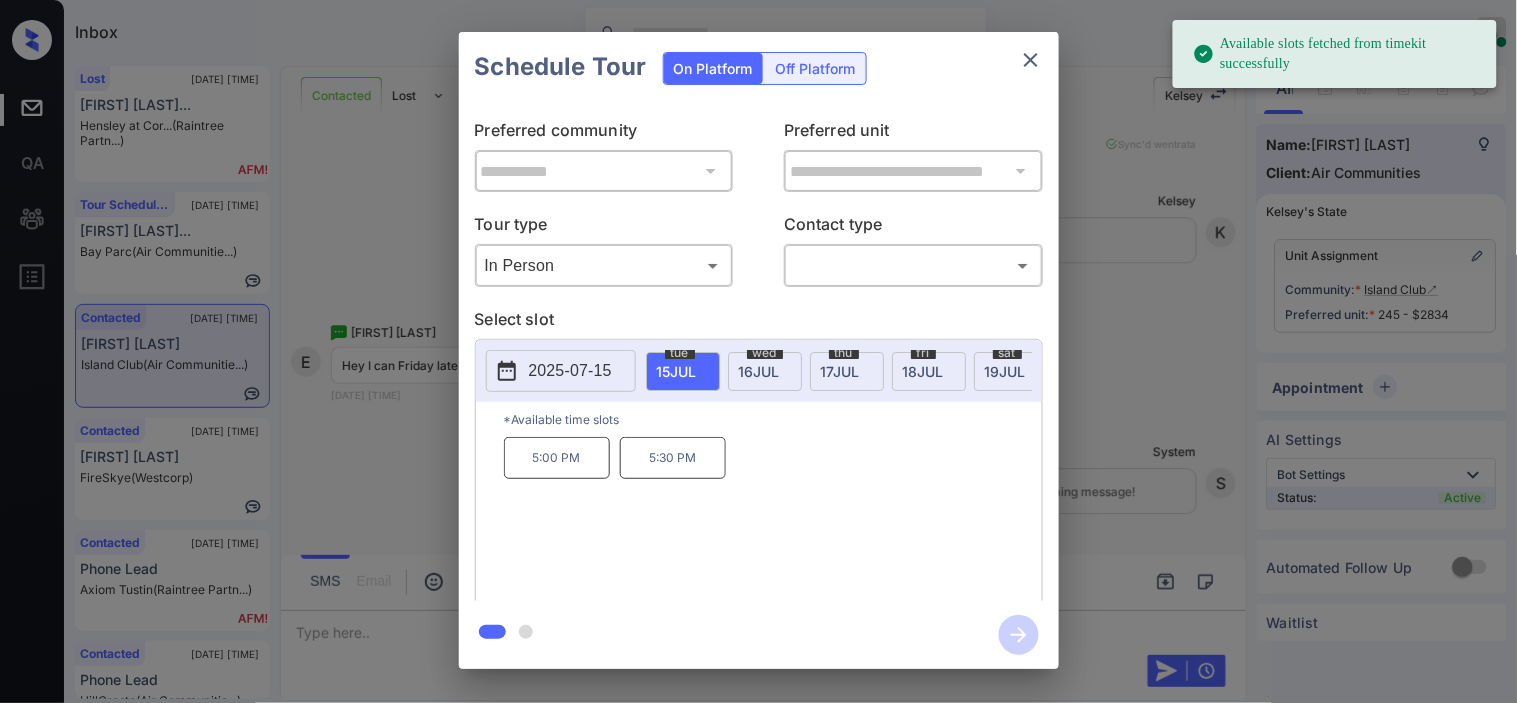 drag, startPoint x: 534, startPoint y: 343, endPoint x: 533, endPoint y: 360, distance: 17.029387 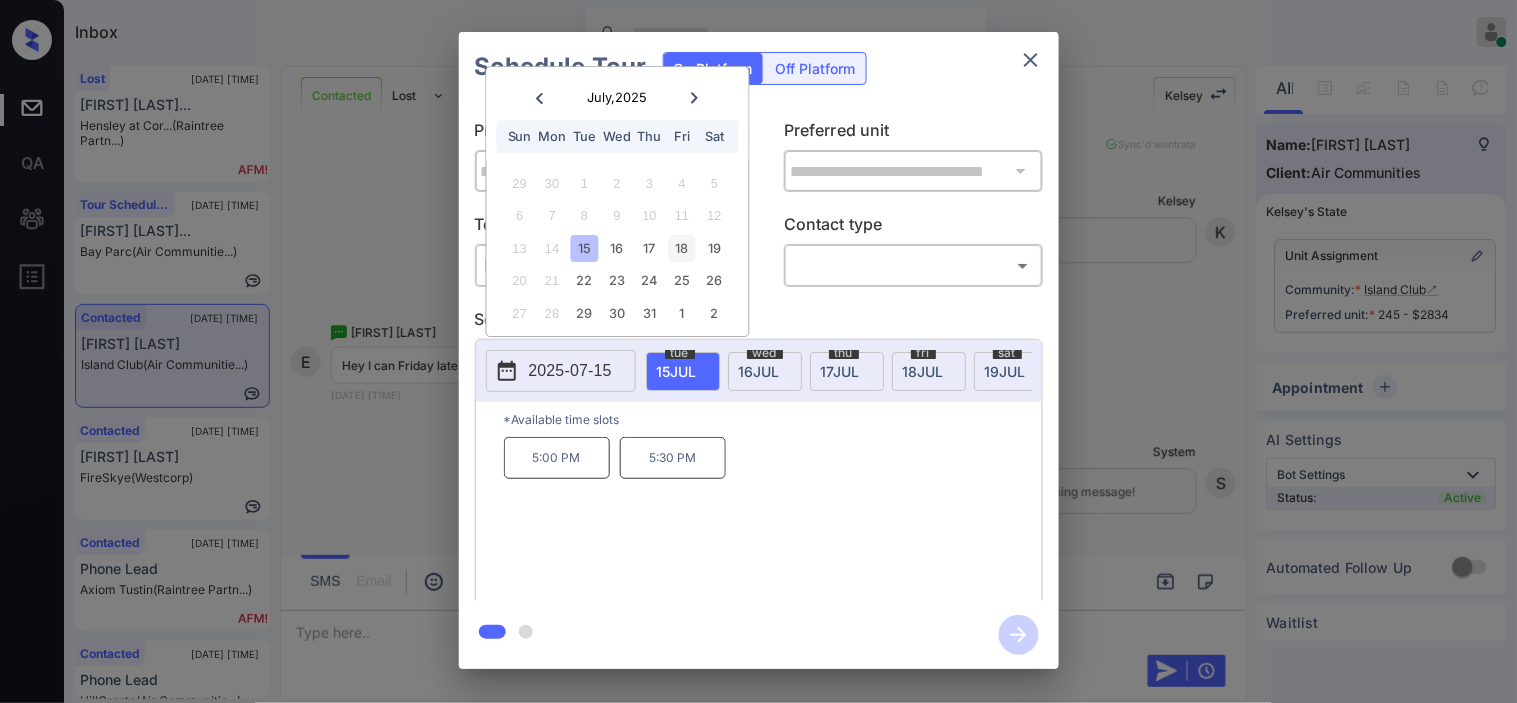 click on "18" at bounding box center (682, 248) 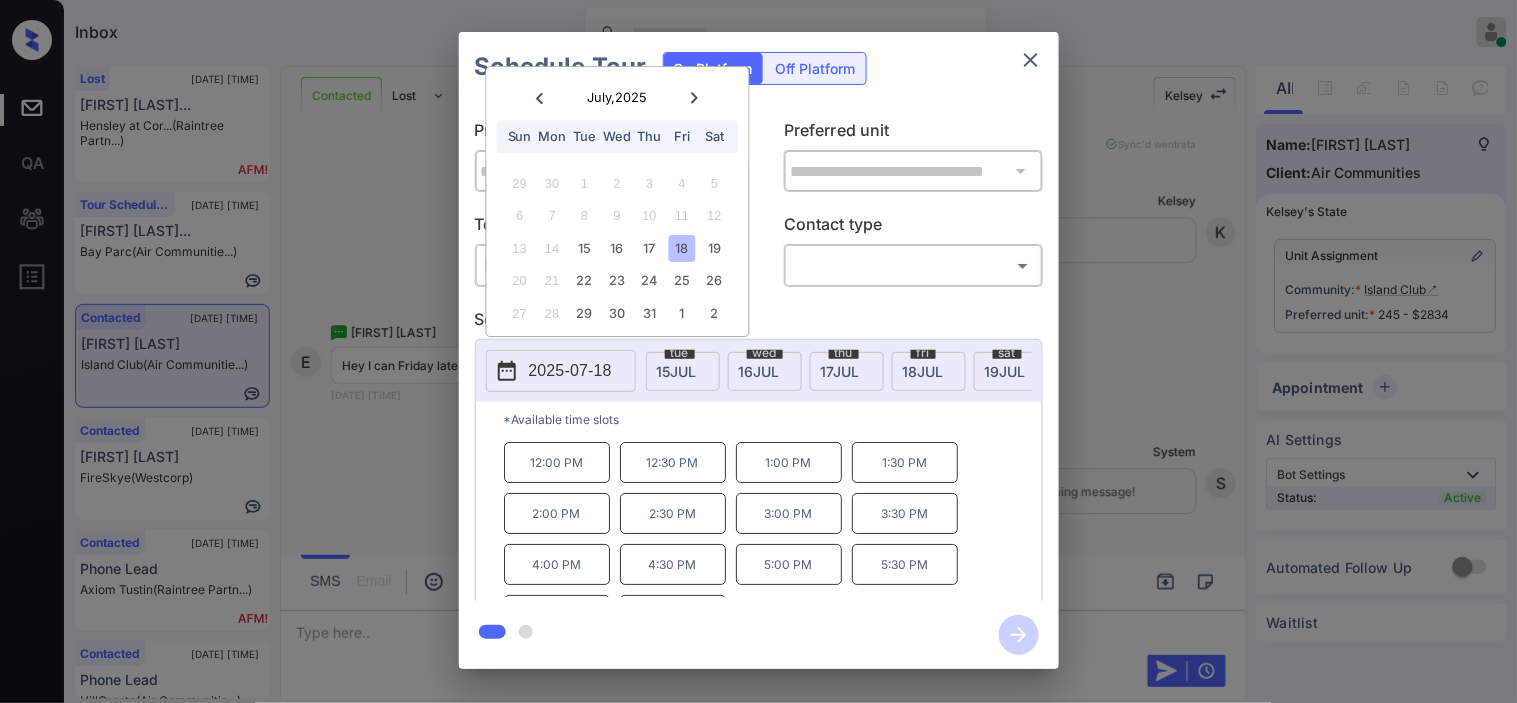scroll, scrollTop: 85, scrollLeft: 0, axis: vertical 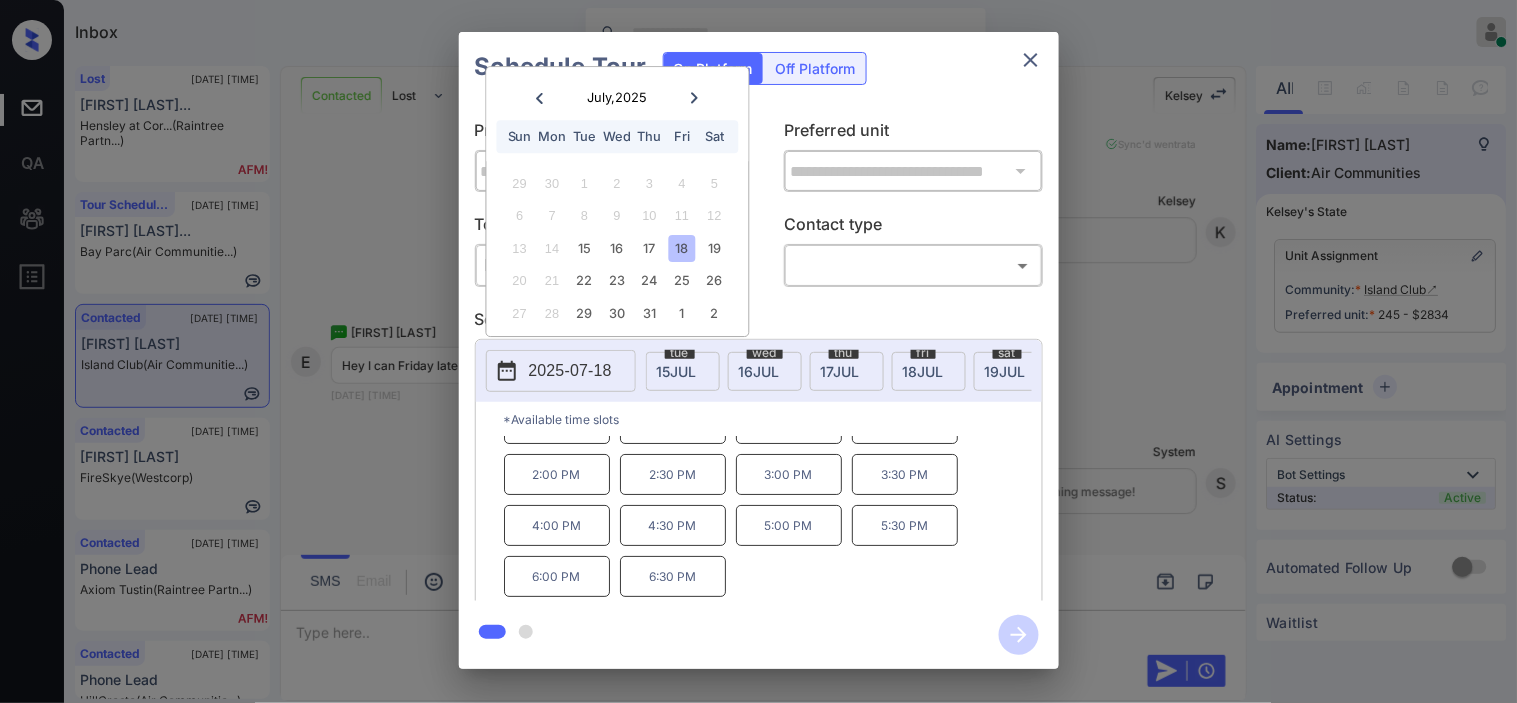 click on "**********" at bounding box center (758, 350) 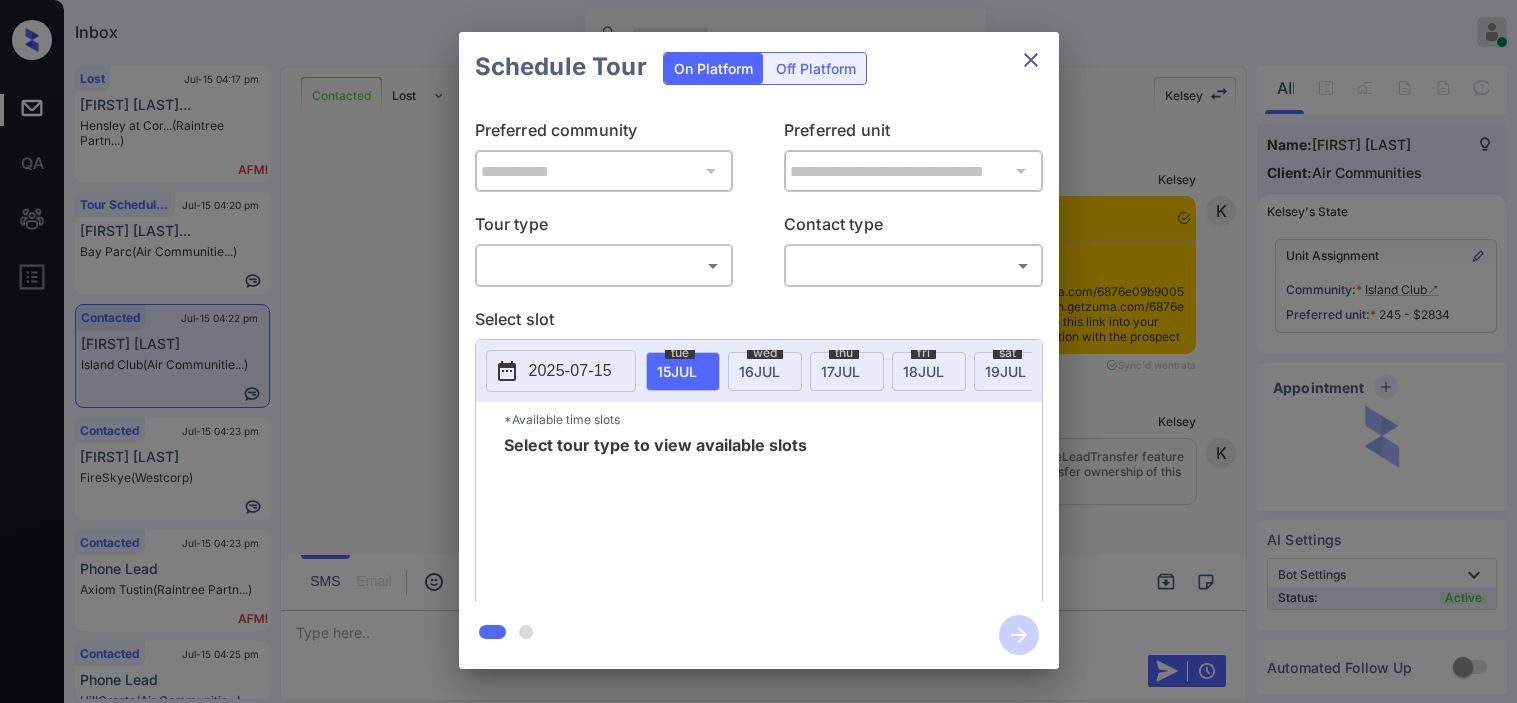scroll, scrollTop: 0, scrollLeft: 0, axis: both 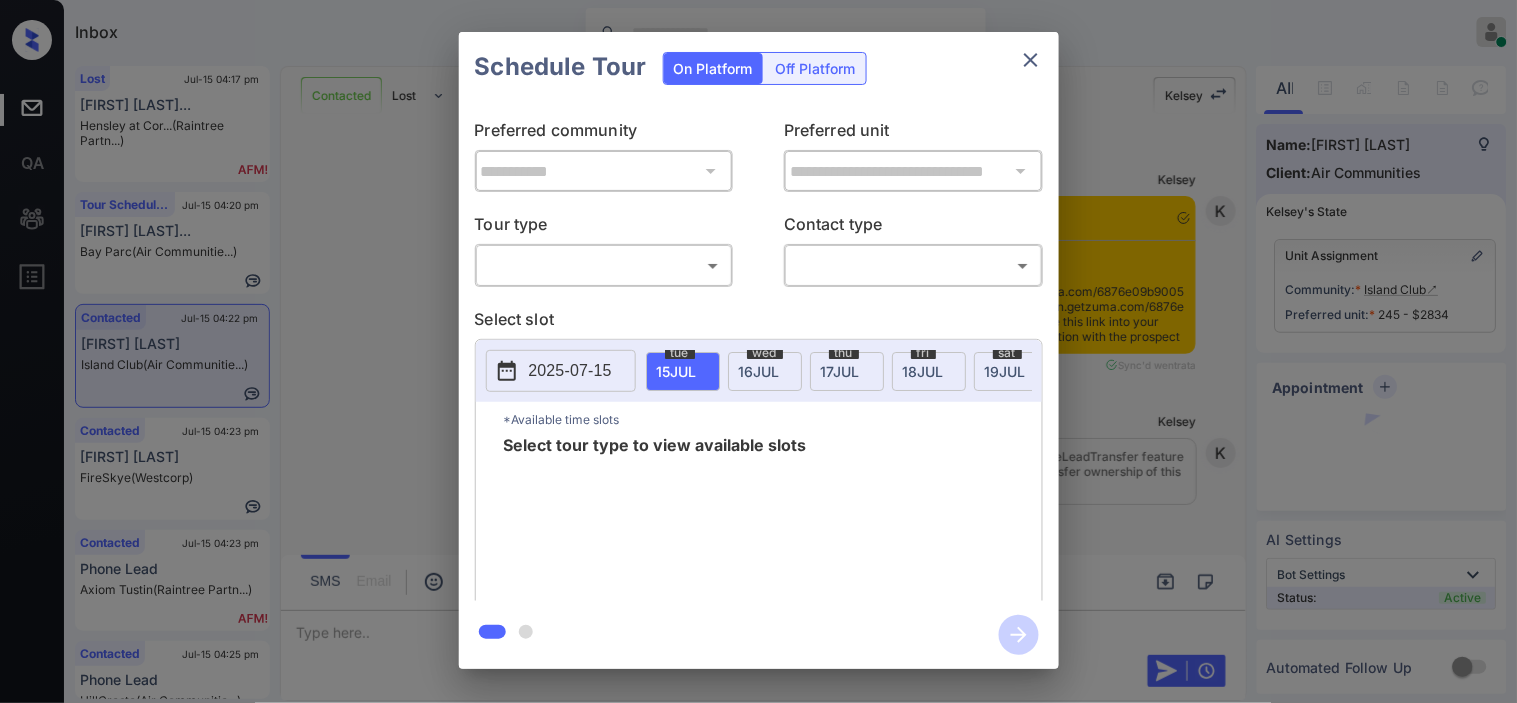 click on "Inbox [FIRST] [LAST] Online Set yourself   offline Set yourself   on break Profile Switch to  dark  mode Sign out Lost [DATE] [TIME]   [FIRST] [LAST]... [FIRST] at [COMPANY]  (Raintree Partn...) Tour Scheduled [DATE] [TIME]   [FIRST] [LAST]... [COMPANY]  (Air Communitie...) Contacted [DATE] [TIME]   [FIRST] [LAST] [COMPANY]  (Air Communitie...) Contacted [DATE] [TIME]   [FIRST] [LAST] [COMPANY]  (Westcorp) Contacted [DATE] [TIME]   Phone Lead [COMPANY] [CITY]  (Raintree Partn...) Contacted [DATE] [TIME]   Phone Lead [COMPANY]  (Air Communitie...) Contacted Lost Lead Sentiment: Angry Upon sliding the acknowledgement:  Lead will move to lost stage. * ​ SMS and call option will be set to opt out. AFM will be turned off for the lead. [FIRST] [LAST] New Message [FIRST] Notes Note:   - Paste this link into your browser to view [FIRST]’s conversation with the prospect [DATE] [TIME] [FIRST] [FIRST]" at bounding box center (758, 351) 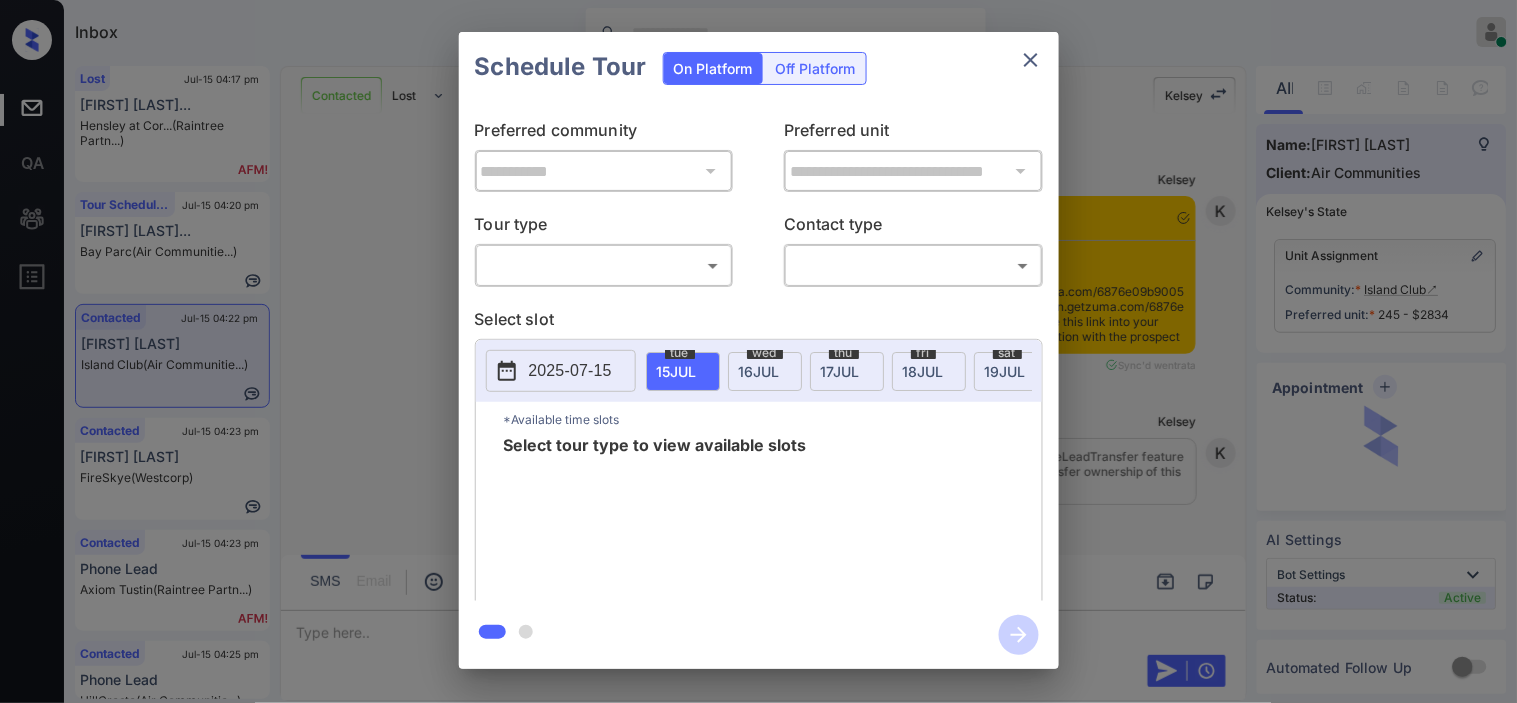 scroll, scrollTop: 1114, scrollLeft: 0, axis: vertical 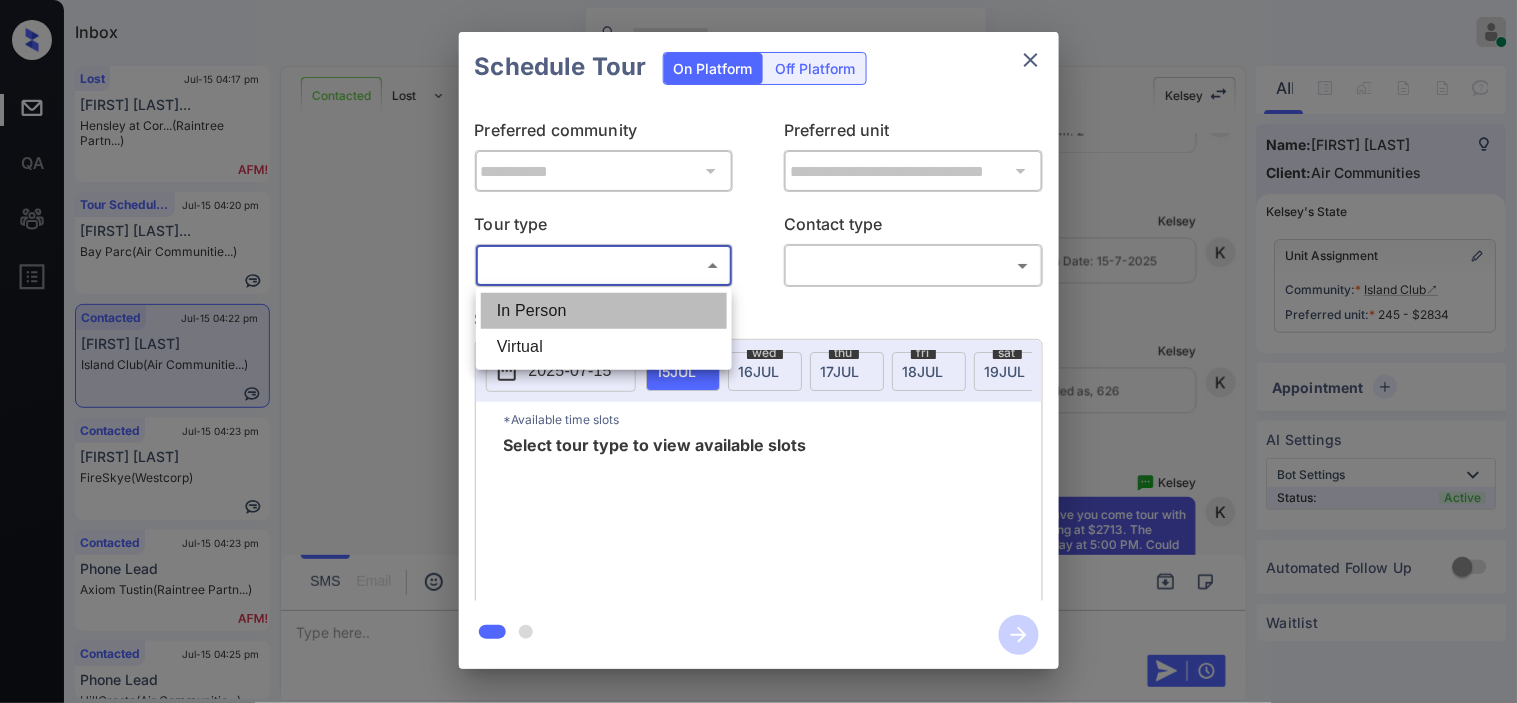 click on "In Person" at bounding box center (604, 311) 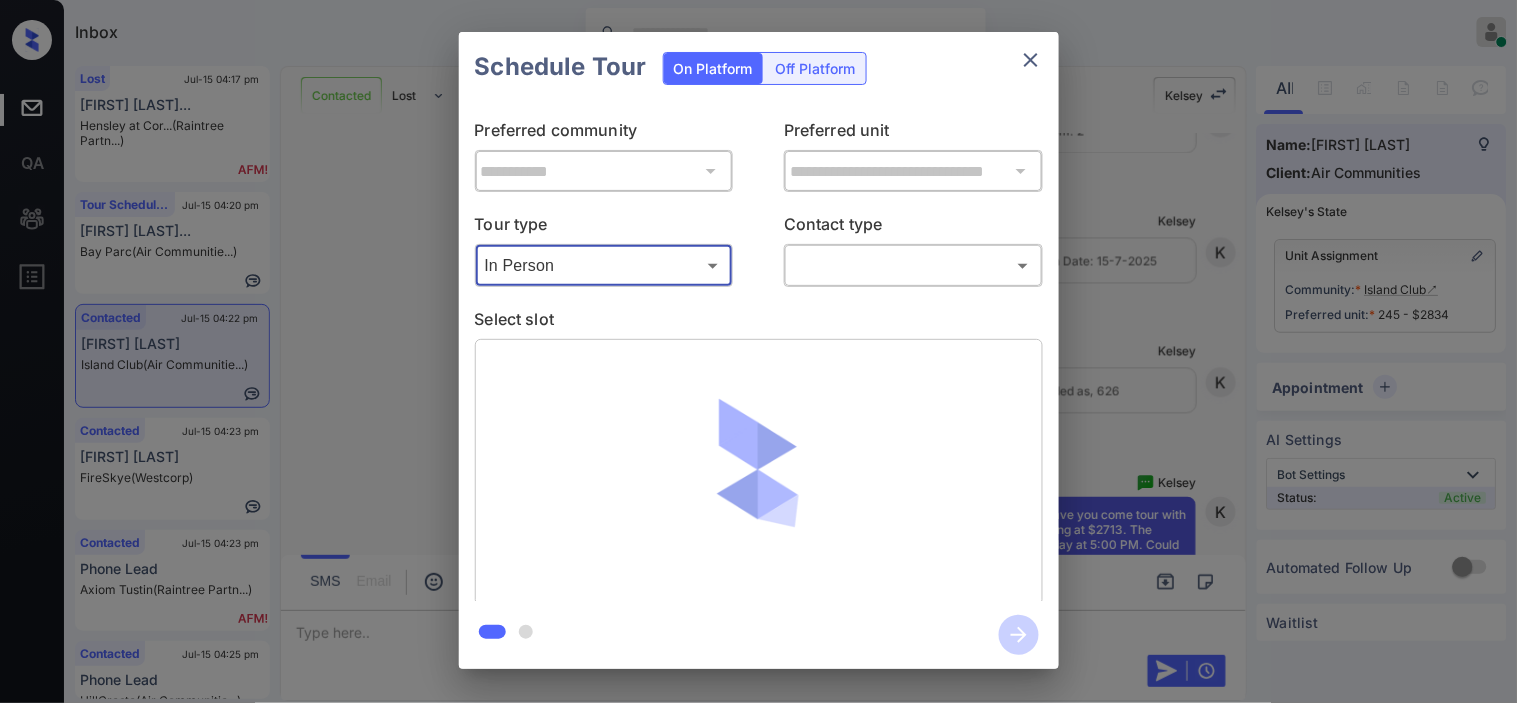 click on "Inbox [FIRST] [LAST] Online Set yourself   offline Set yourself   on break Profile Switch to  dark  mode Sign out Lost [DATE] [TIME]   [FIRST] [LAST]... [FIRST] at [COMPANY]  (Raintree Partn...) Tour Scheduled [DATE] [TIME]   [FIRST] [LAST]... [COMPANY]  (Air Communitie...) Contacted [DATE] [TIME]   [FIRST] [LAST] [COMPANY]  (Air Communitie...) Contacted [DATE] [TIME]   [FIRST] [LAST] [COMPANY]  (Westcorp) Contacted [DATE] [TIME]   Phone Lead [COMPANY] [CITY]  (Raintree Partn...) Contacted [DATE] [TIME]   Phone Lead [COMPANY]  (Air Communitie...) Contacted Lost Lead Sentiment: Angry Upon sliding the acknowledgement:  Lead will move to lost stage. * ​ SMS and call option will be set to opt out. AFM will be turned off for the lead. [FIRST] [LAST] New Message [FIRST] Notes Note:   - Paste this link into your browser to view [FIRST]’s conversation with the prospect [DATE] [TIME] [FIRST] [FIRST]" at bounding box center [758, 351] 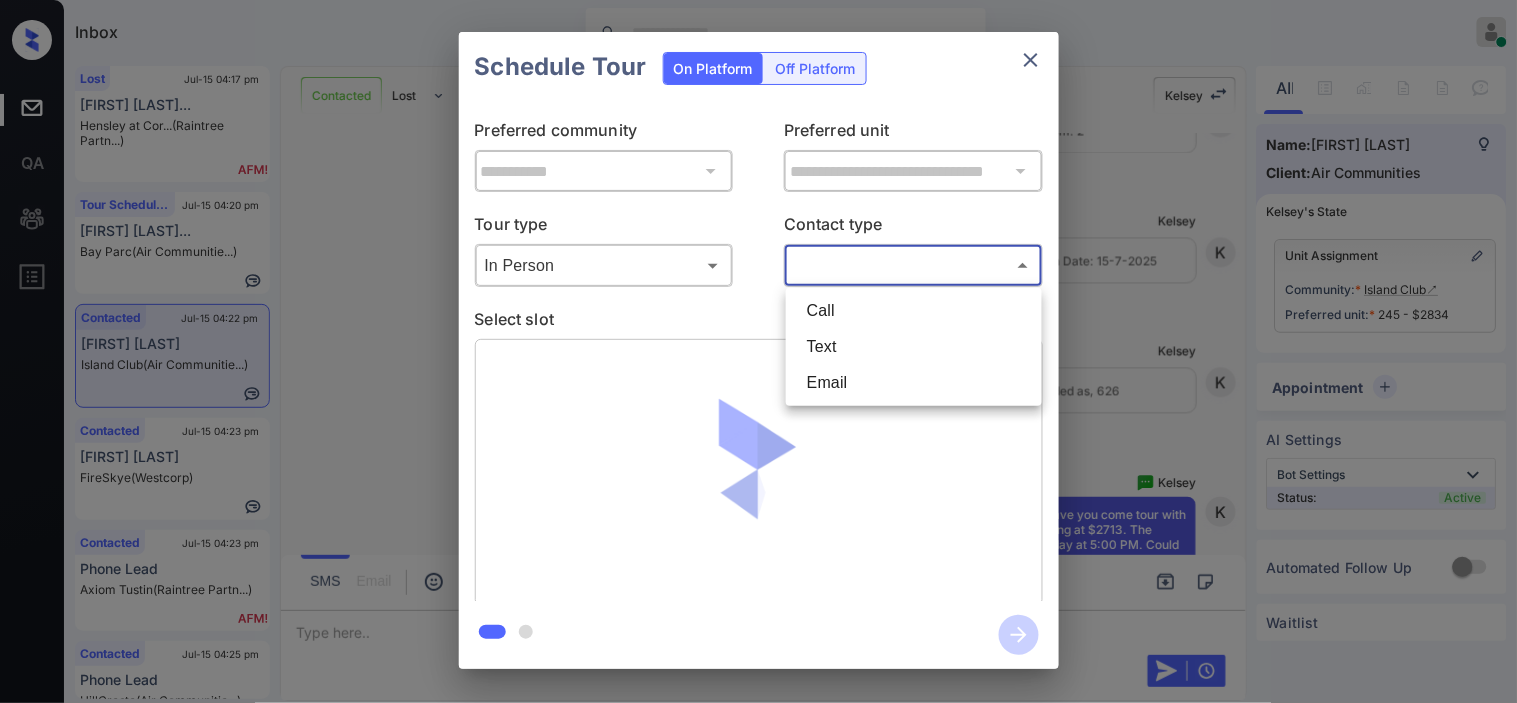 drag, startPoint x: 848, startPoint y: 337, endPoint x: 792, endPoint y: 368, distance: 64.00781 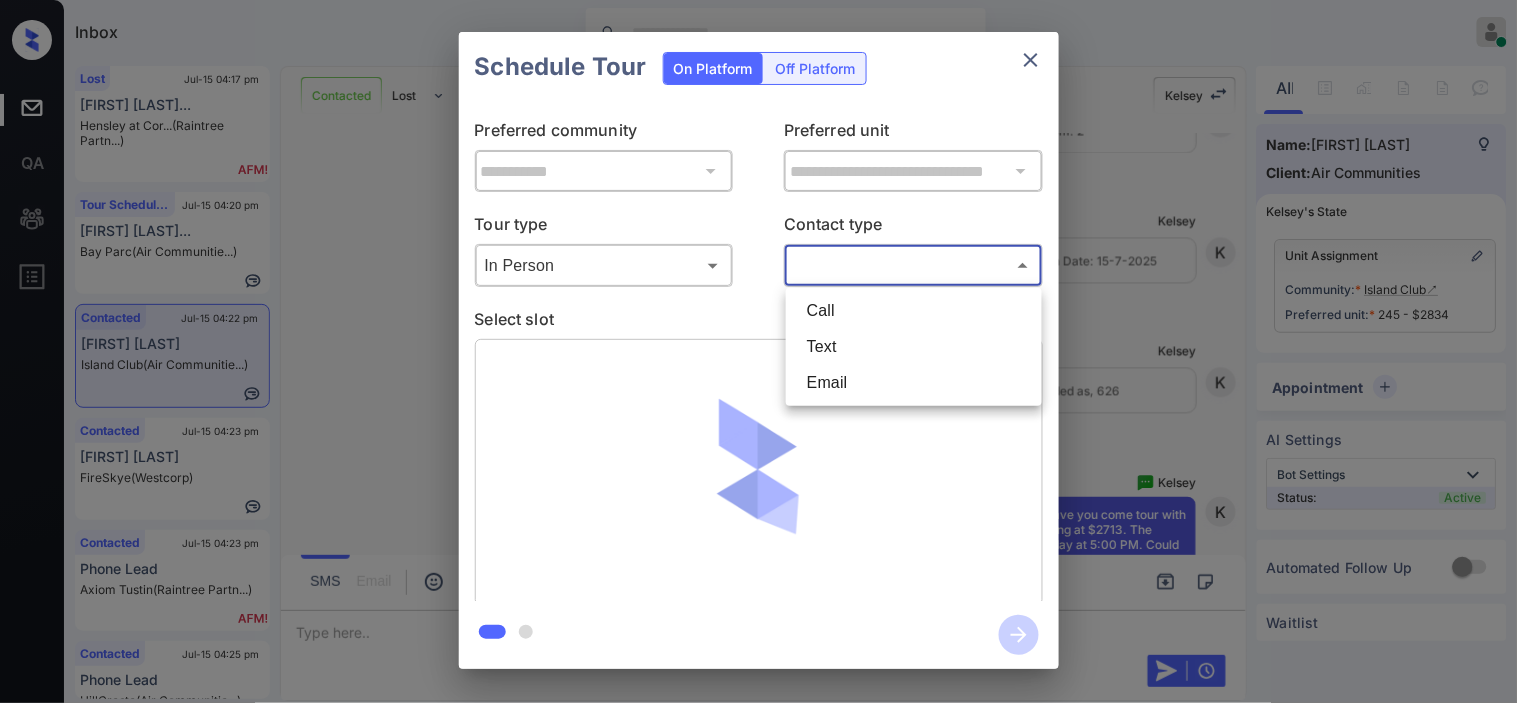 click on "Text" at bounding box center [914, 347] 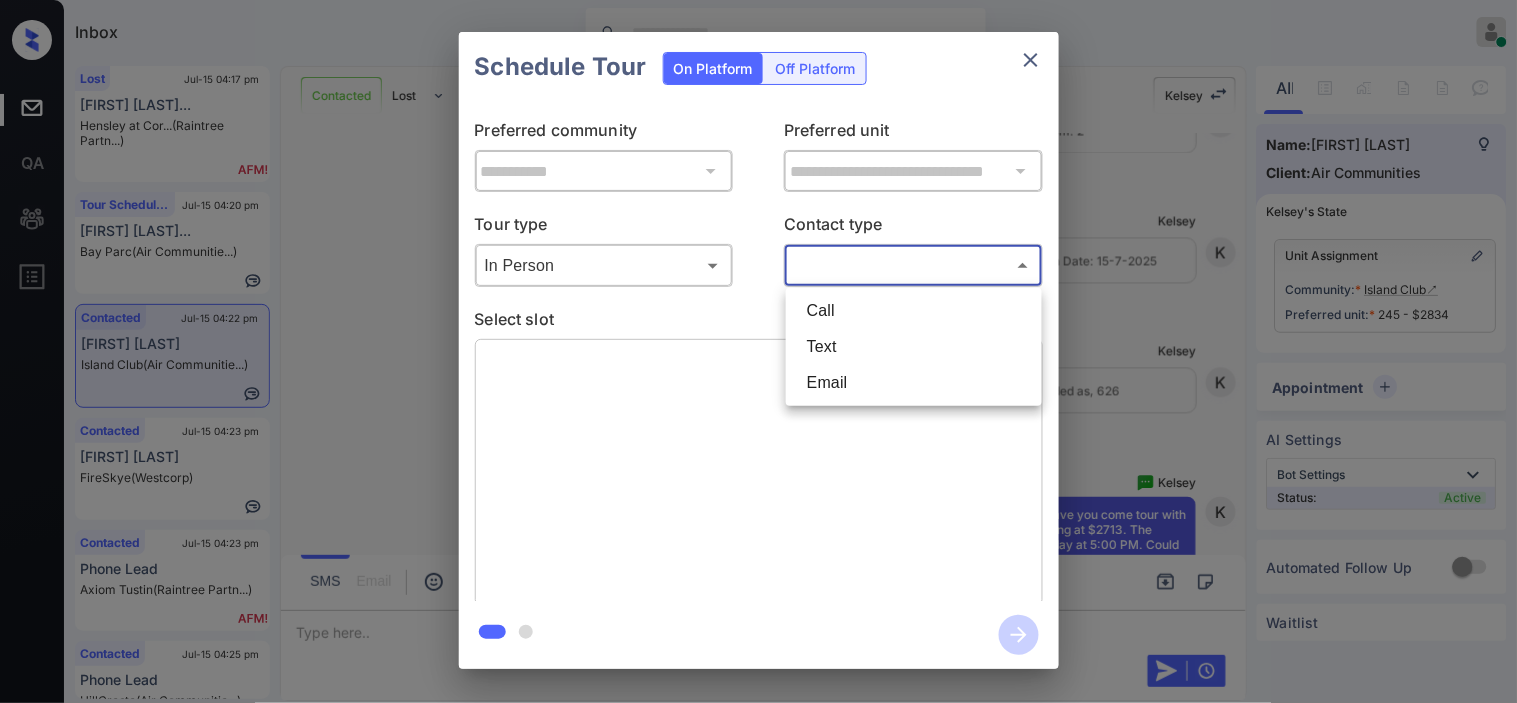 type on "****" 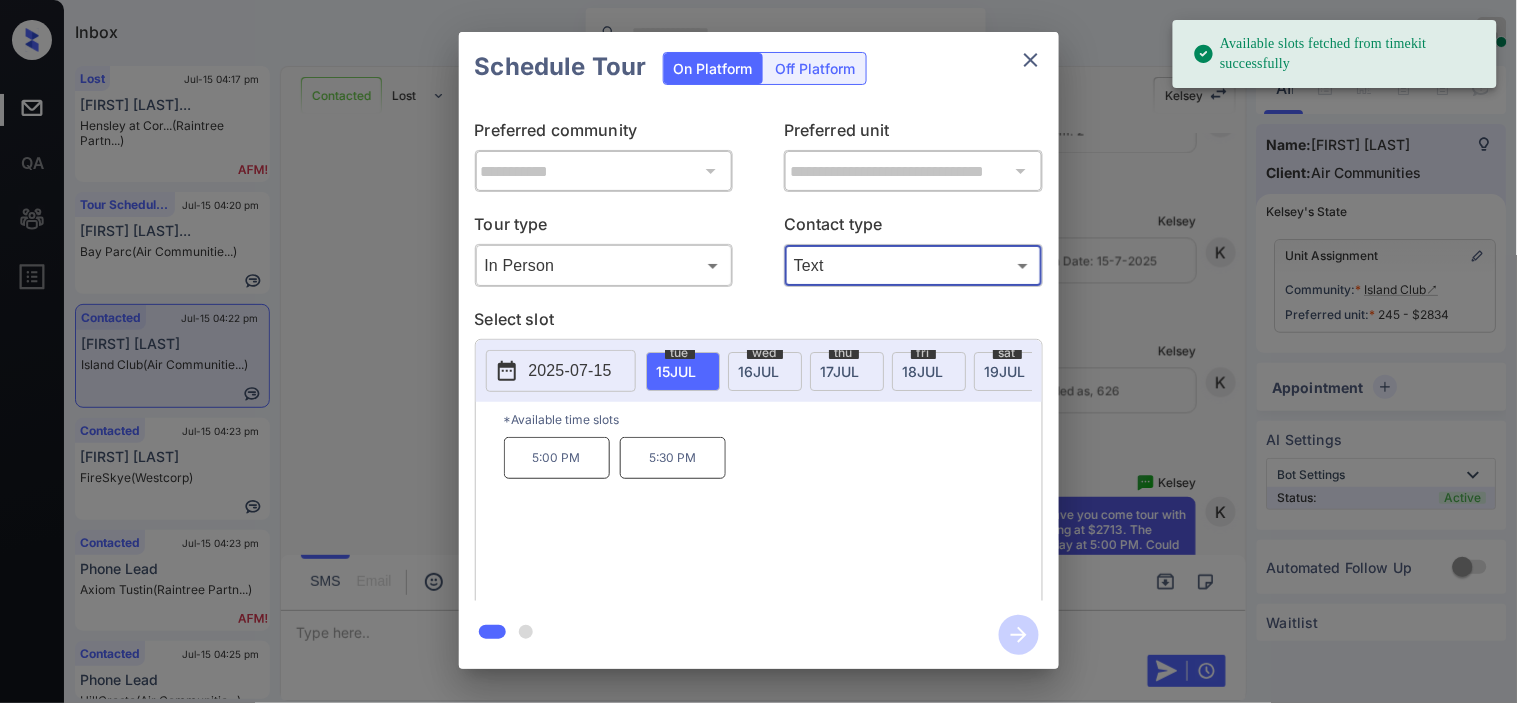 drag, startPoint x: 528, startPoint y: 364, endPoint x: 563, endPoint y: 352, distance: 37 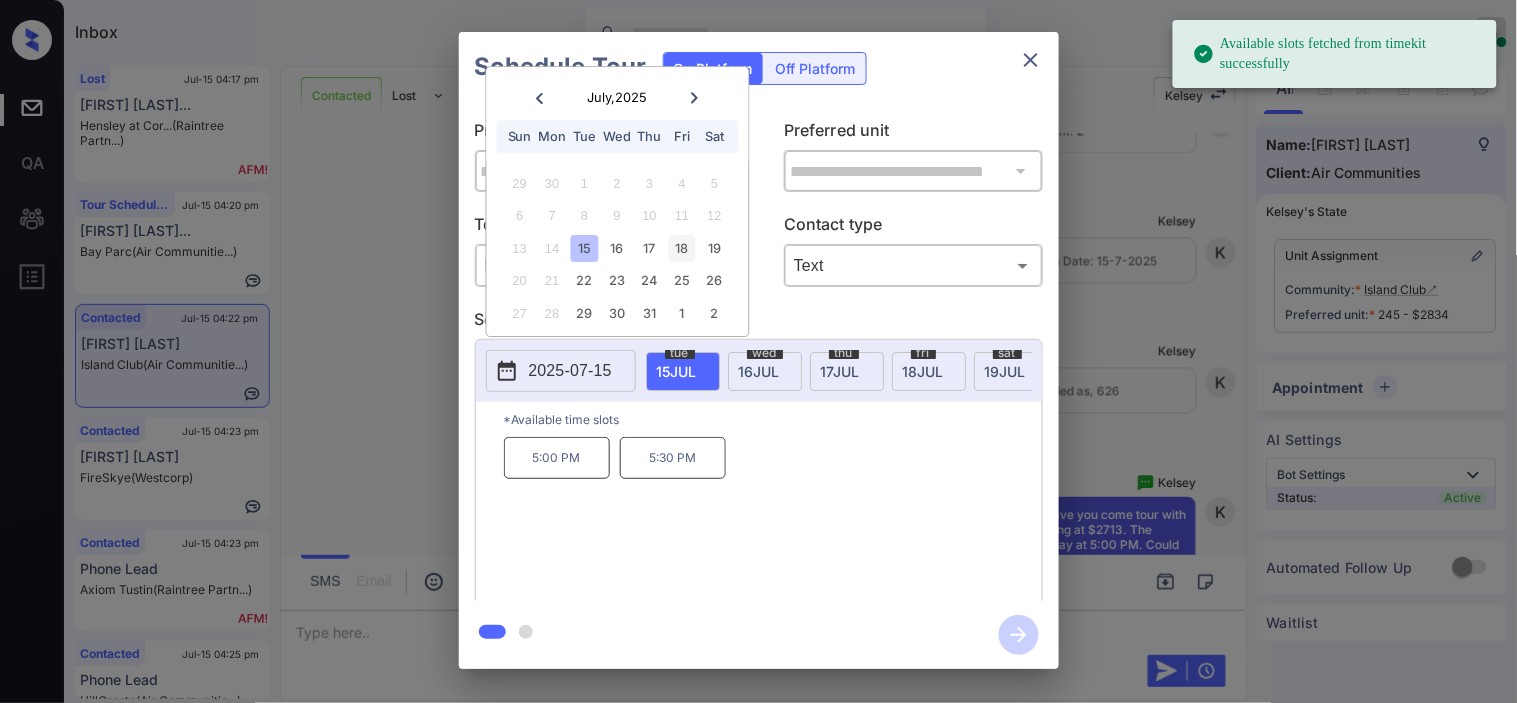 click on "18" at bounding box center (682, 248) 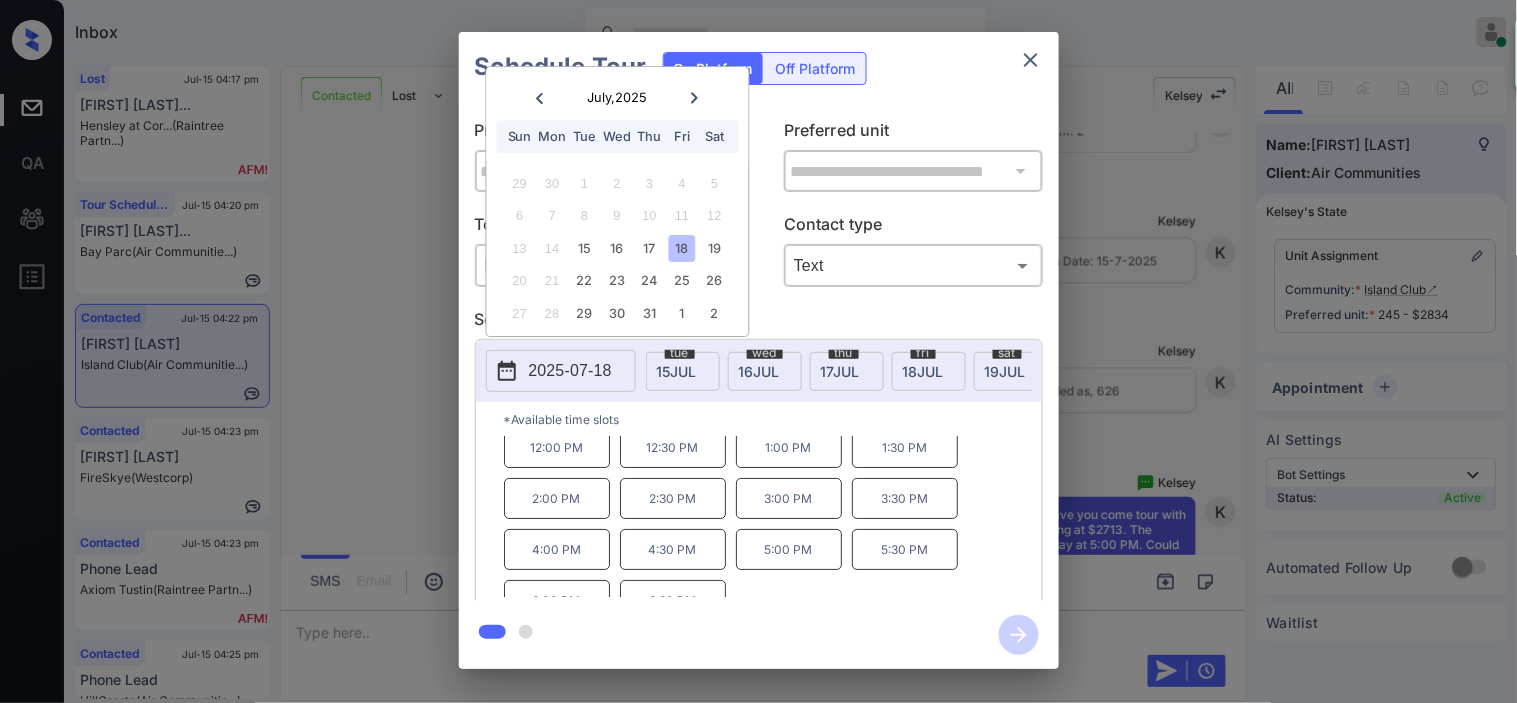 scroll, scrollTop: 85, scrollLeft: 0, axis: vertical 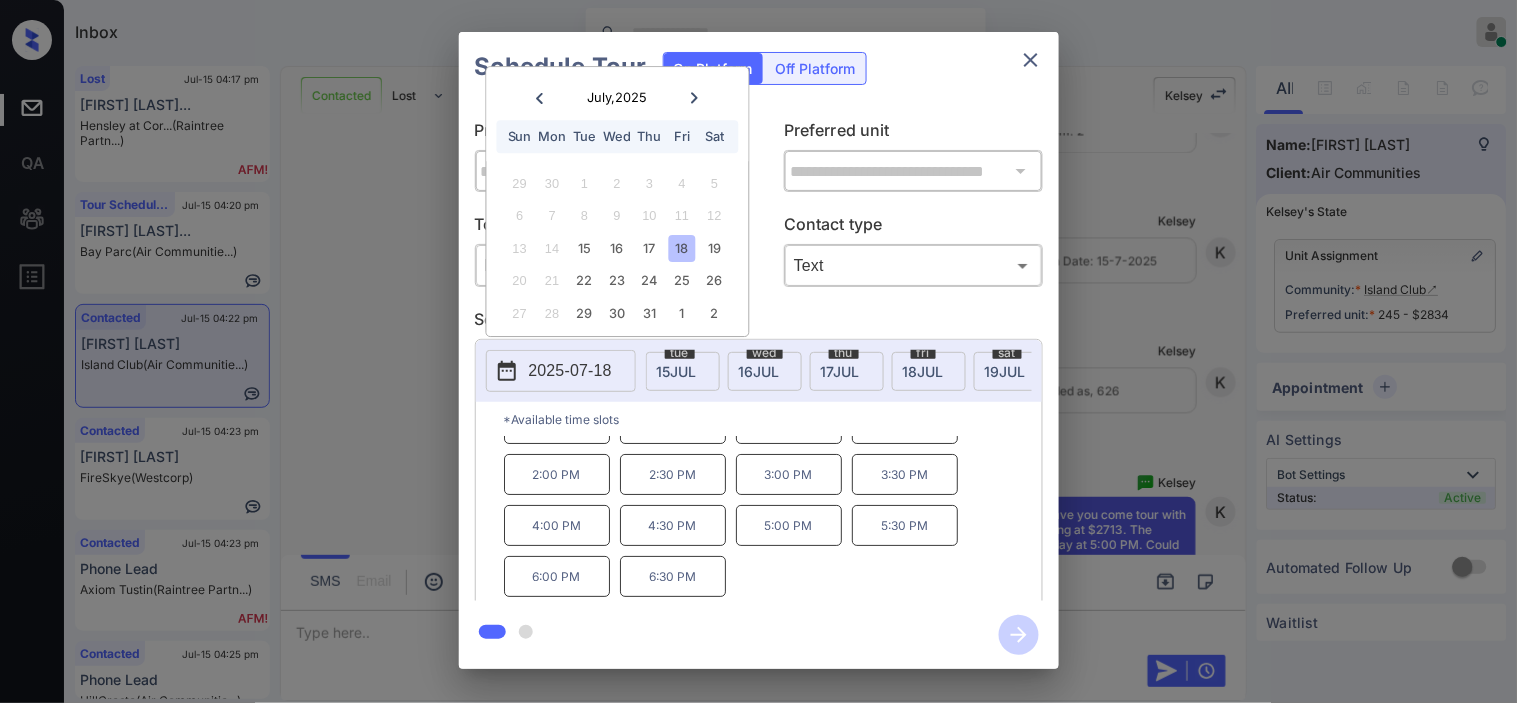 click on "4:30 PM" at bounding box center (673, 525) 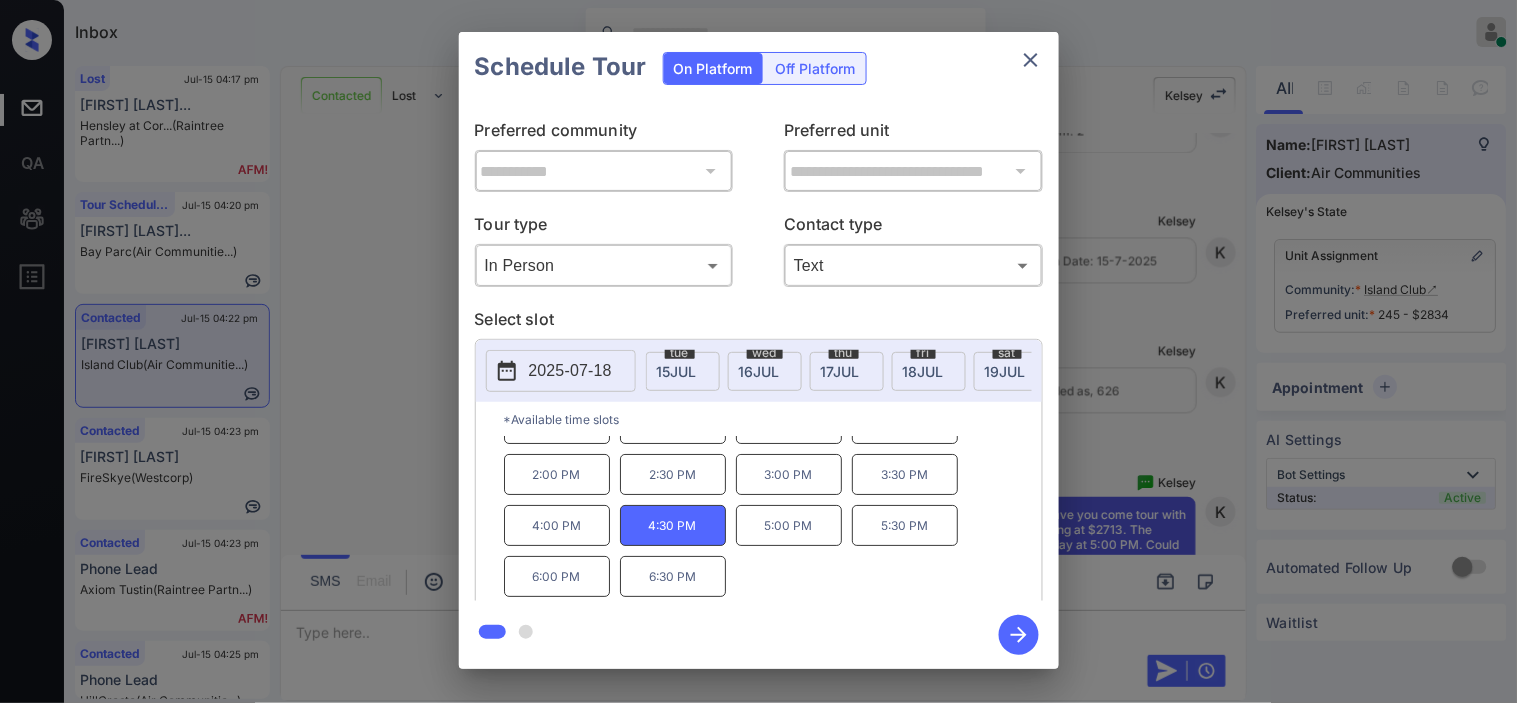 click on "4:00 PM" at bounding box center [557, 525] 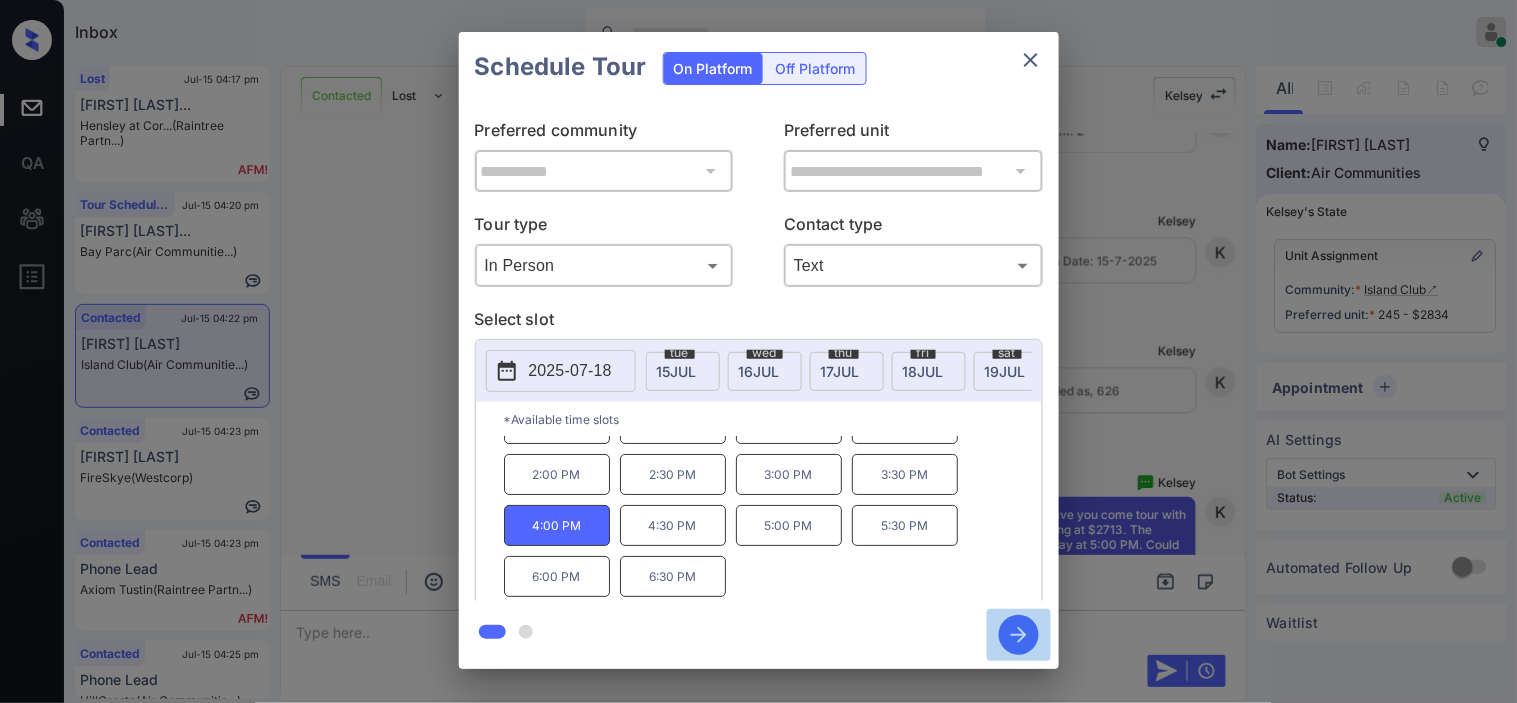 click 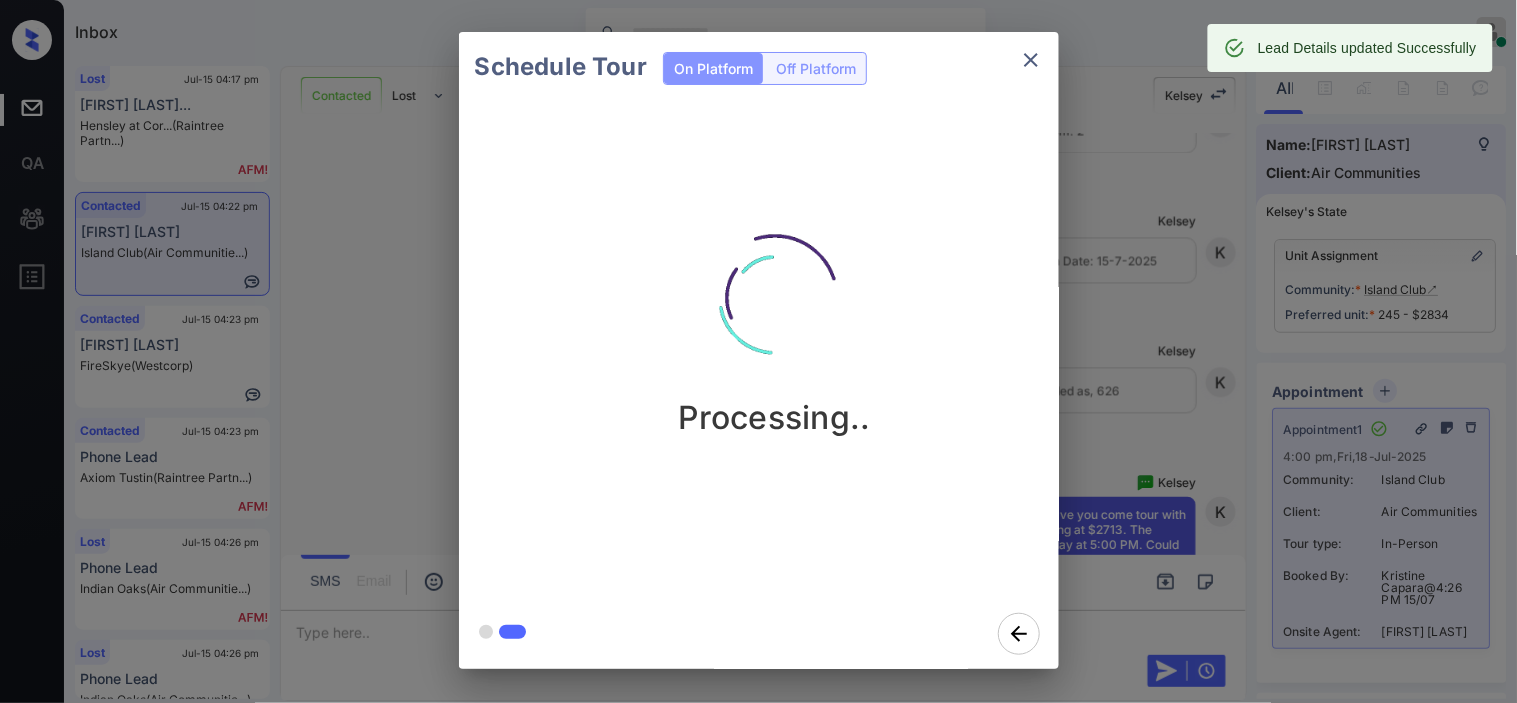 click on "Schedule Tour On Platform Off Platform Processing.." at bounding box center [758, 350] 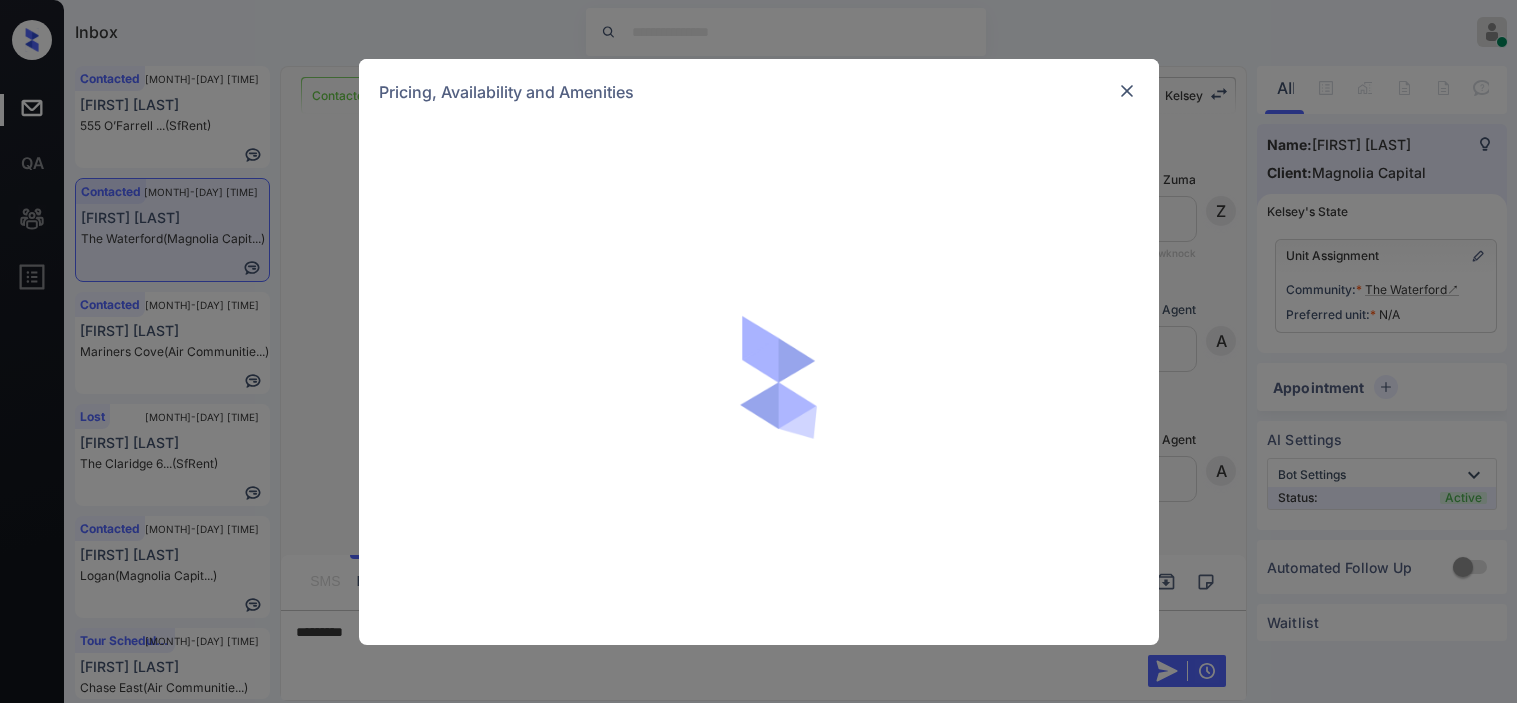 scroll, scrollTop: 0, scrollLeft: 0, axis: both 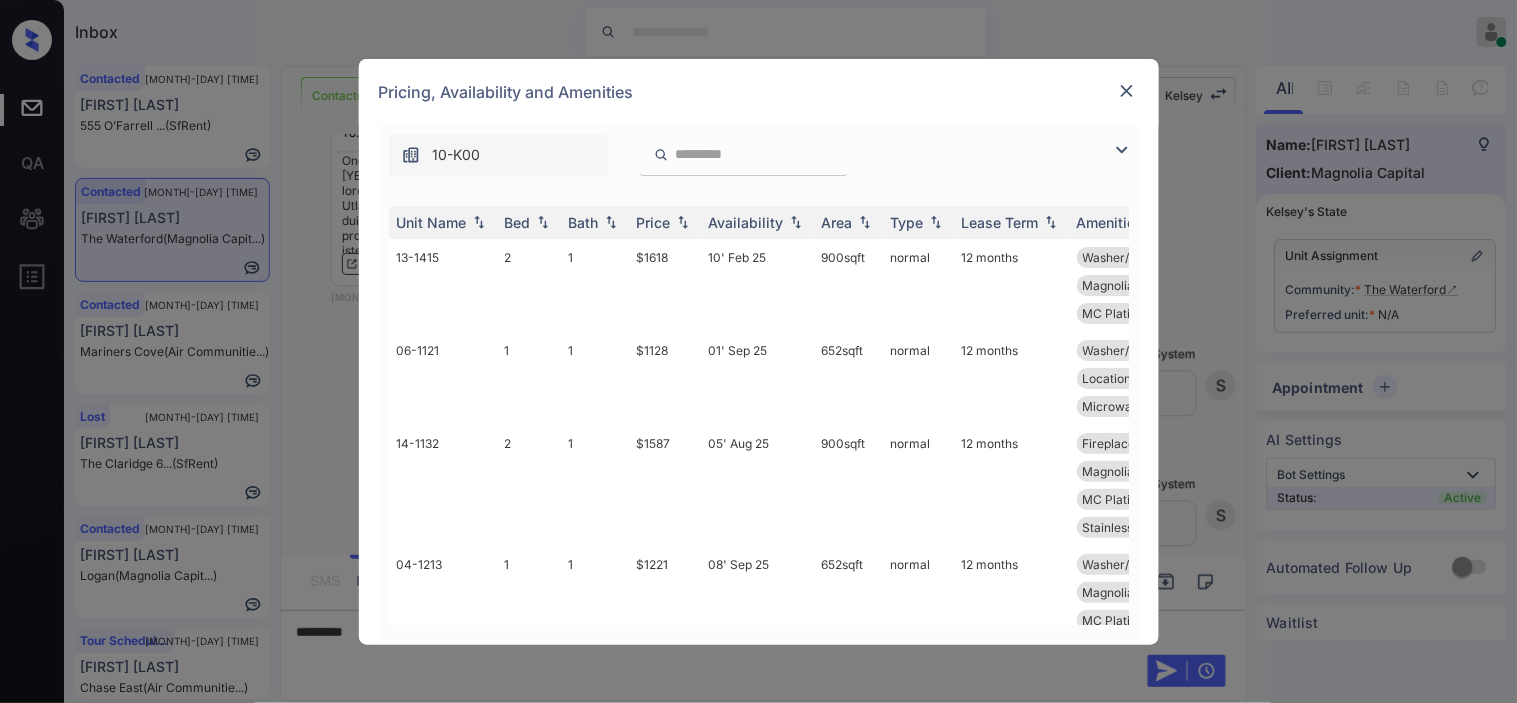 click at bounding box center [1122, 150] 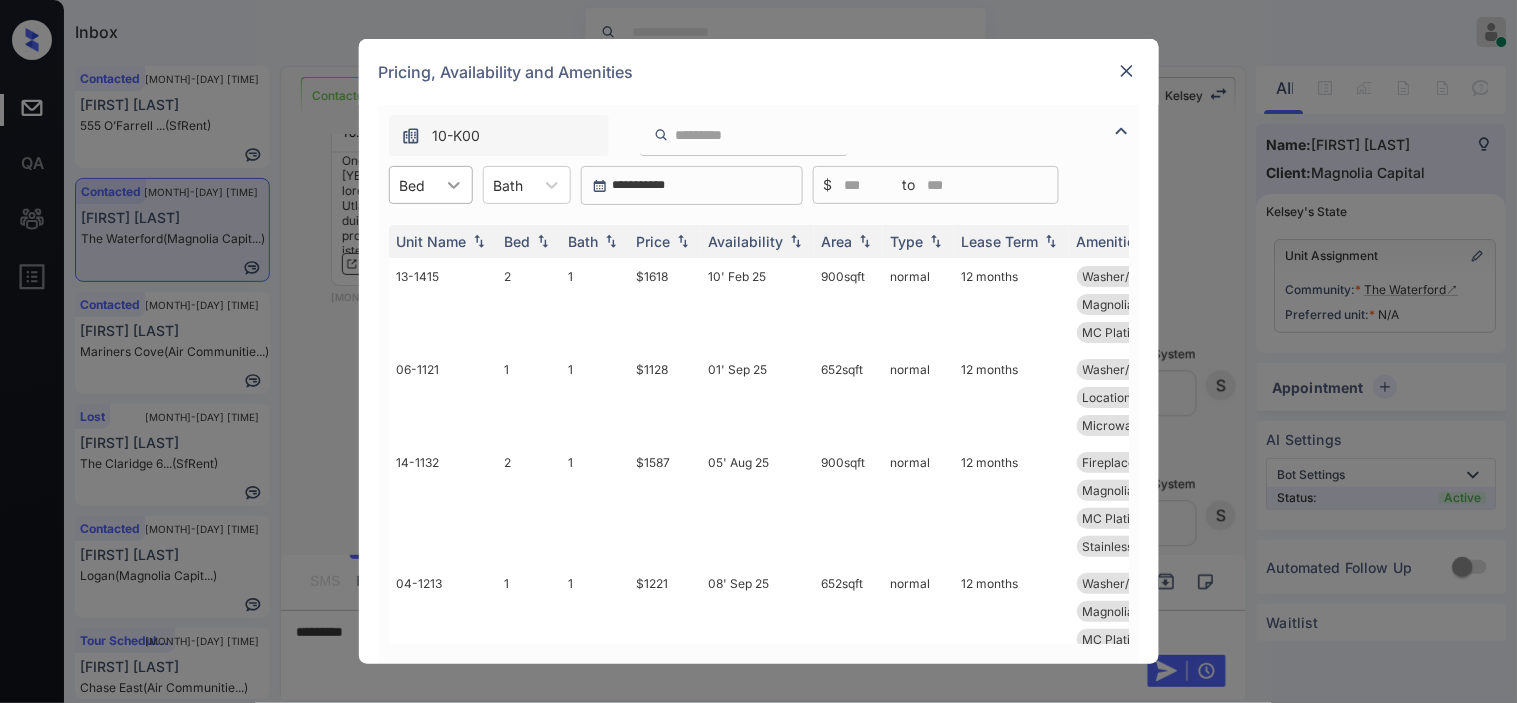 click at bounding box center [454, 185] 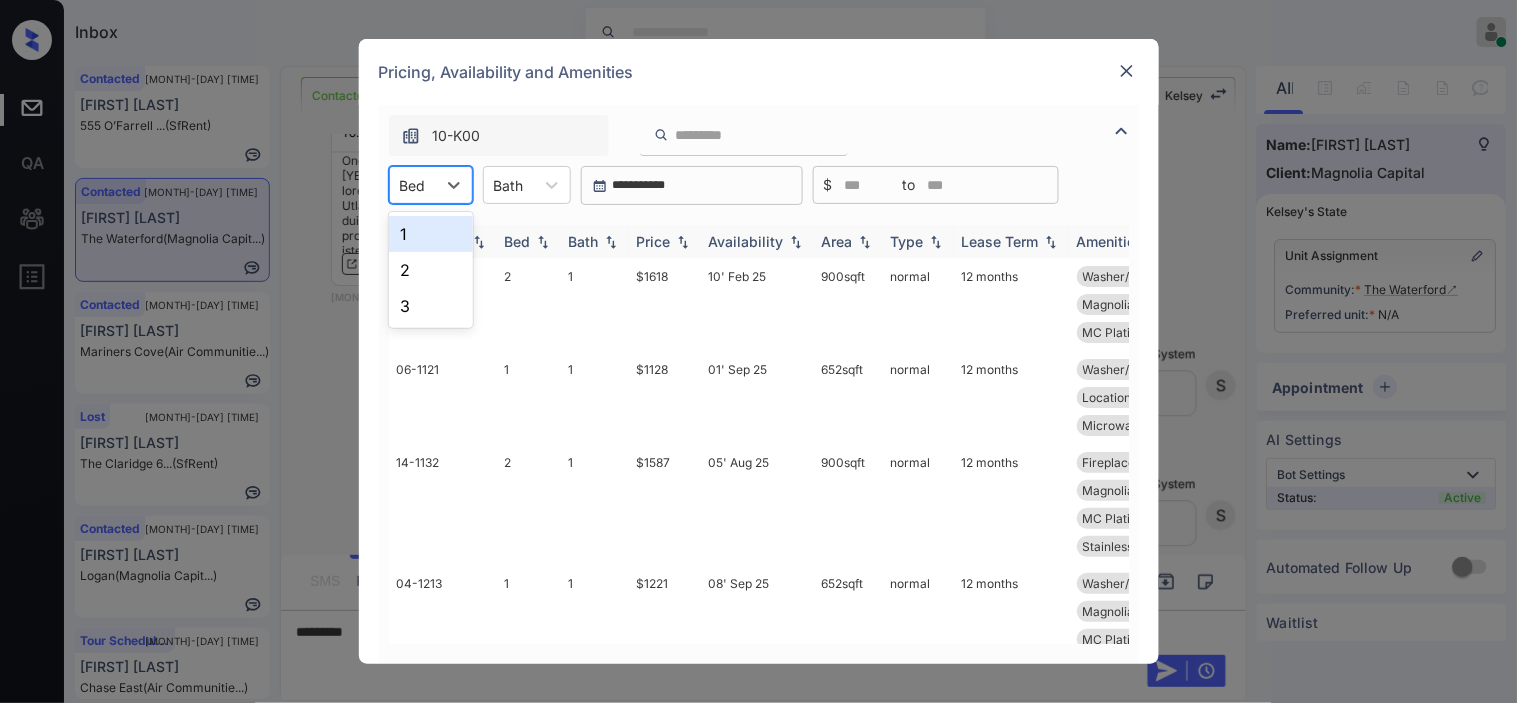 drag, startPoint x: 431, startPoint y: 226, endPoint x: 570, endPoint y: 247, distance: 140.57738 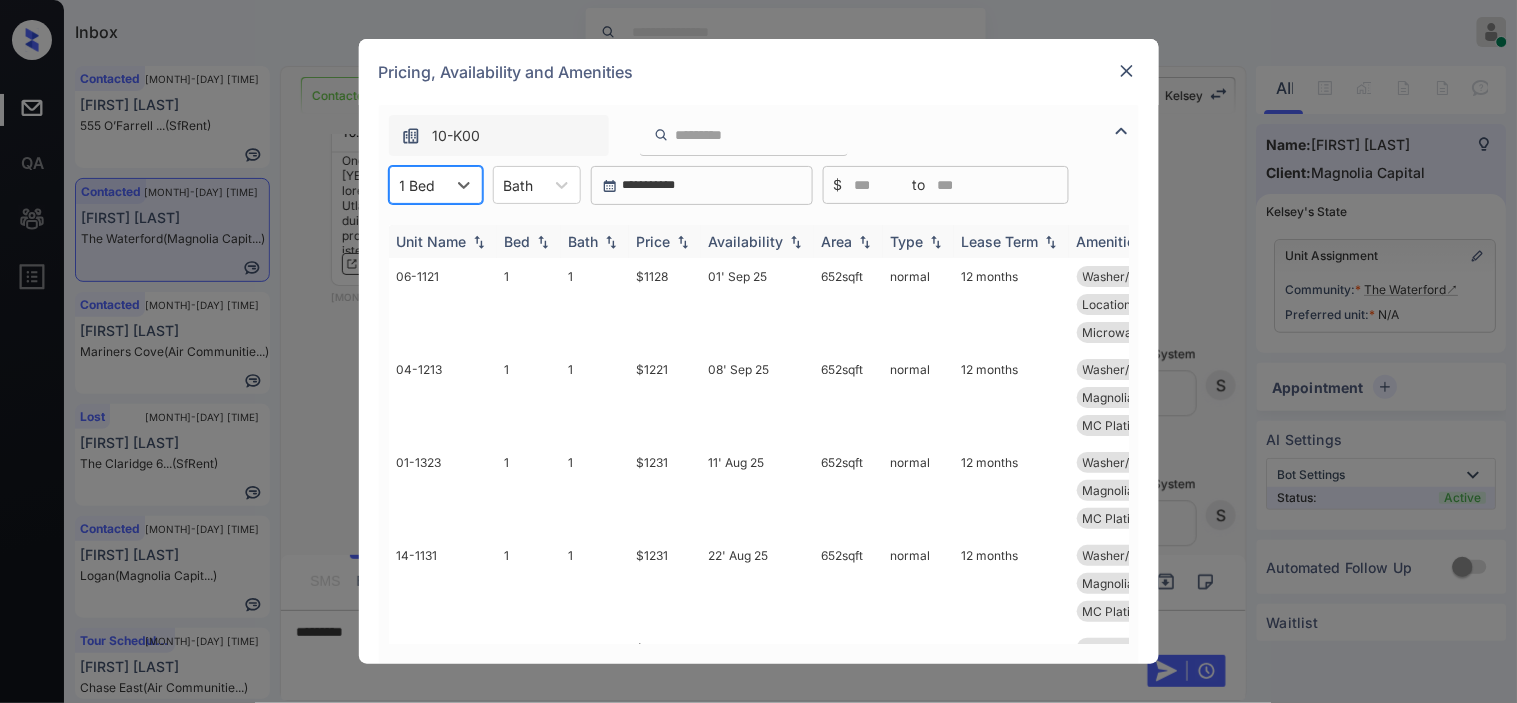 click at bounding box center (683, 242) 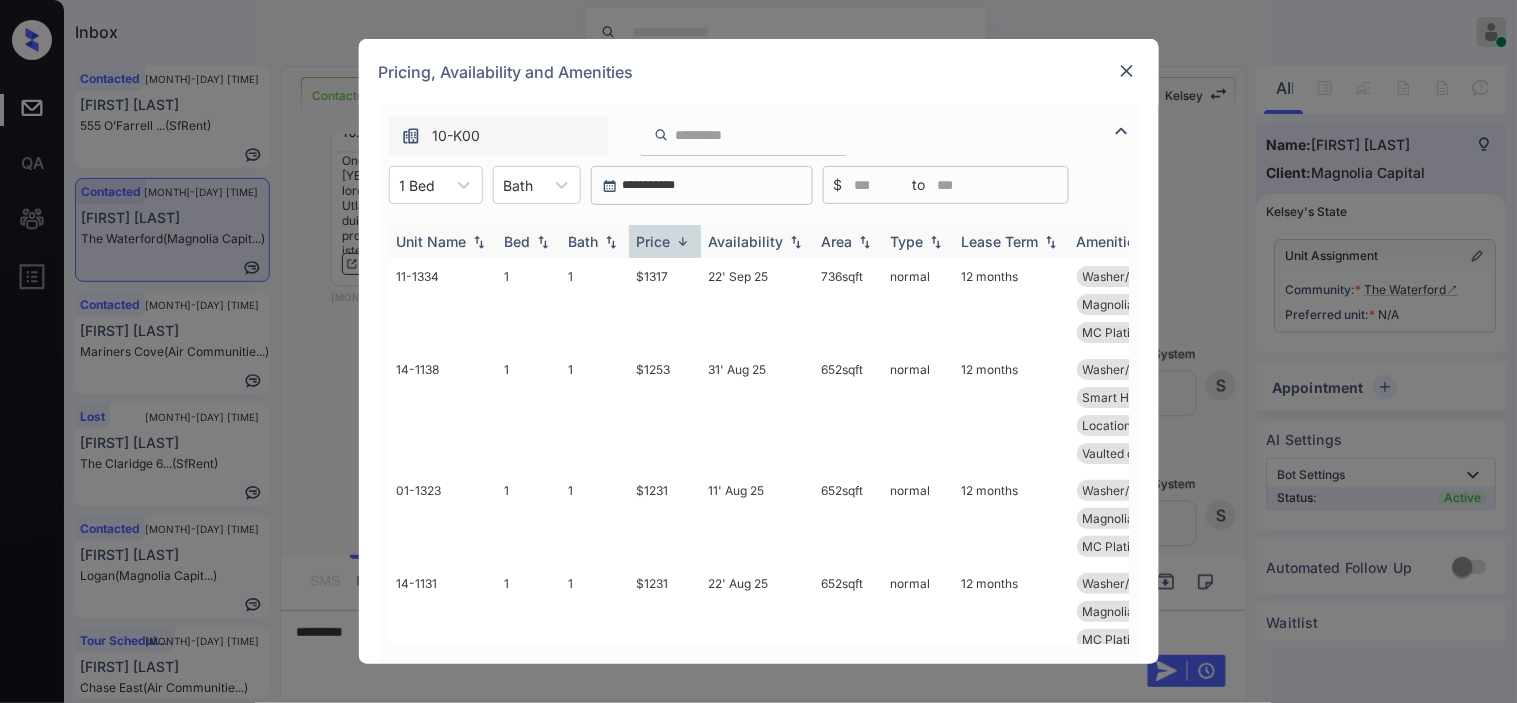 click at bounding box center (683, 241) 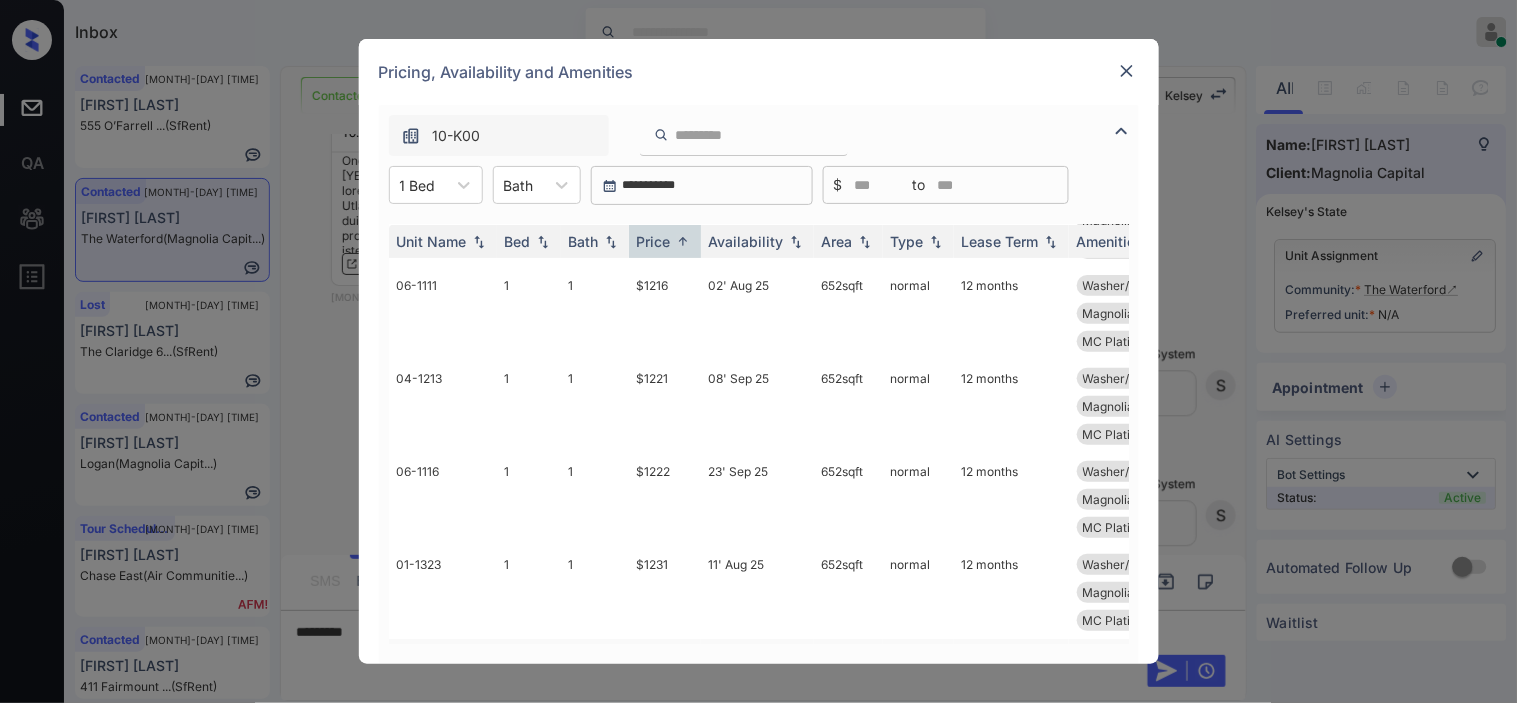 scroll, scrollTop: 0, scrollLeft: 0, axis: both 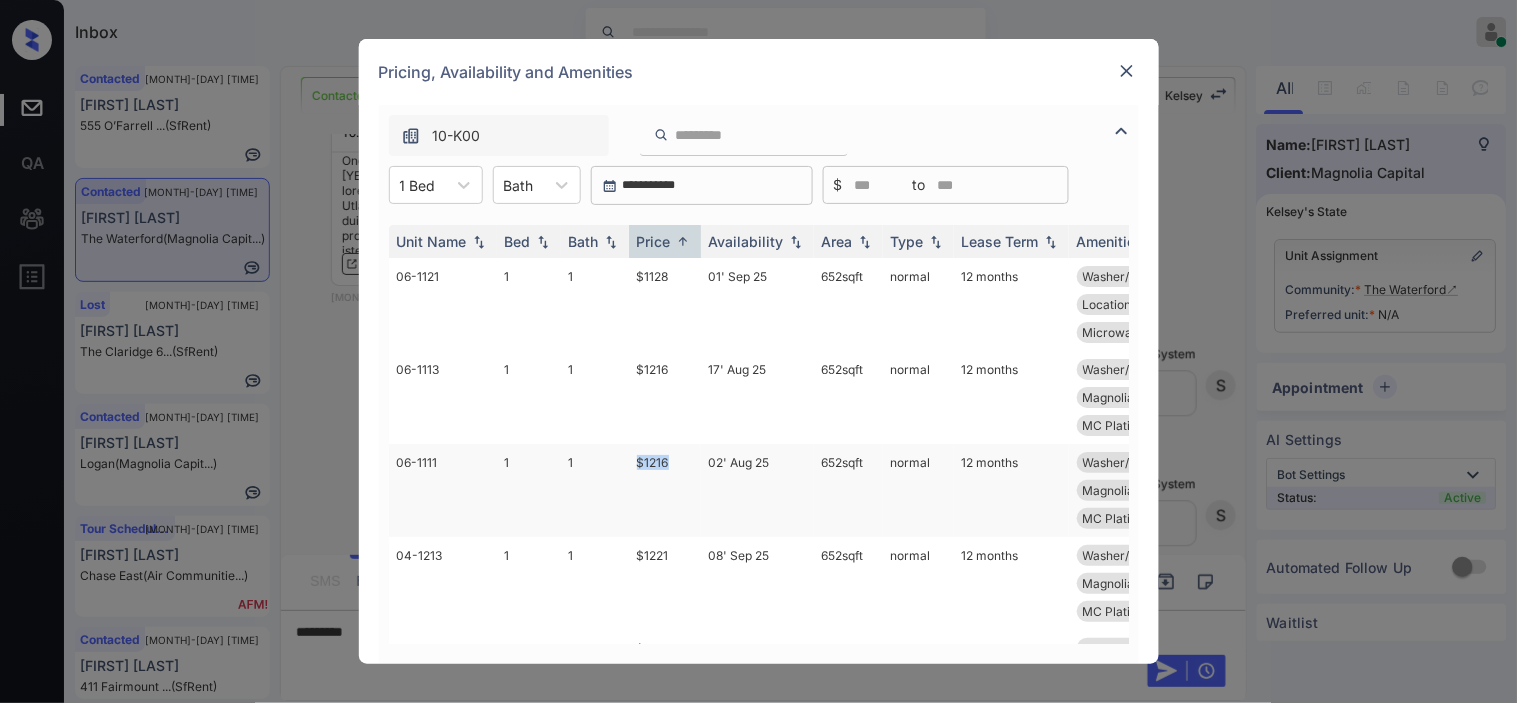 drag, startPoint x: 603, startPoint y: 467, endPoint x: 682, endPoint y: 465, distance: 79.025314 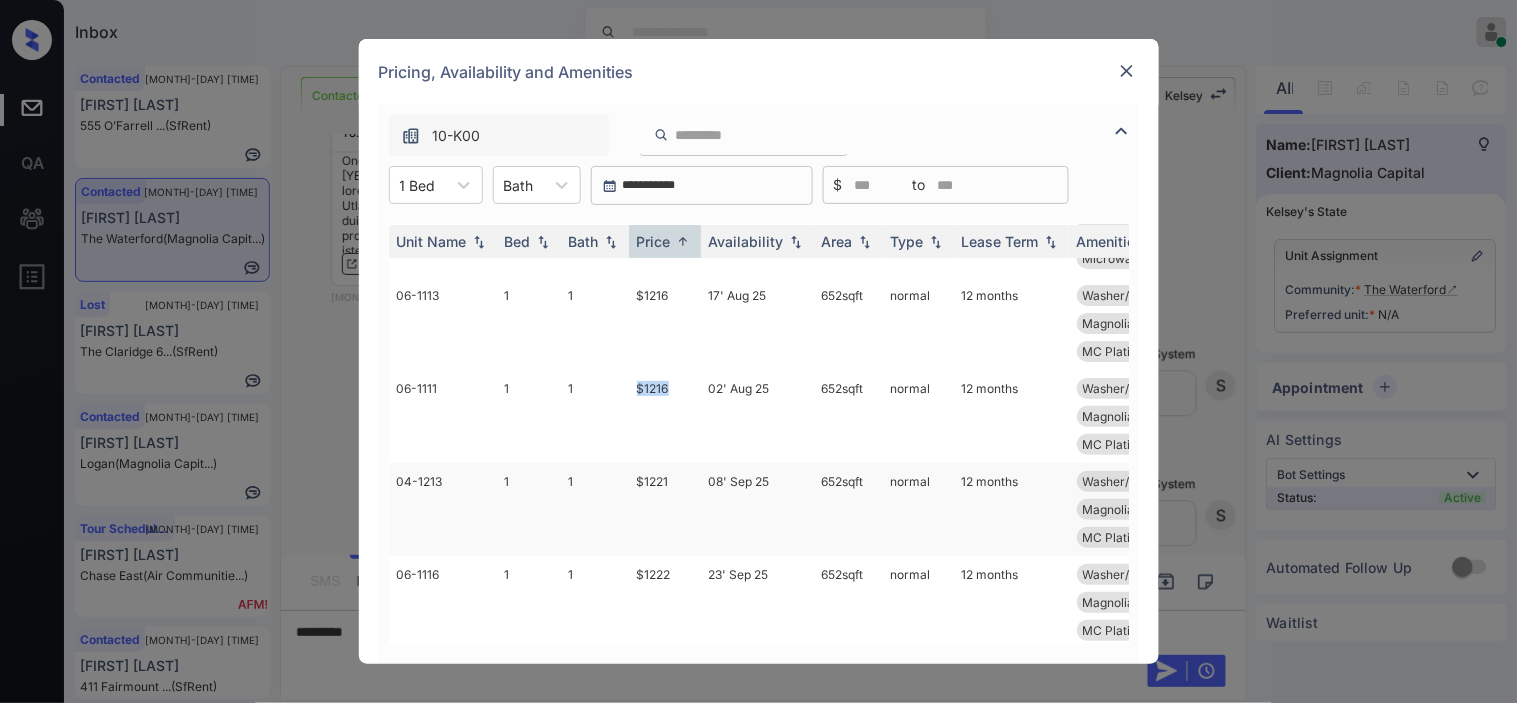 scroll, scrollTop: 0, scrollLeft: 0, axis: both 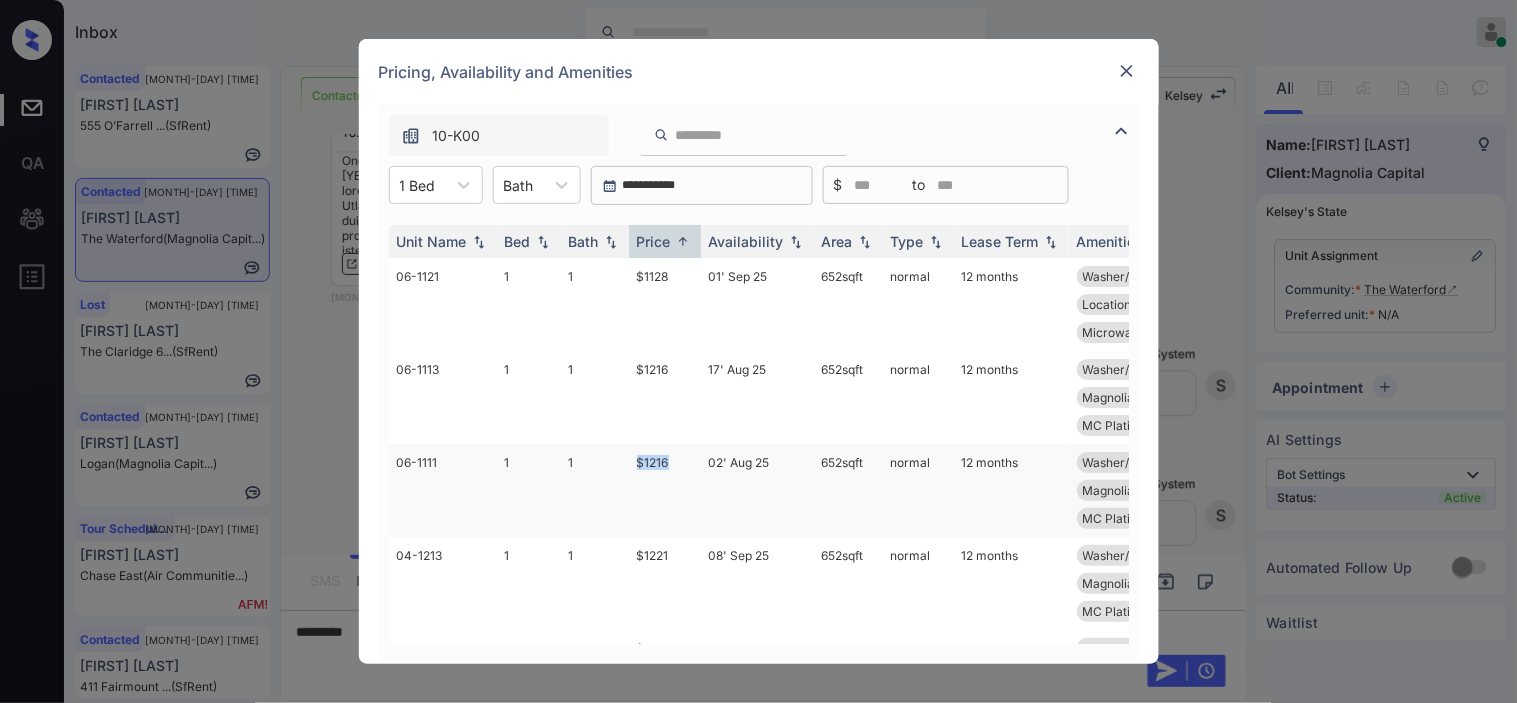 click on "$1216" at bounding box center (665, 490) 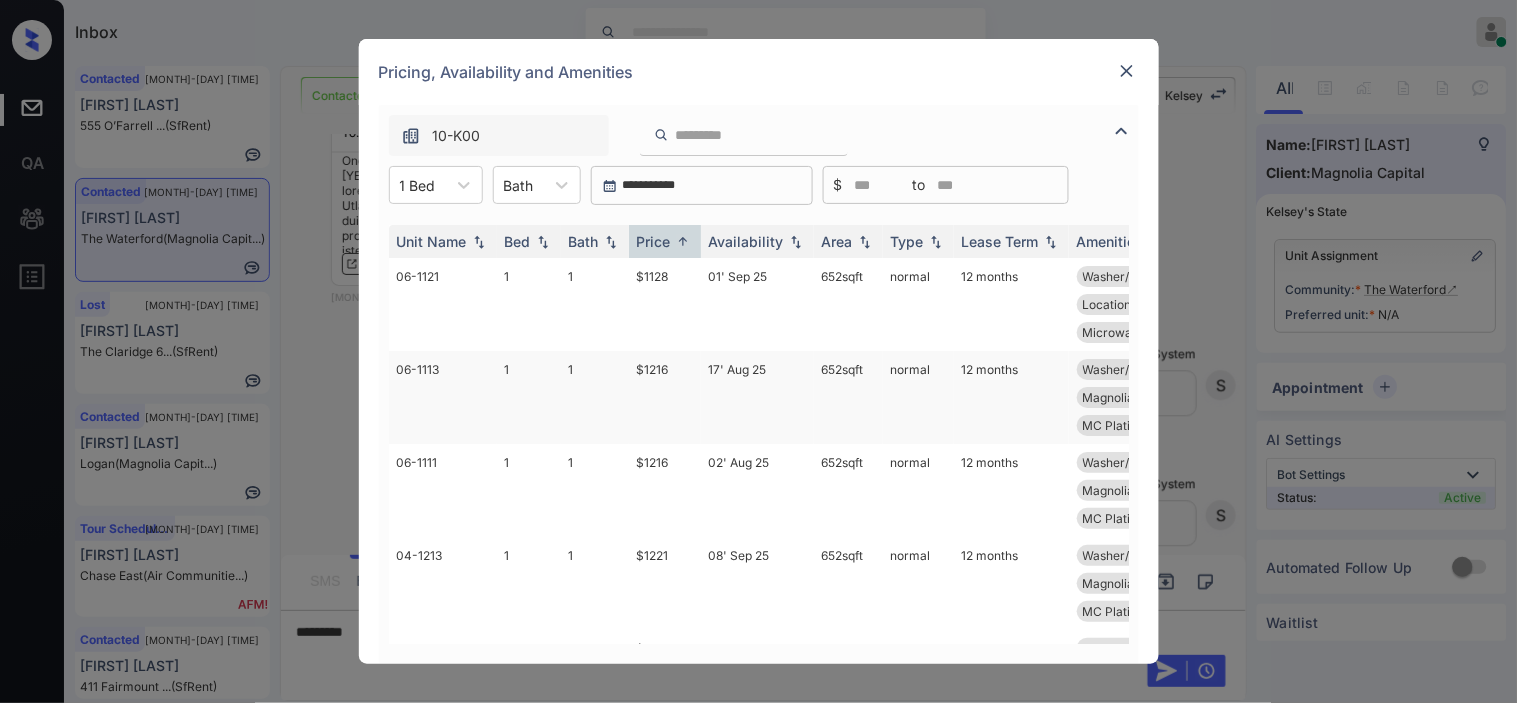 drag, startPoint x: 698, startPoint y: 457, endPoint x: 903, endPoint y: 363, distance: 225.52383 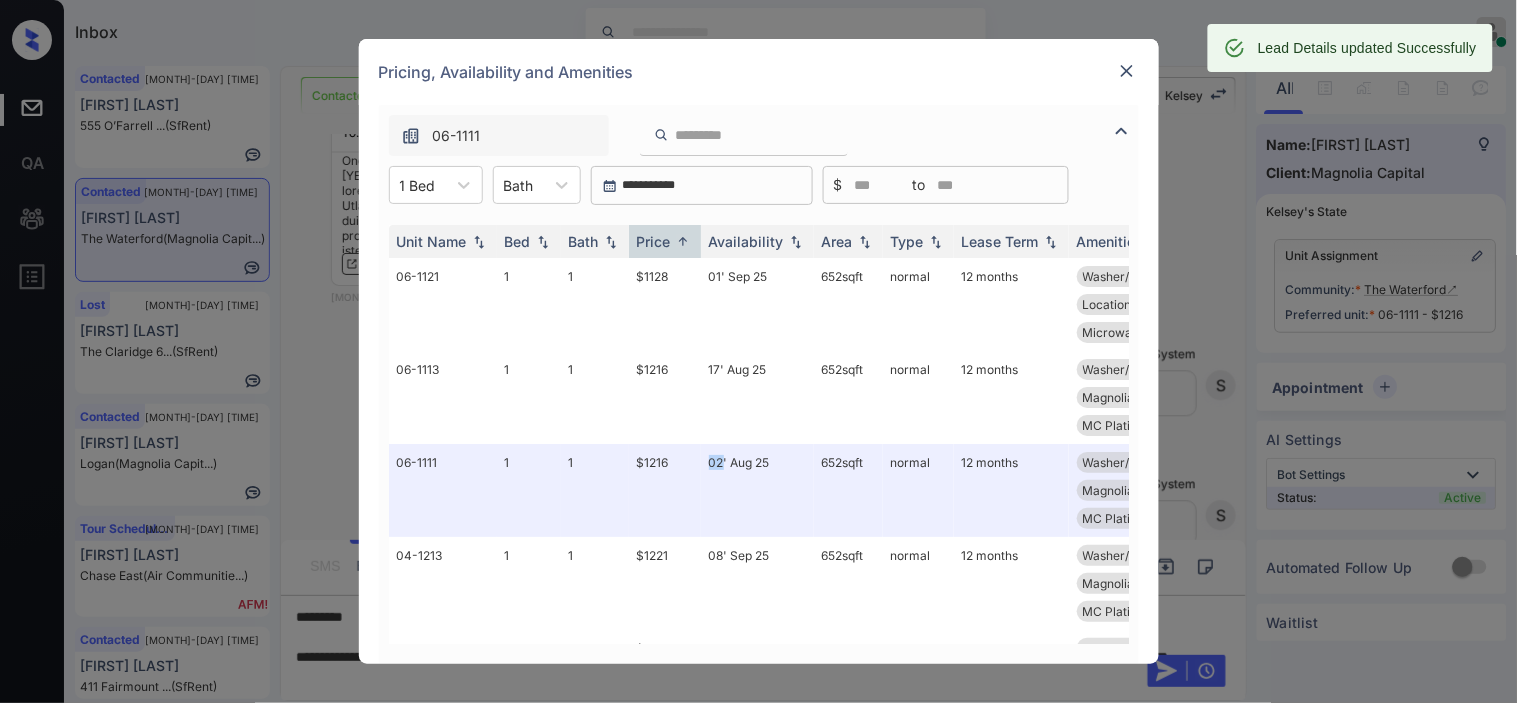 click at bounding box center (1127, 71) 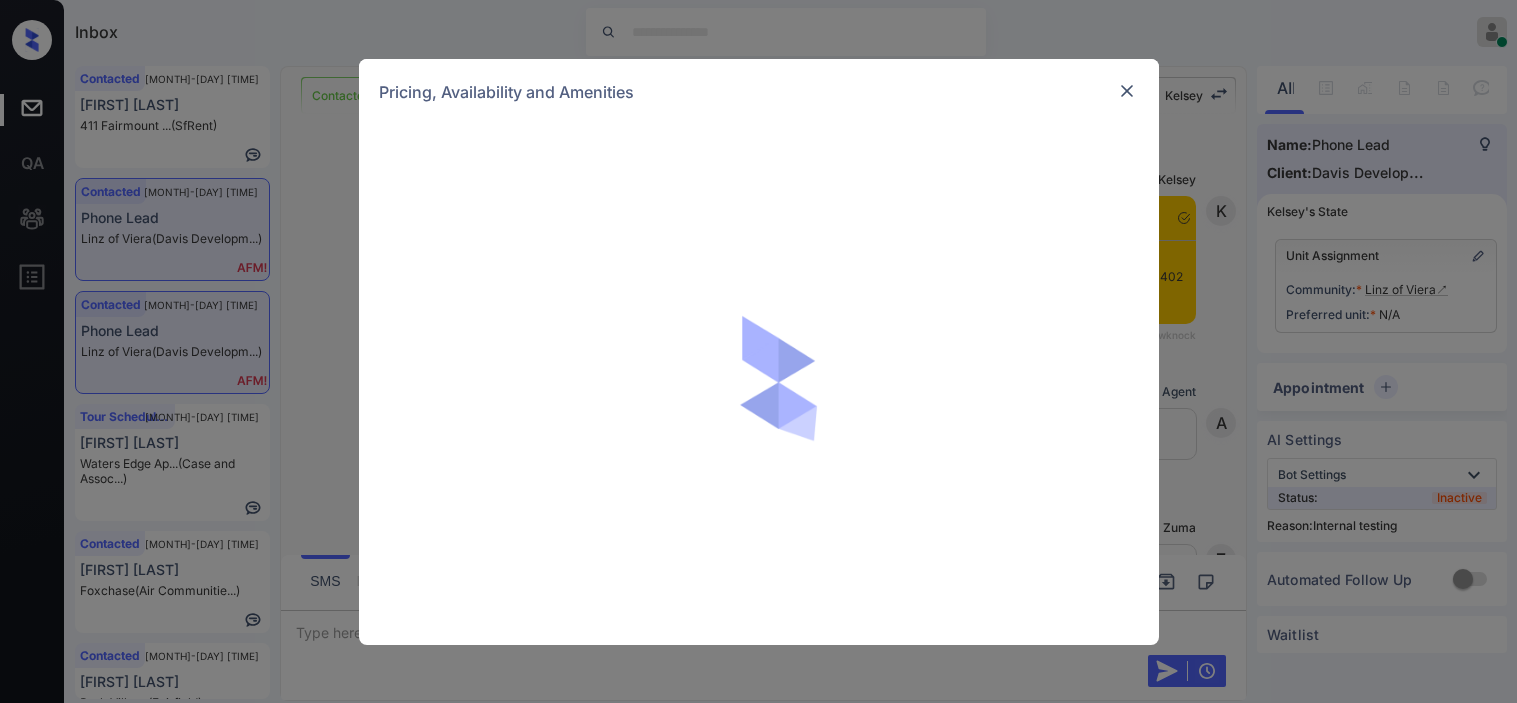 scroll, scrollTop: 0, scrollLeft: 0, axis: both 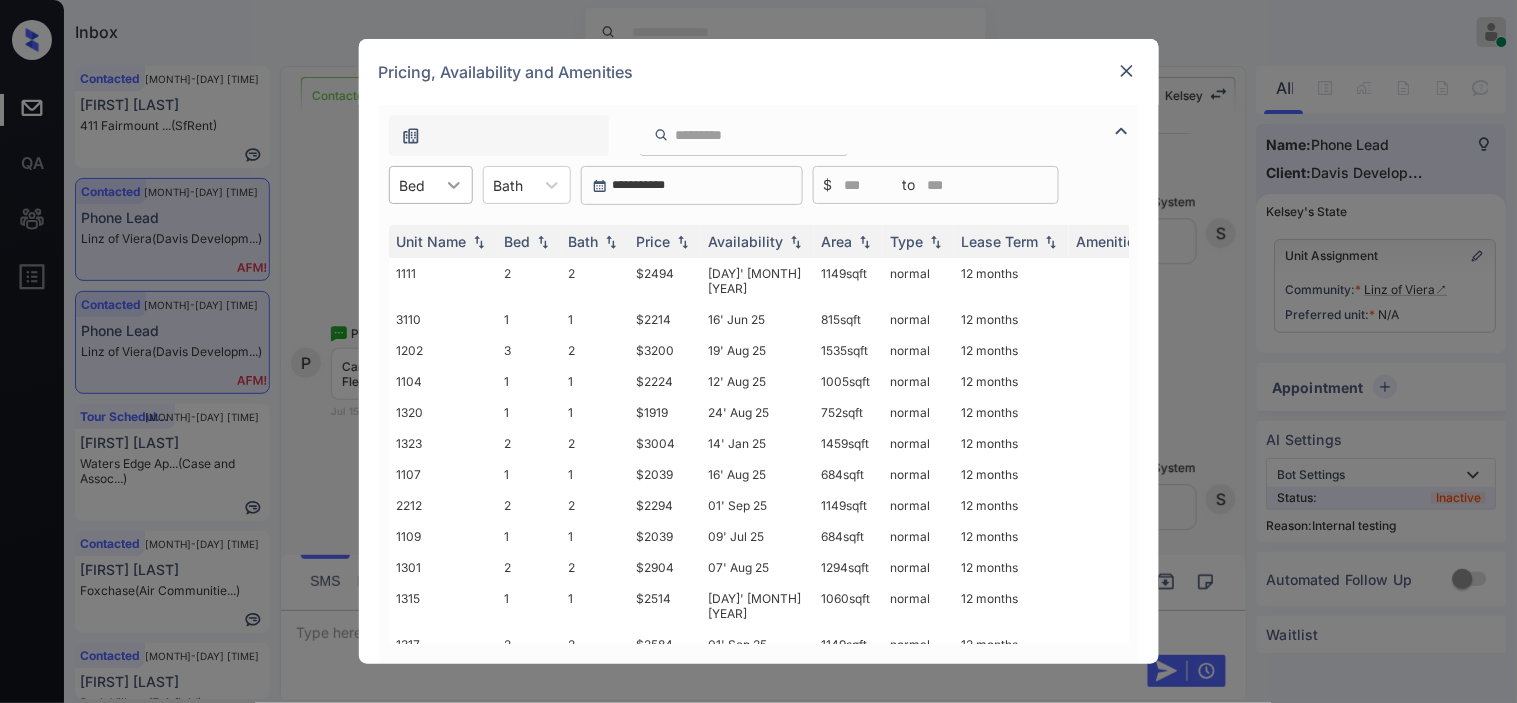 click at bounding box center [454, 185] 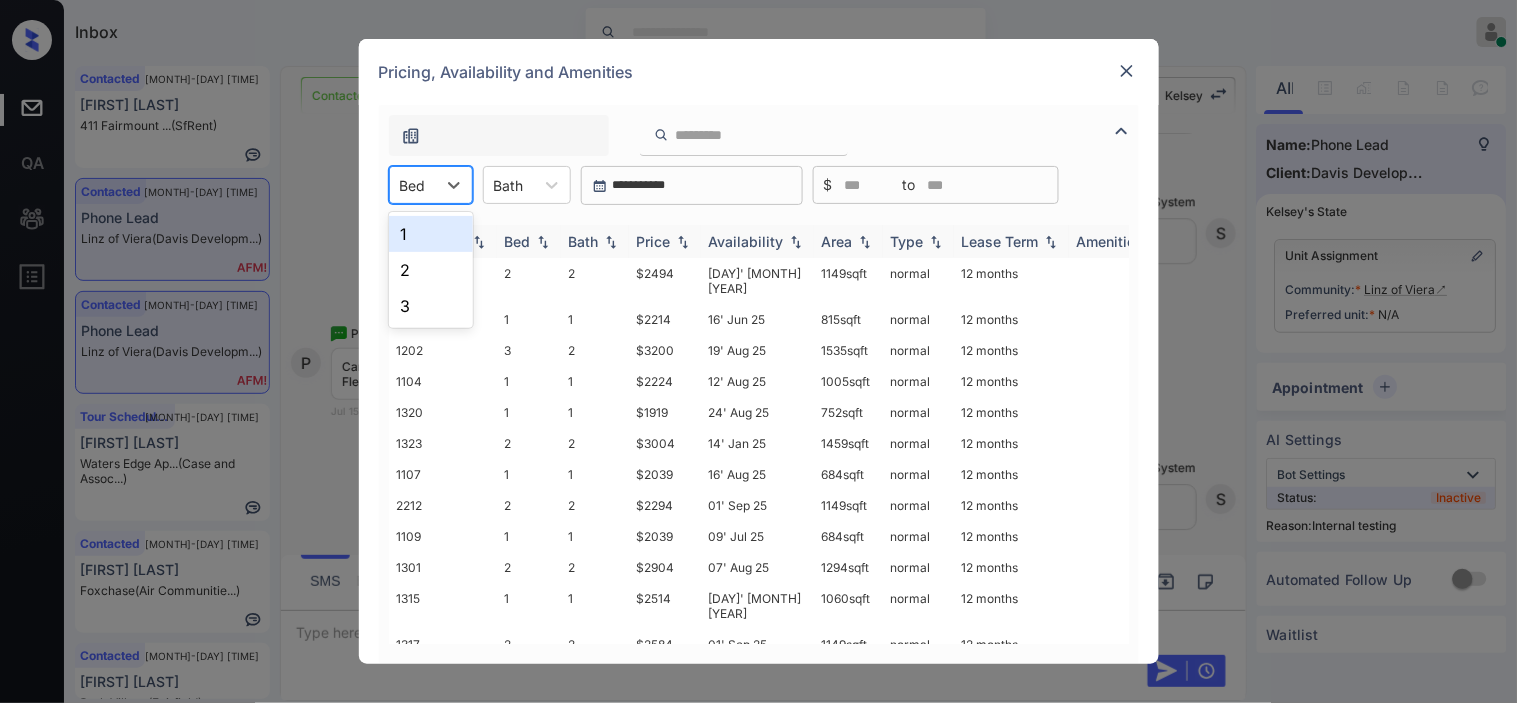 click on "1" at bounding box center (431, 234) 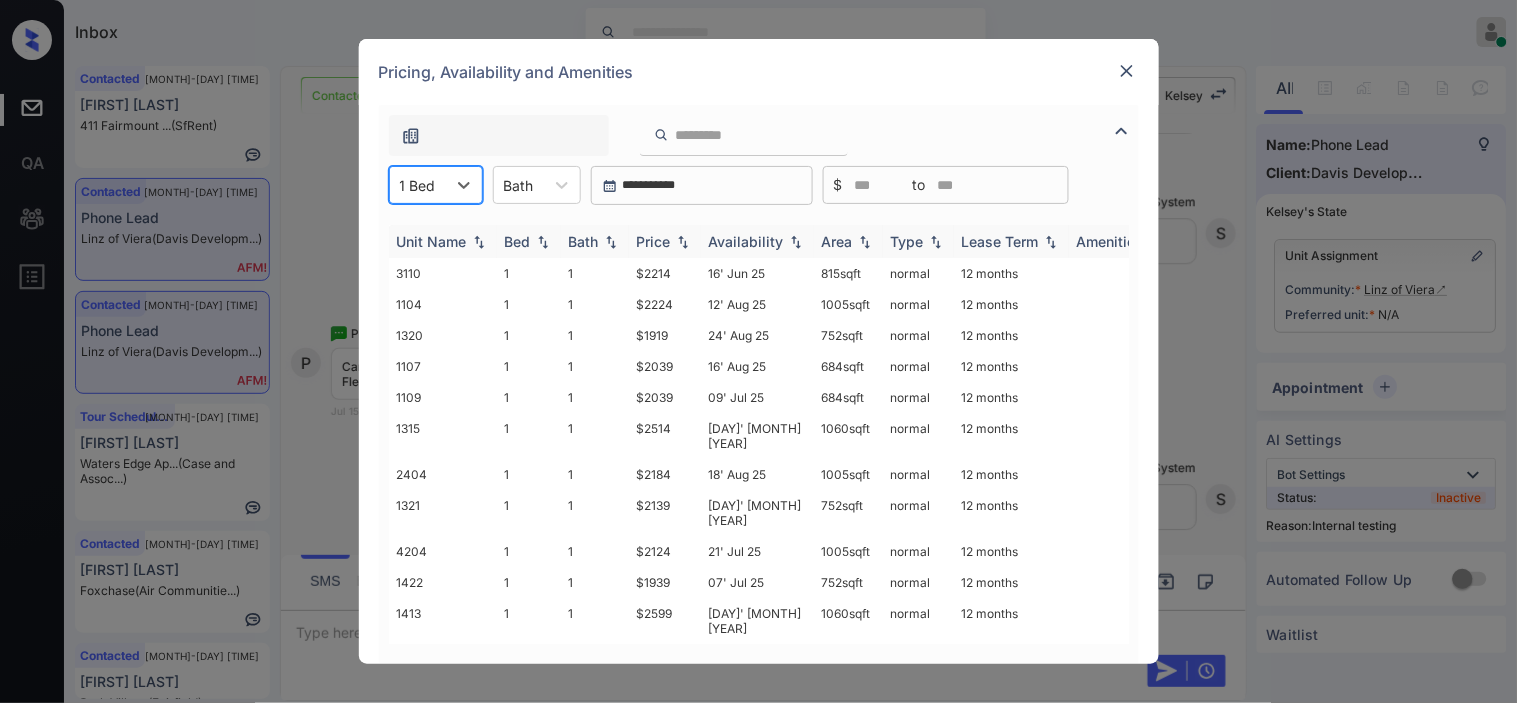 click at bounding box center (683, 242) 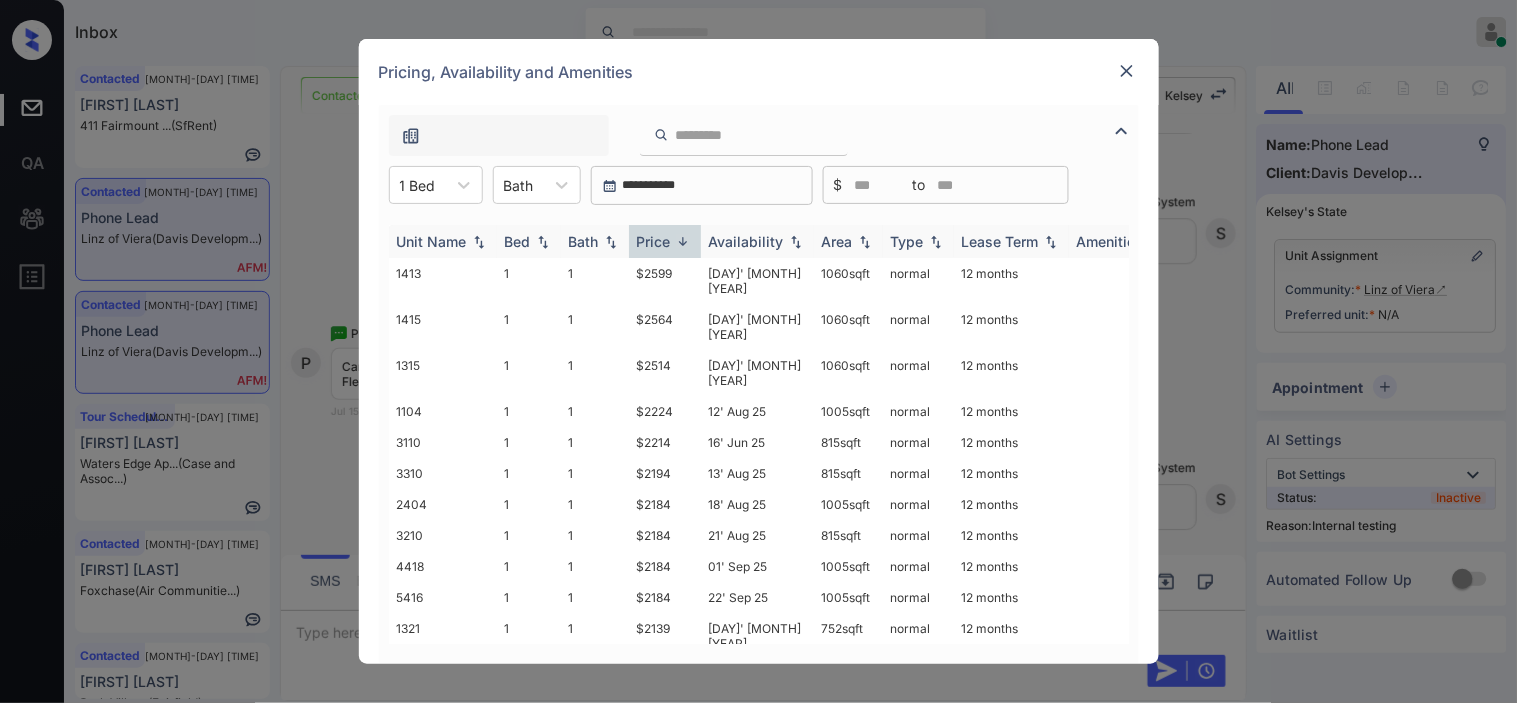 click at bounding box center (683, 241) 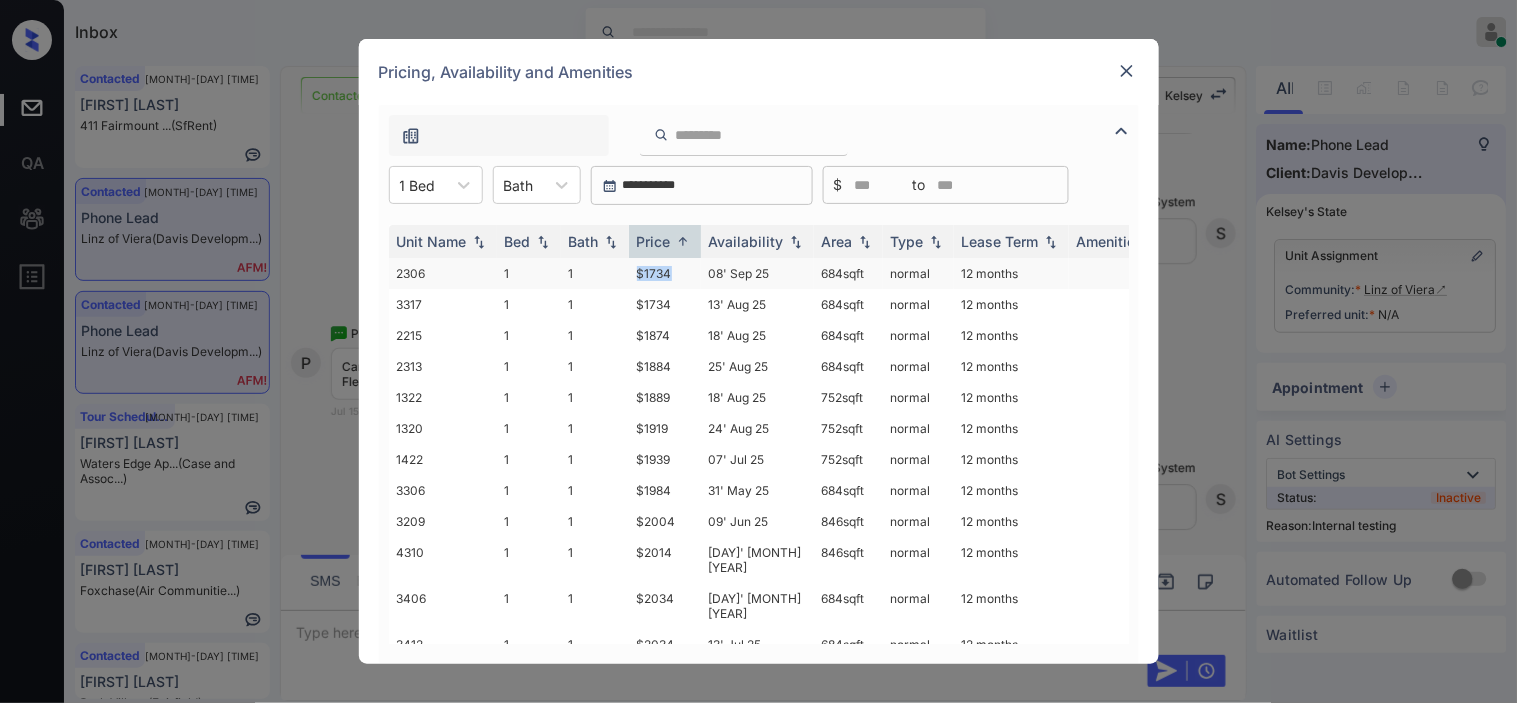 drag, startPoint x: 616, startPoint y: 273, endPoint x: 680, endPoint y: 273, distance: 64 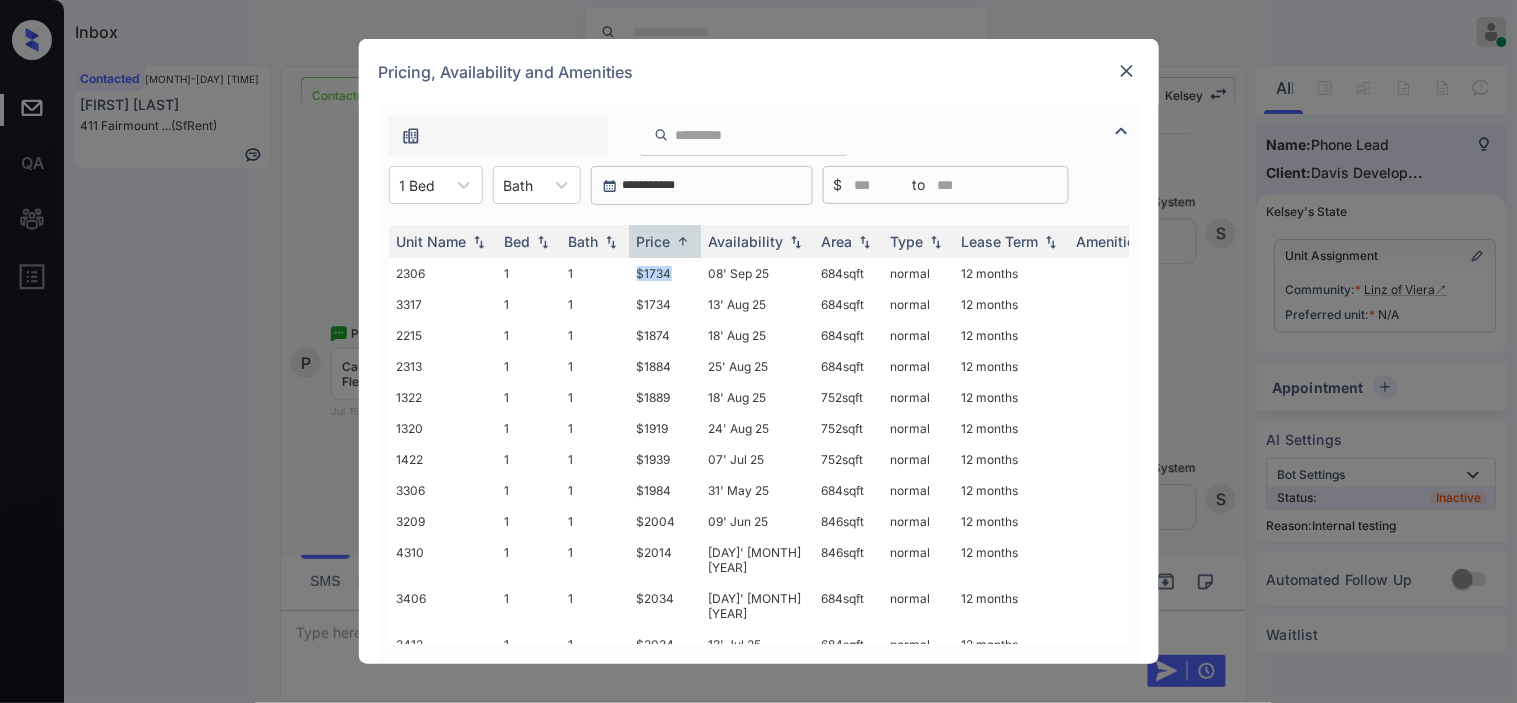 scroll, scrollTop: 451, scrollLeft: 0, axis: vertical 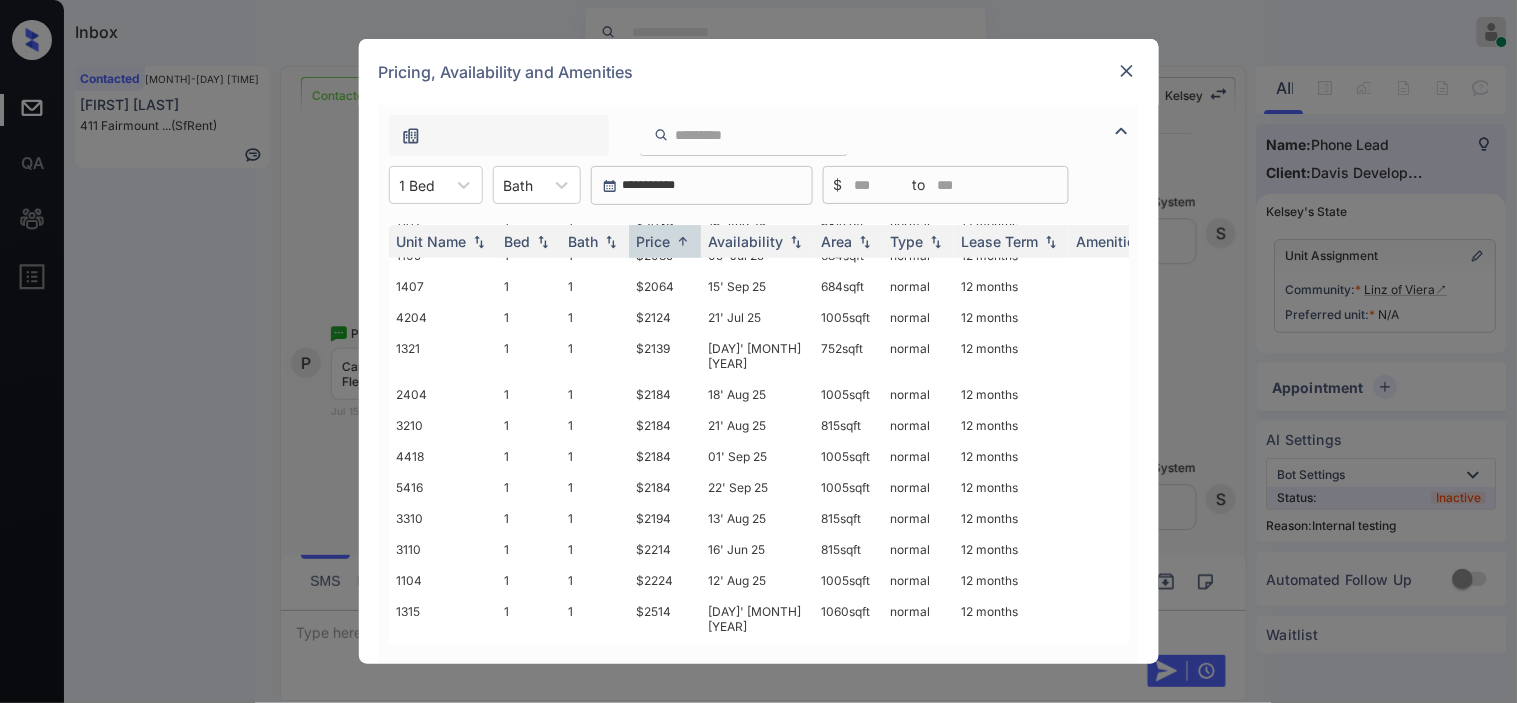 click at bounding box center (1127, 71) 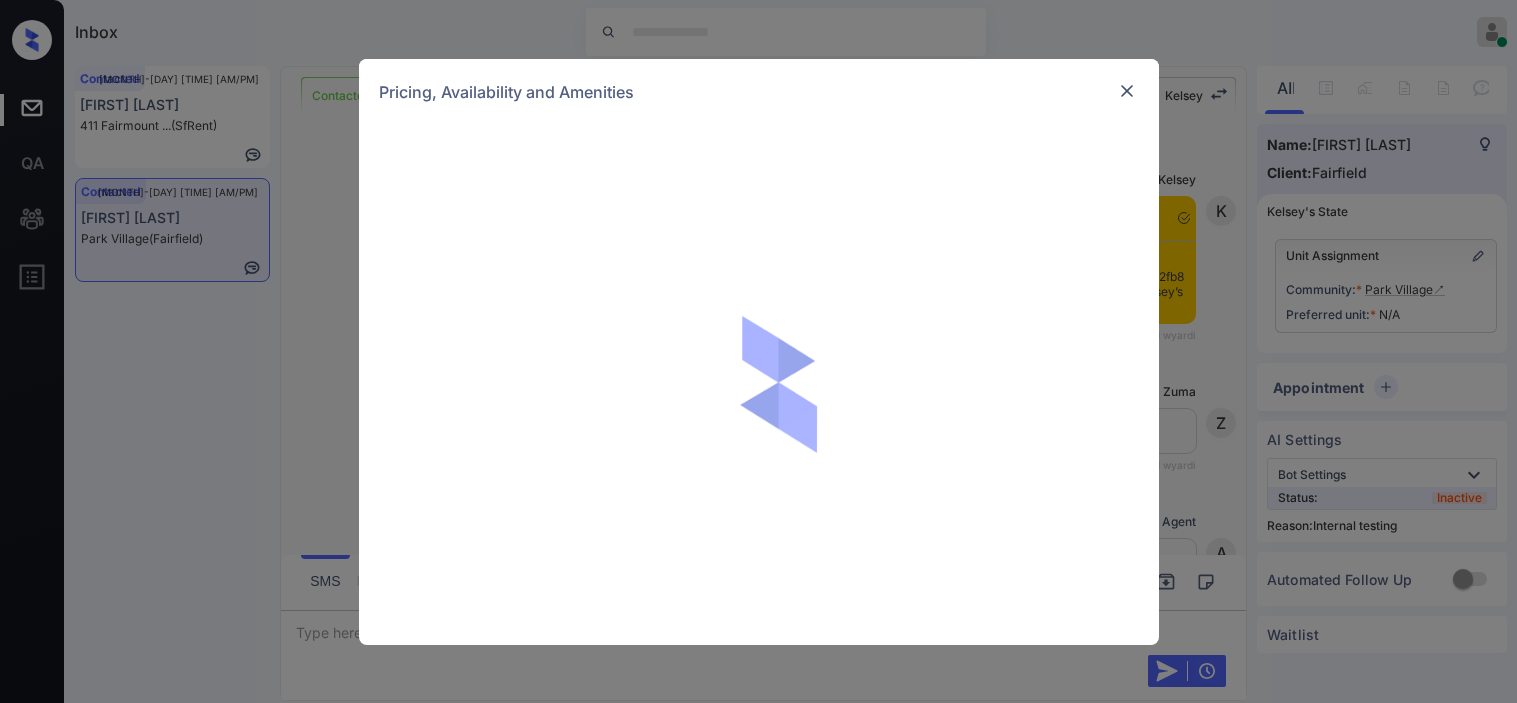 scroll, scrollTop: 0, scrollLeft: 0, axis: both 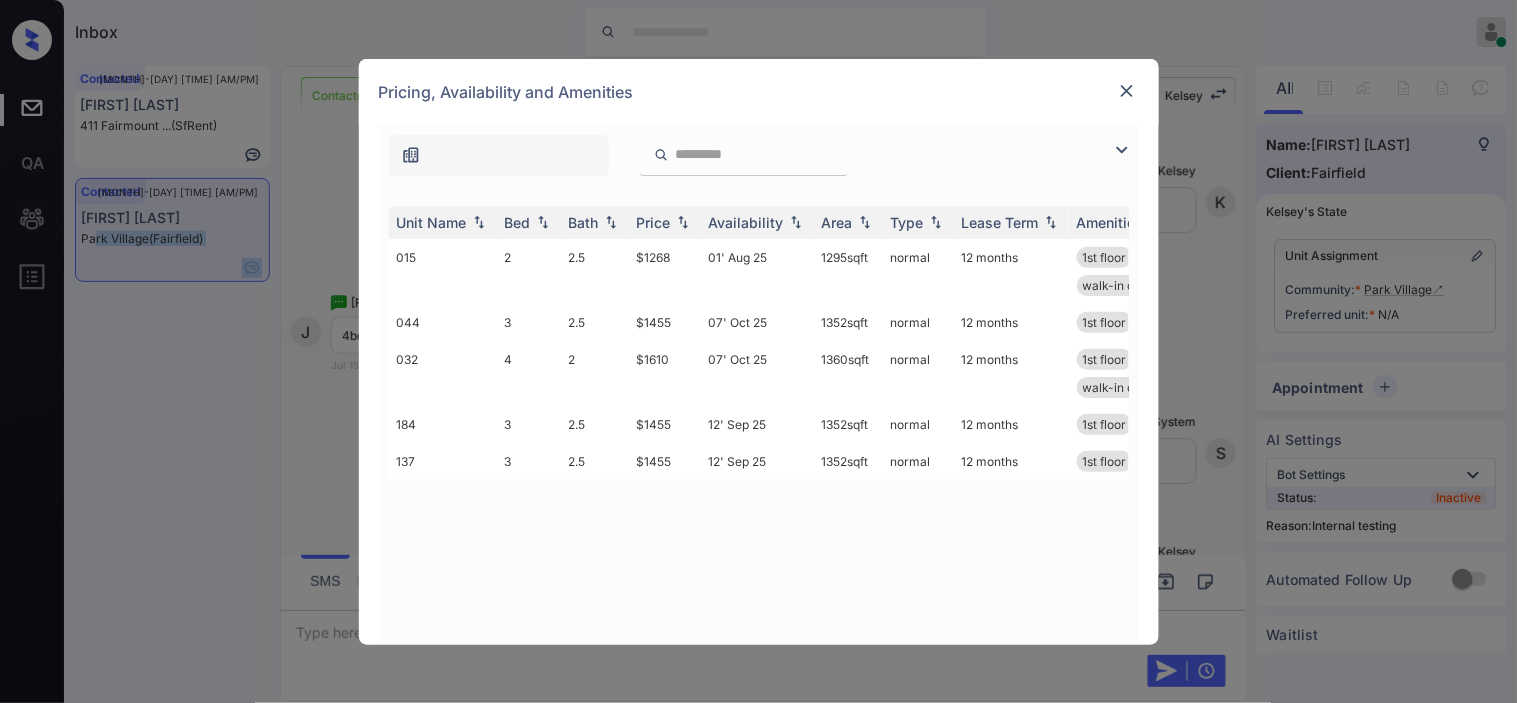 click at bounding box center (1122, 150) 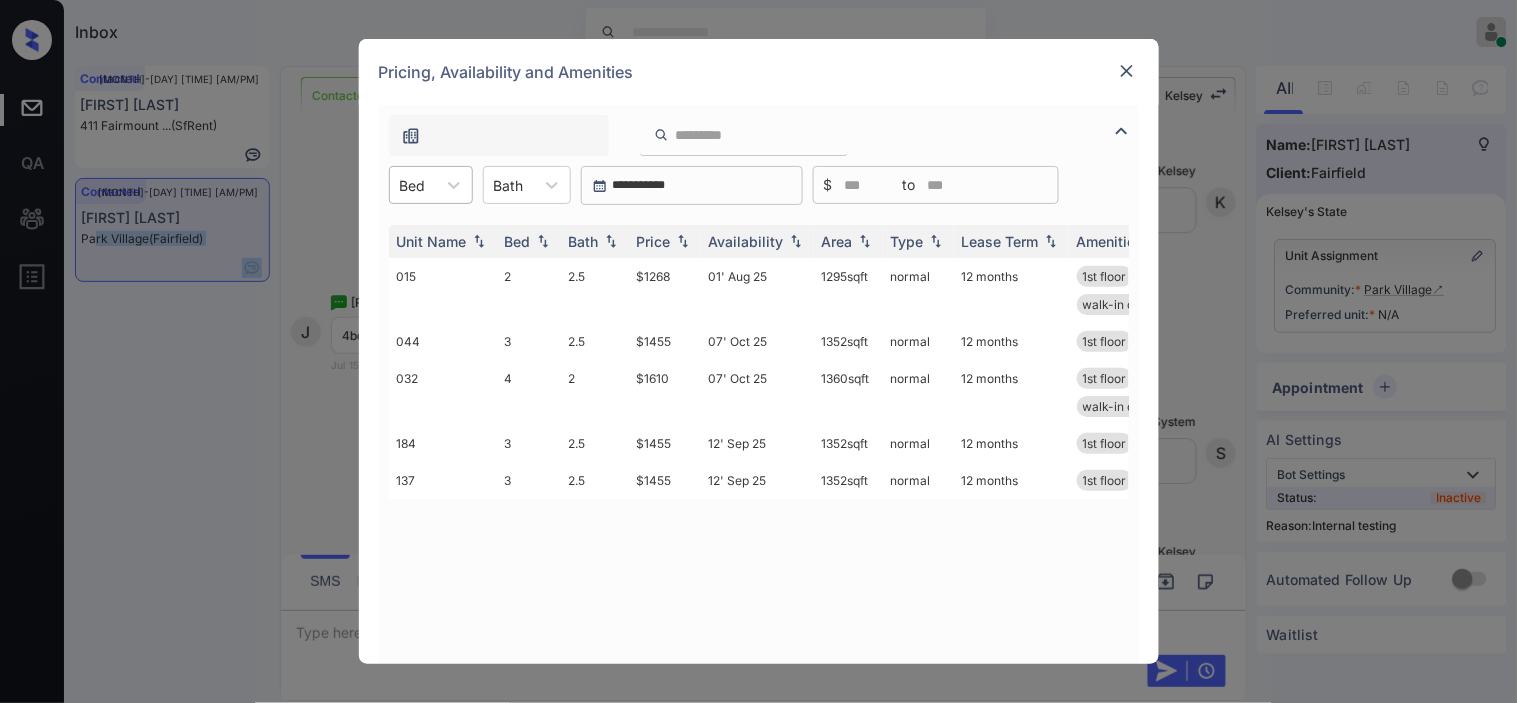 click at bounding box center [413, 185] 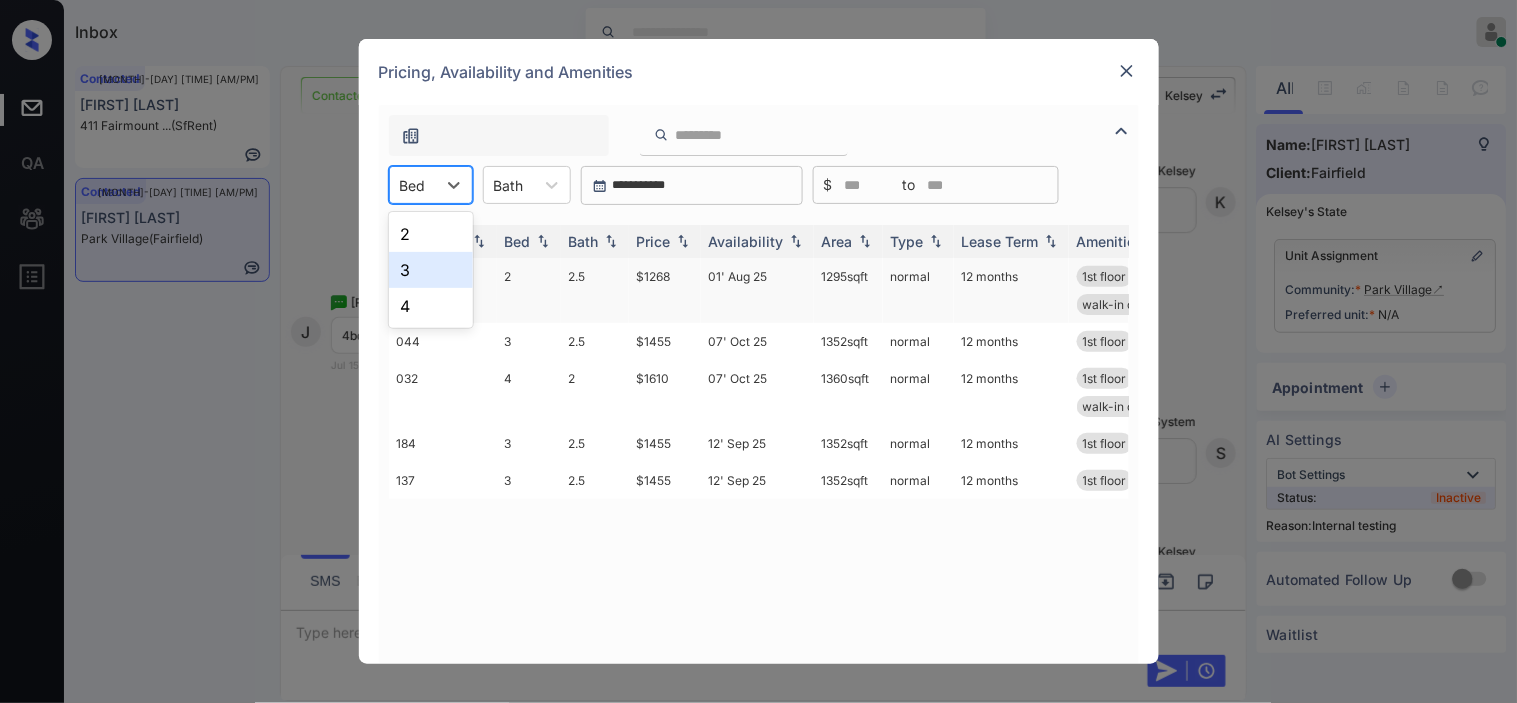 drag, startPoint x: 418, startPoint y: 294, endPoint x: 541, endPoint y: 280, distance: 123.79418 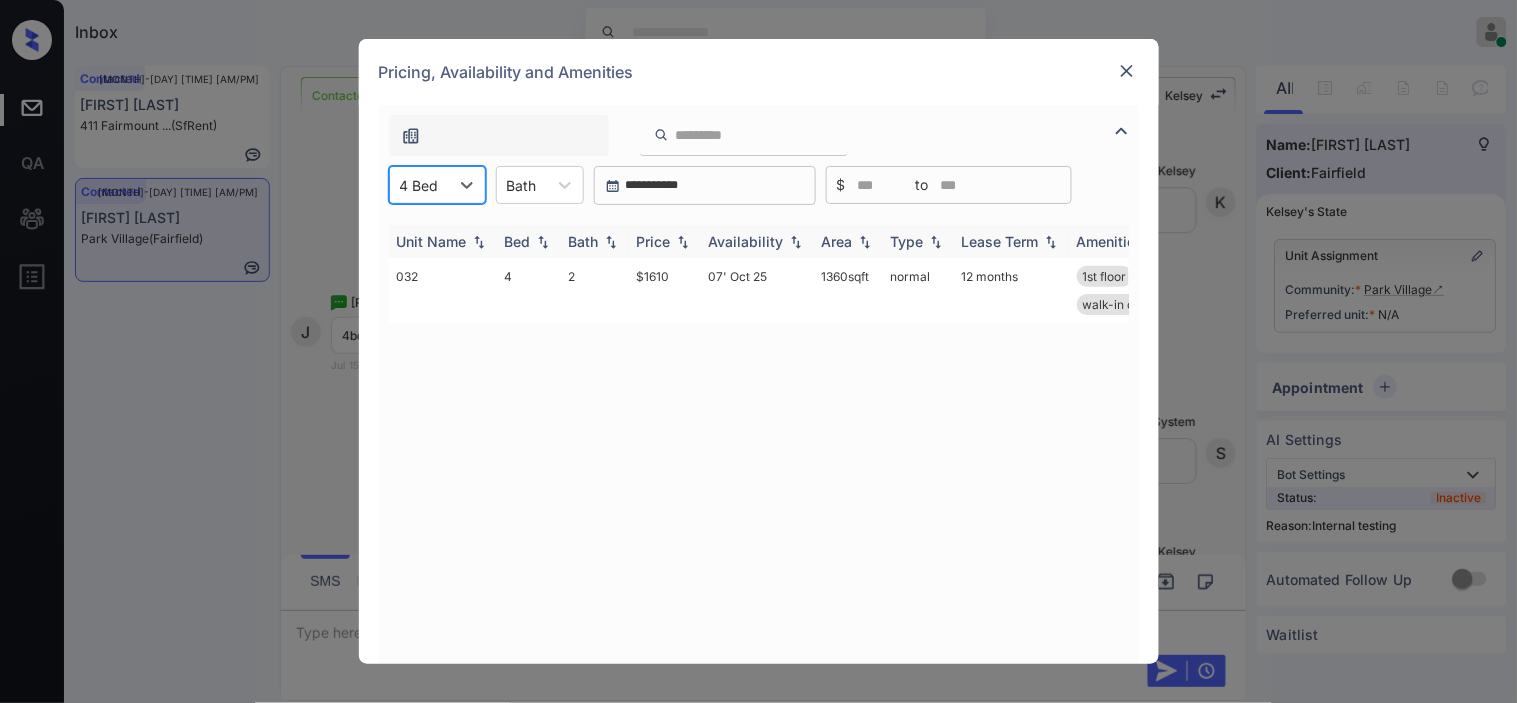 click on "Price" at bounding box center [665, 241] 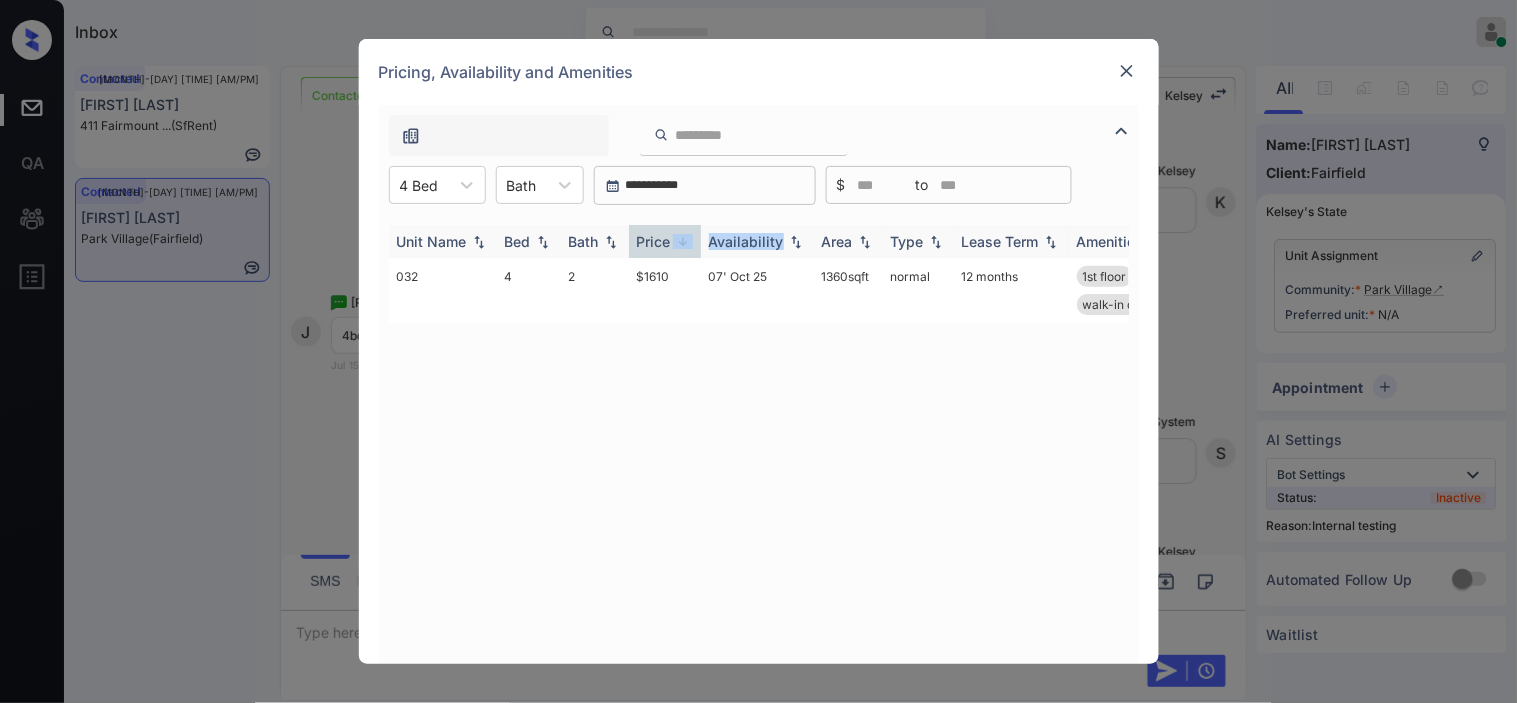click on "Price" at bounding box center (665, 241) 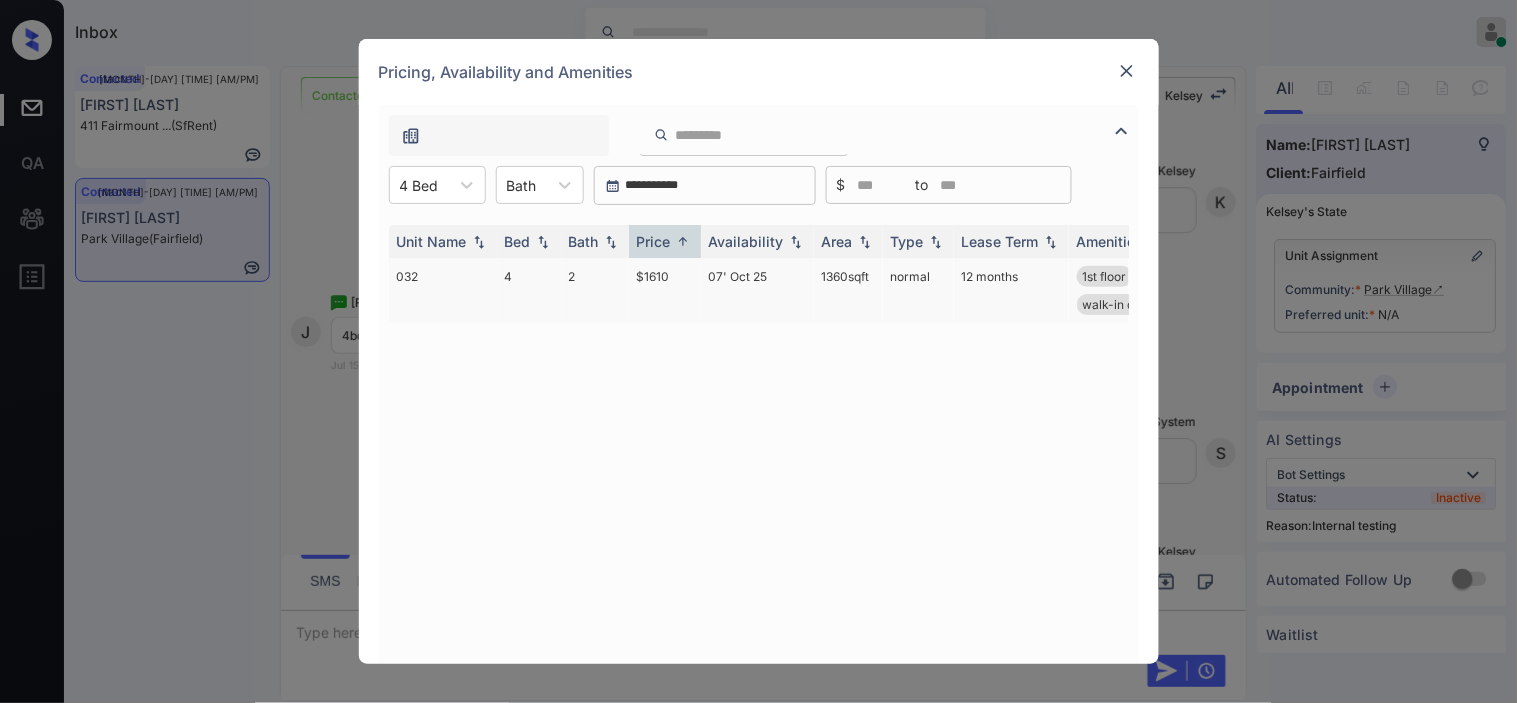 click on "[MONTH]-[DAY] [YEAR] [NUMBER] [CURRENCY][AMOUNT] [NUMBER] sqft normal [NUMBER] months 1st floor double sinks in... patio/balcony storage walk-in closet washer/dryer" at bounding box center [911, 290] 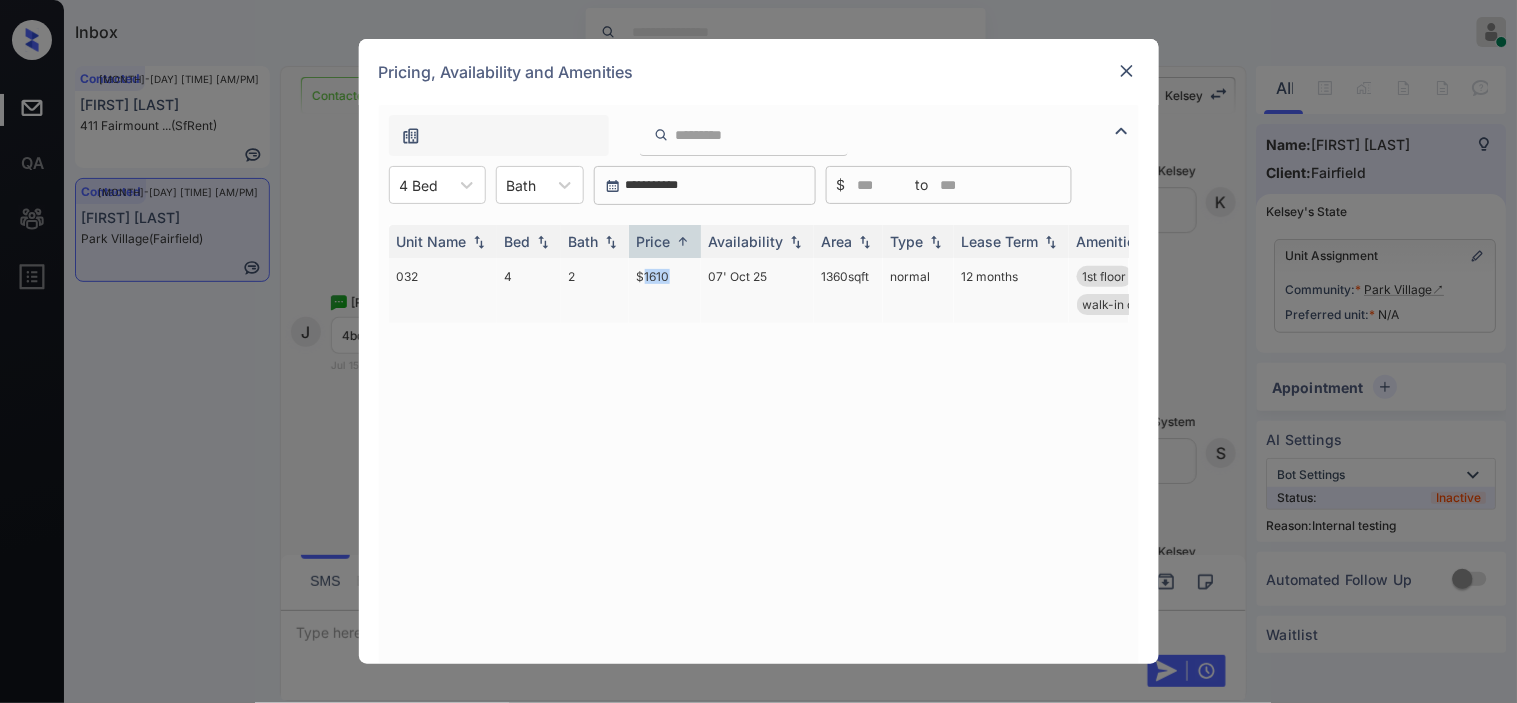 click on "$1610" at bounding box center [665, 290] 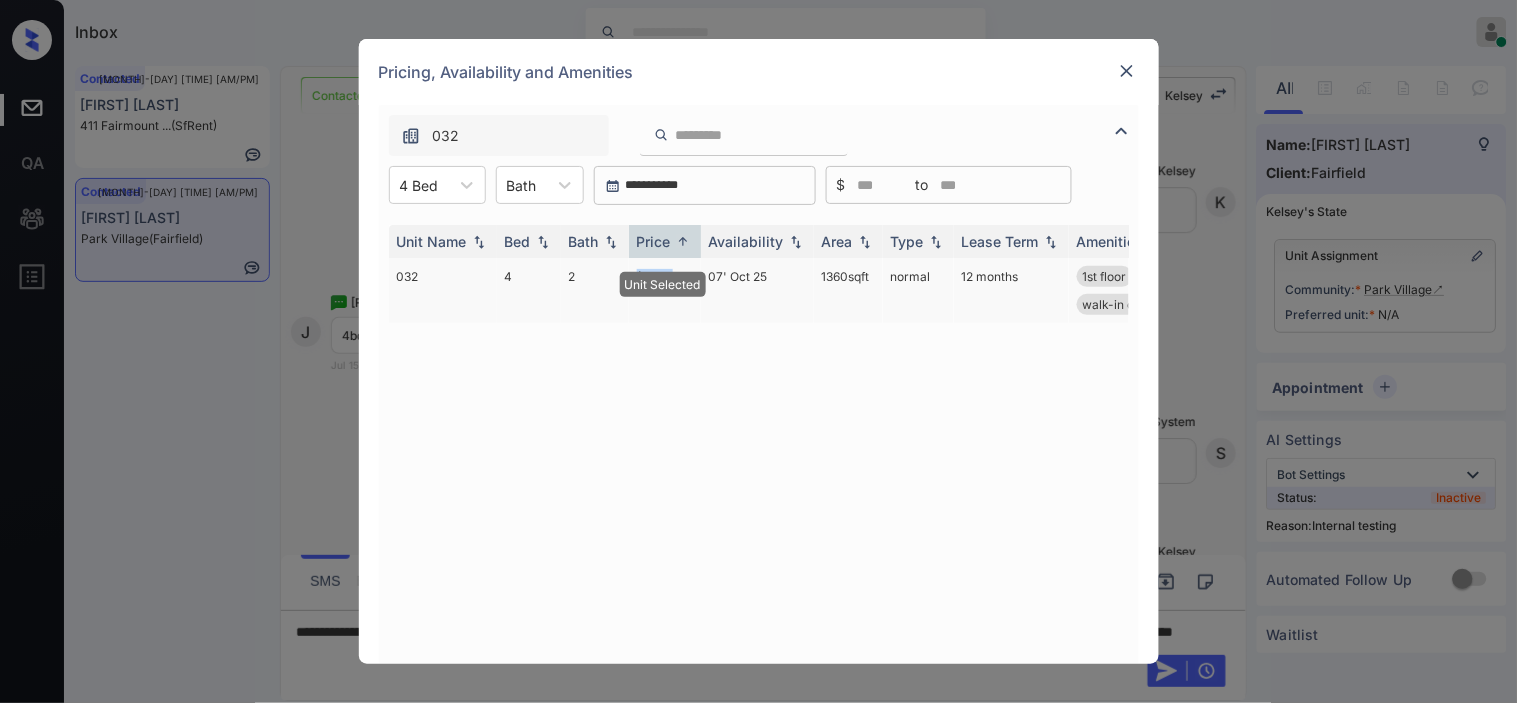 click on "$1610" at bounding box center [665, 290] 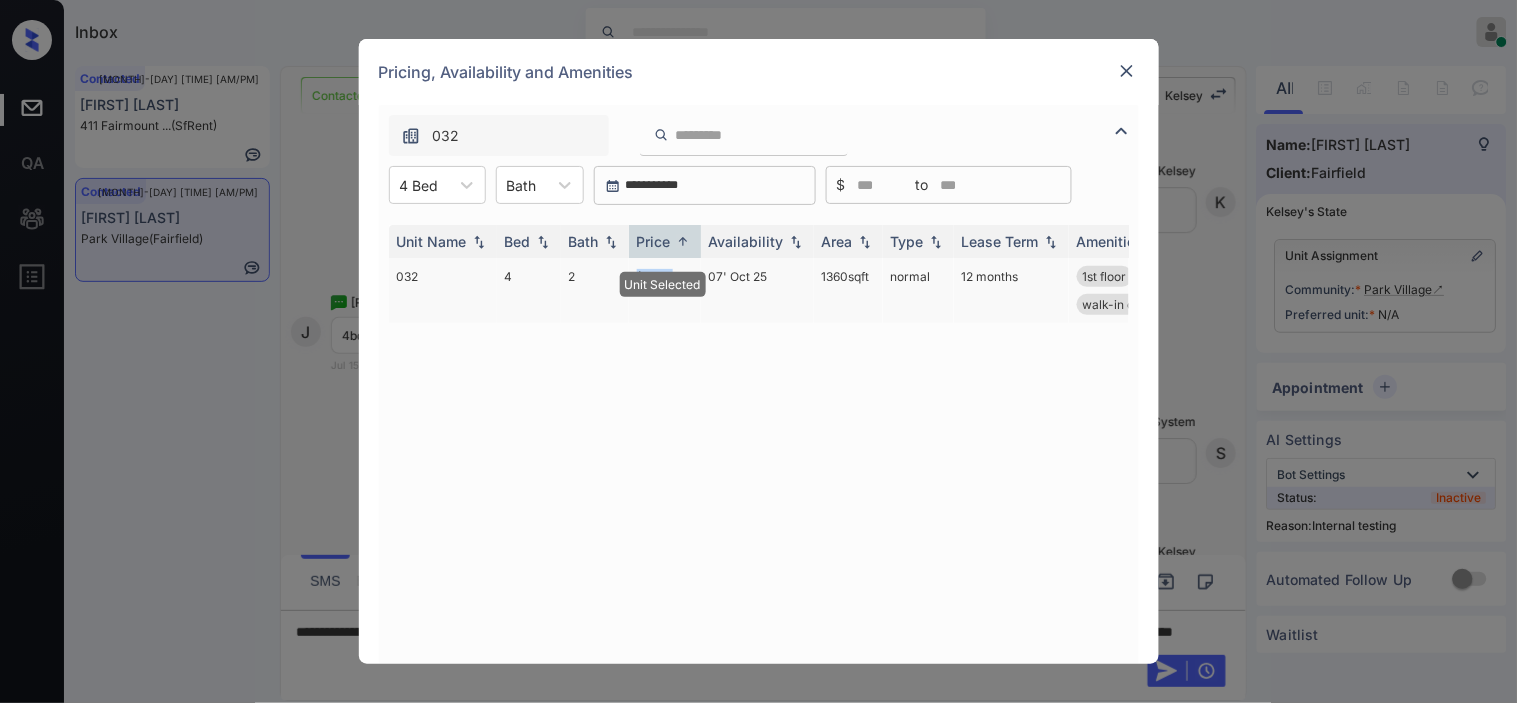 copy on "$1610" 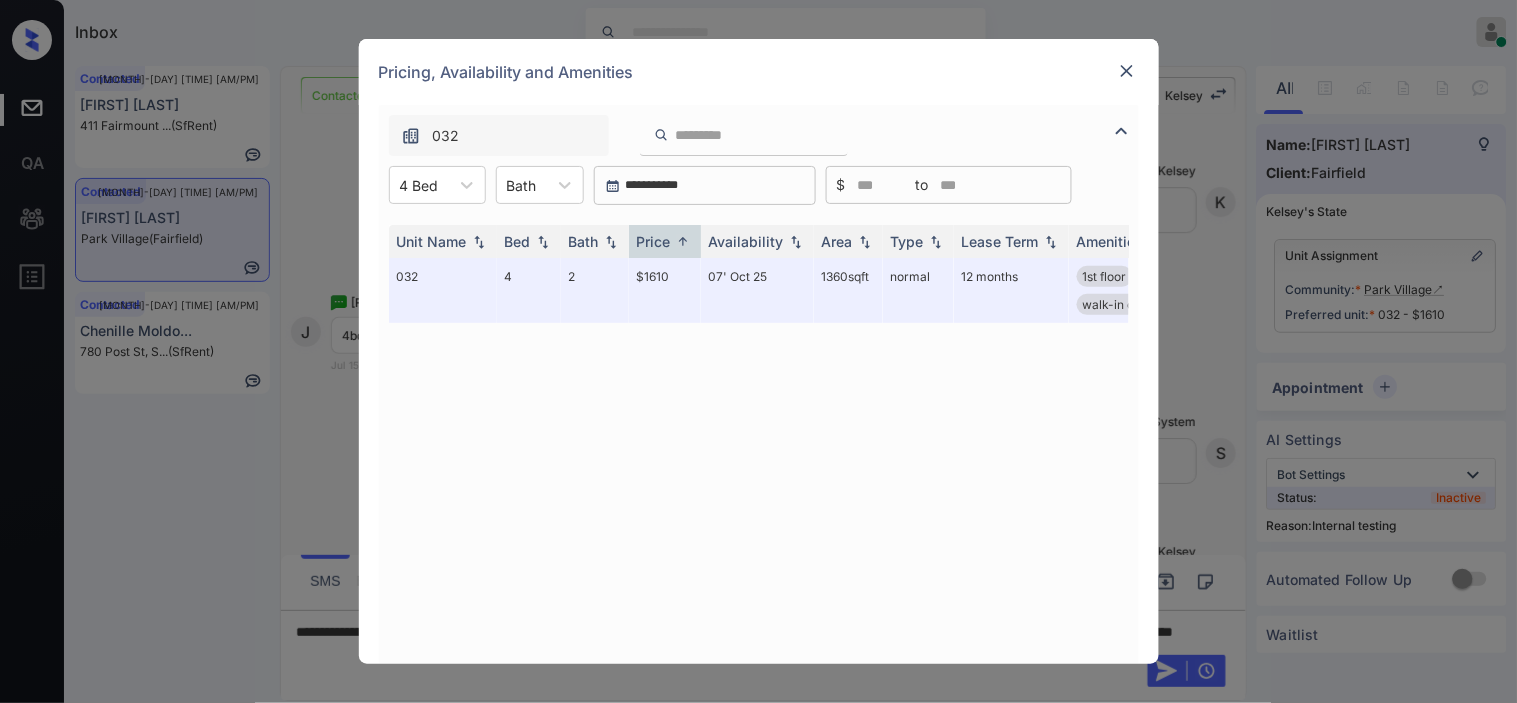drag, startPoint x: 263, startPoint y: 422, endPoint x: 408, endPoint y: 647, distance: 267.67517 